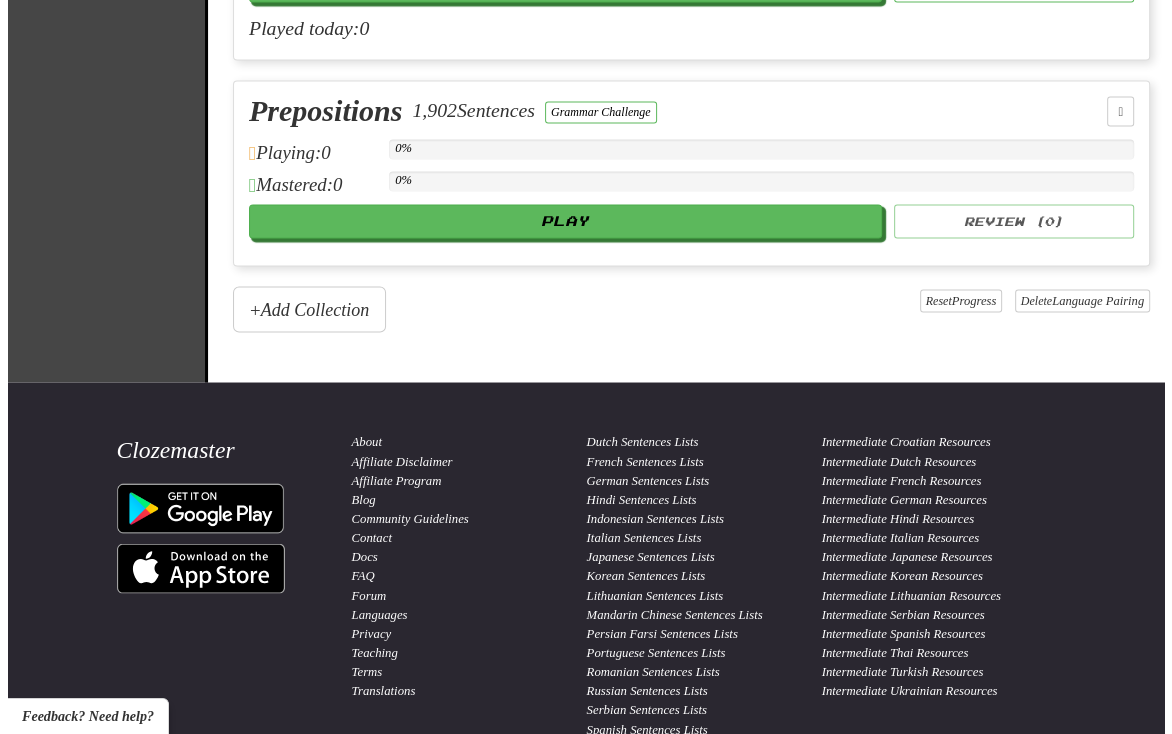 scroll, scrollTop: 2400, scrollLeft: 0, axis: vertical 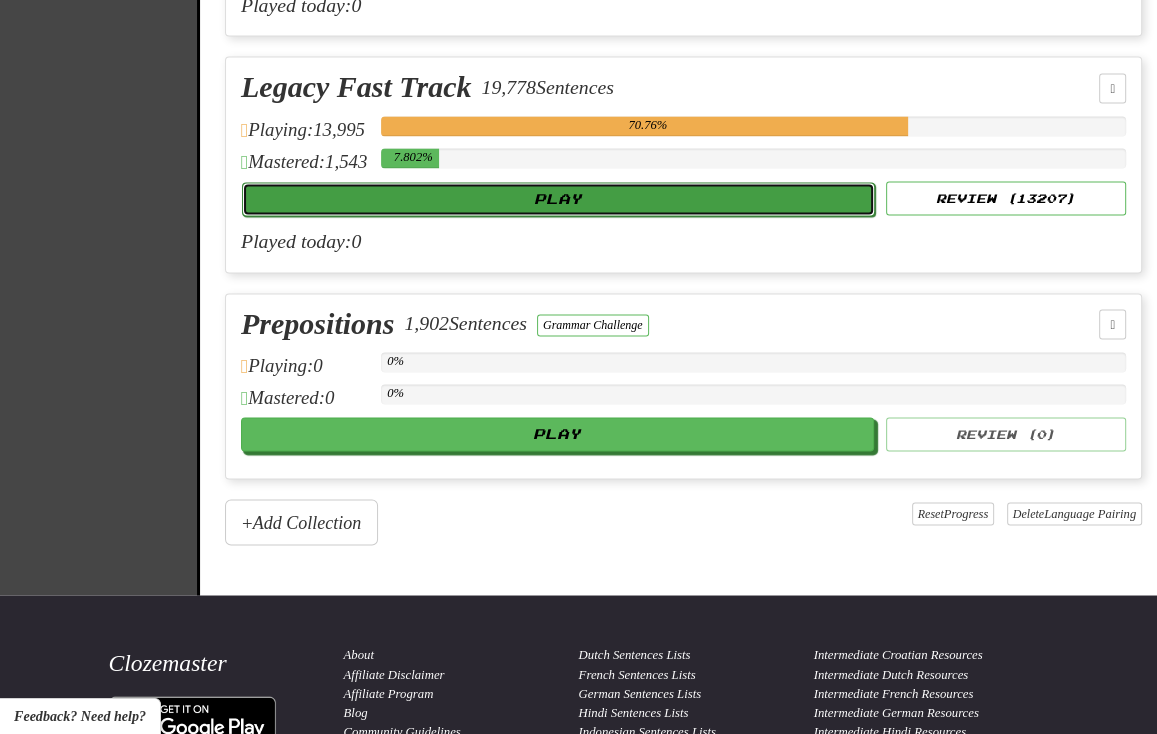 click on "Play" at bounding box center (558, 199) 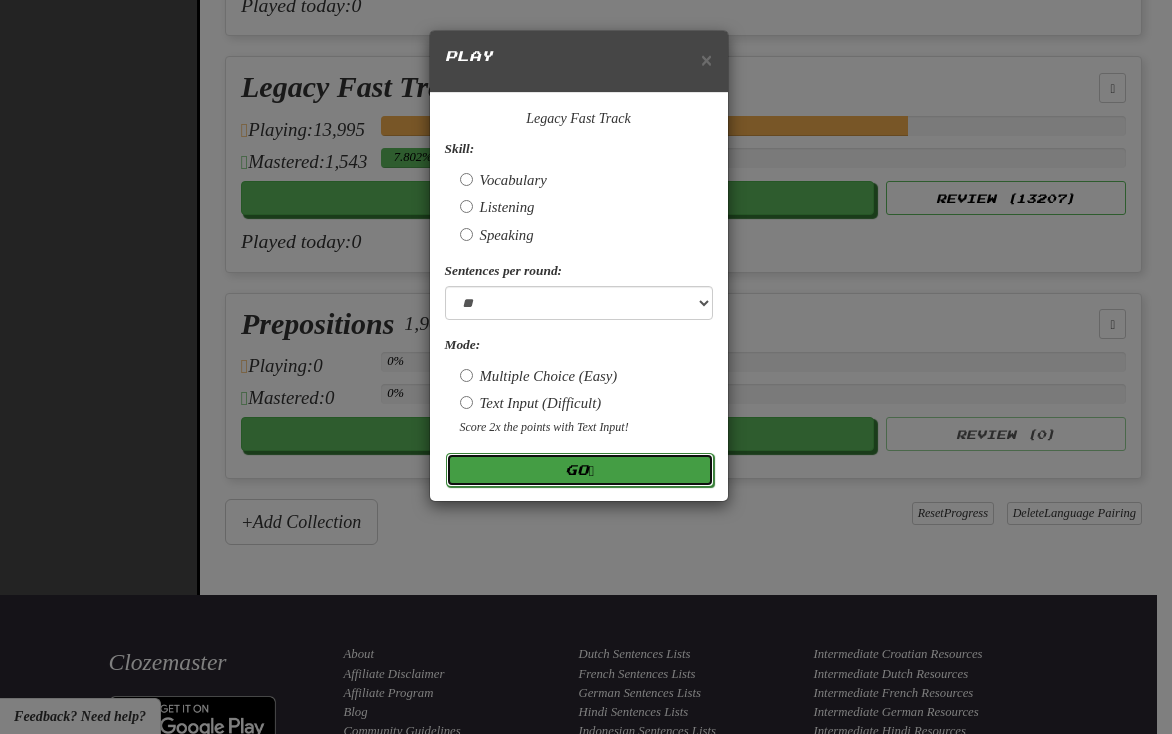 click on "Go" at bounding box center [580, 470] 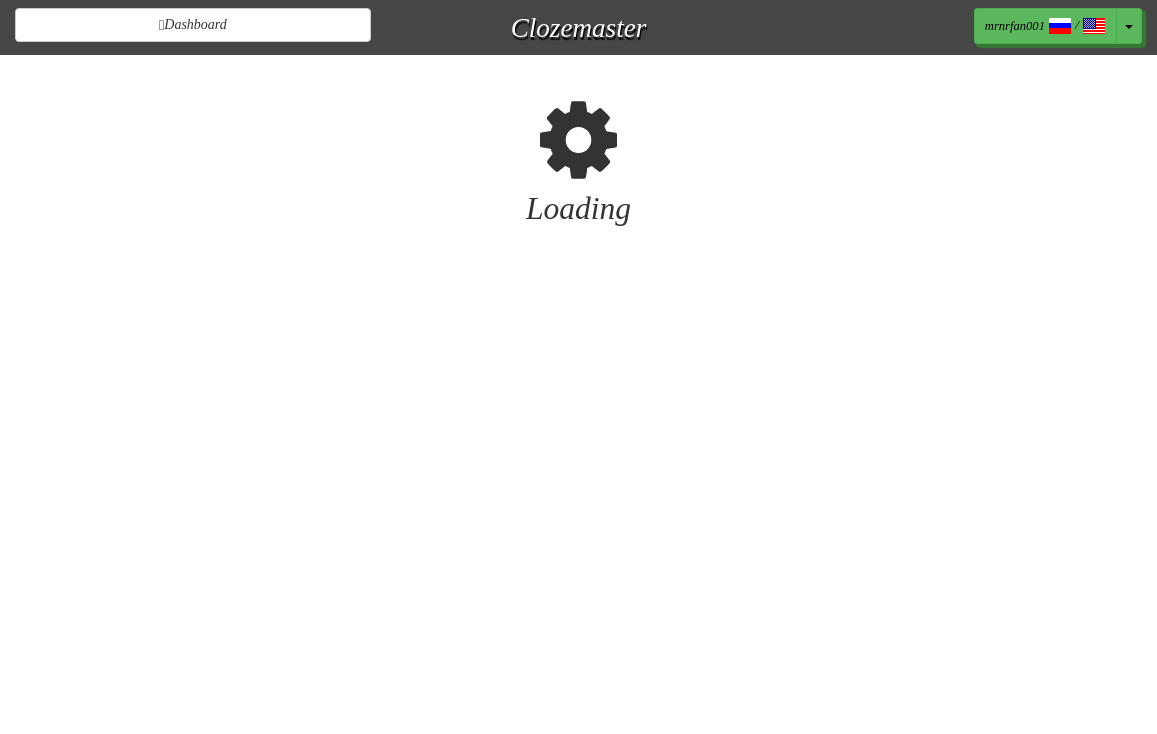 scroll, scrollTop: 0, scrollLeft: 0, axis: both 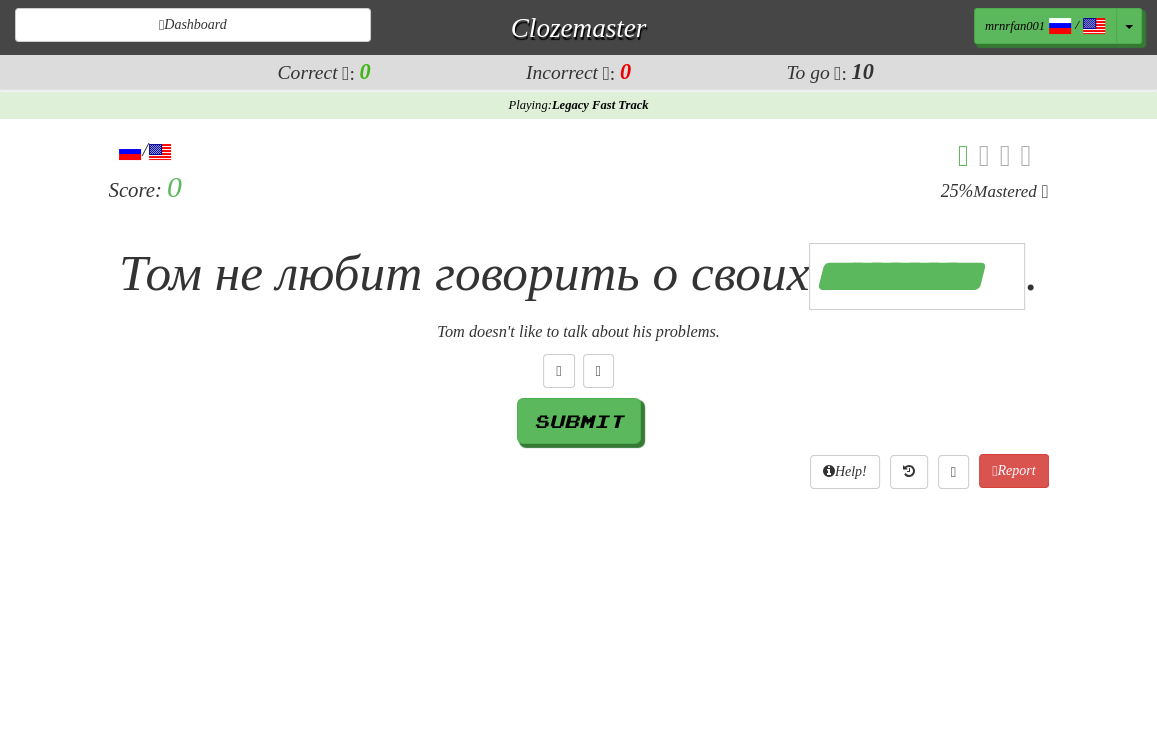 type on "*********" 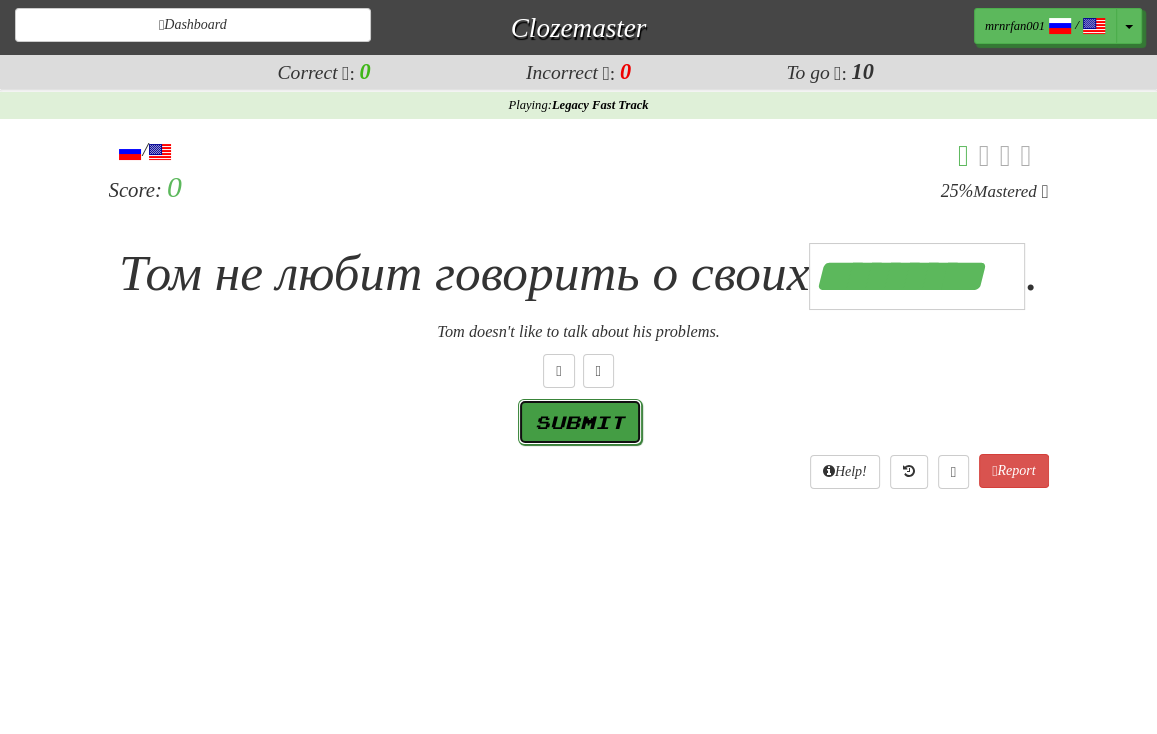 click on "Submit" at bounding box center (580, 422) 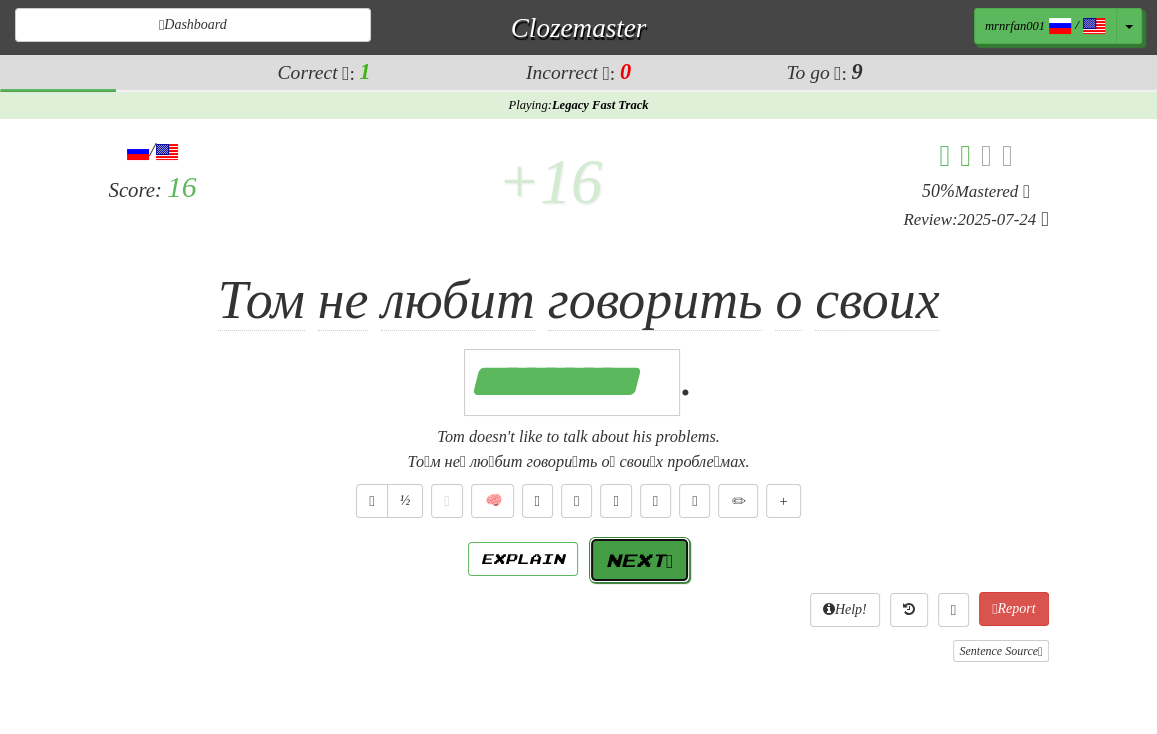 click on "Next" at bounding box center [639, 560] 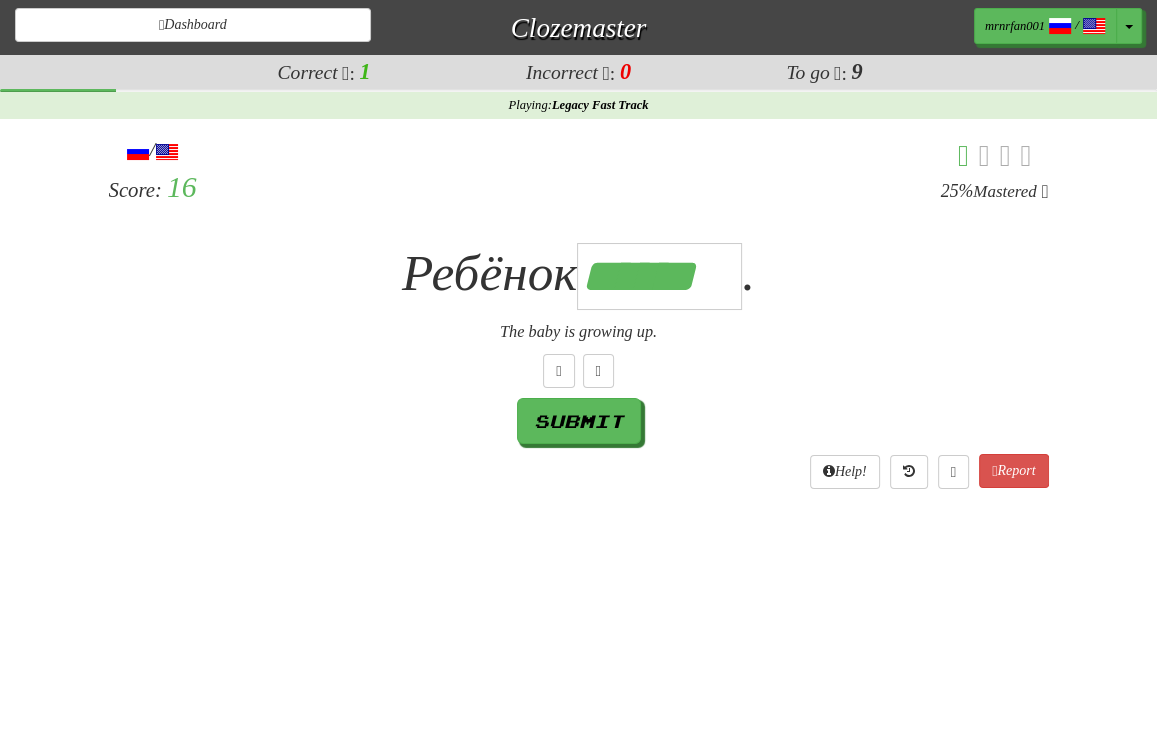 scroll, scrollTop: 0, scrollLeft: 5, axis: horizontal 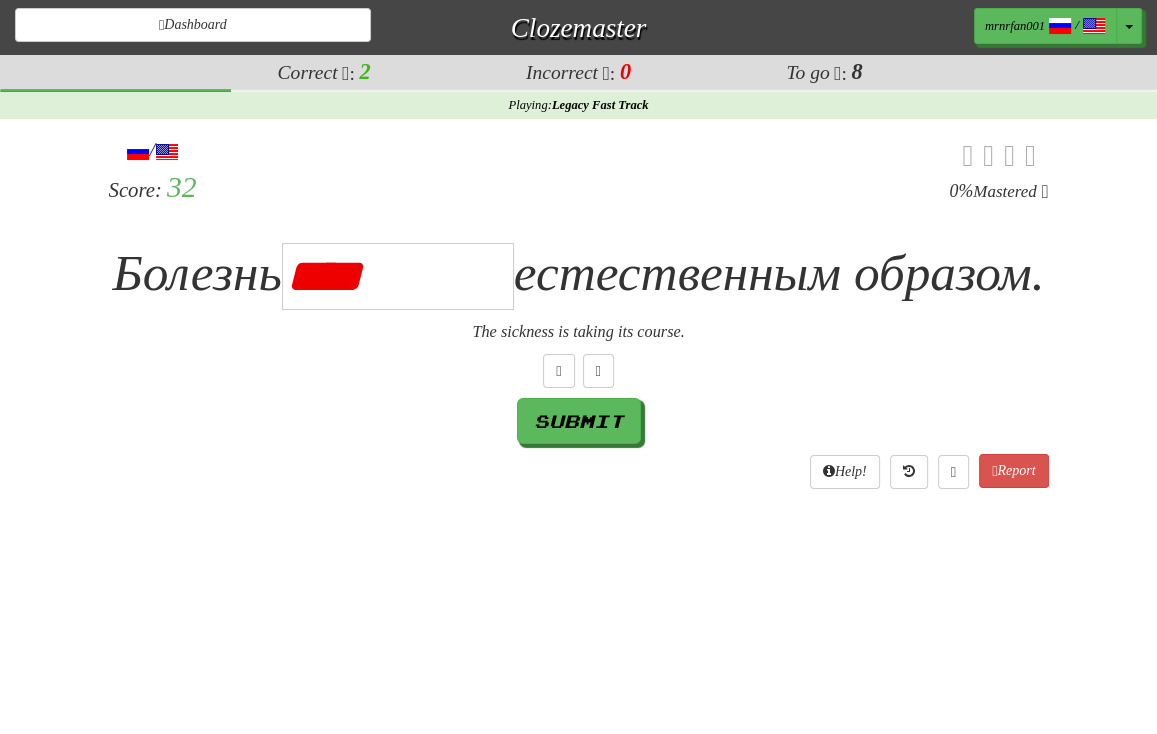 type on "*********" 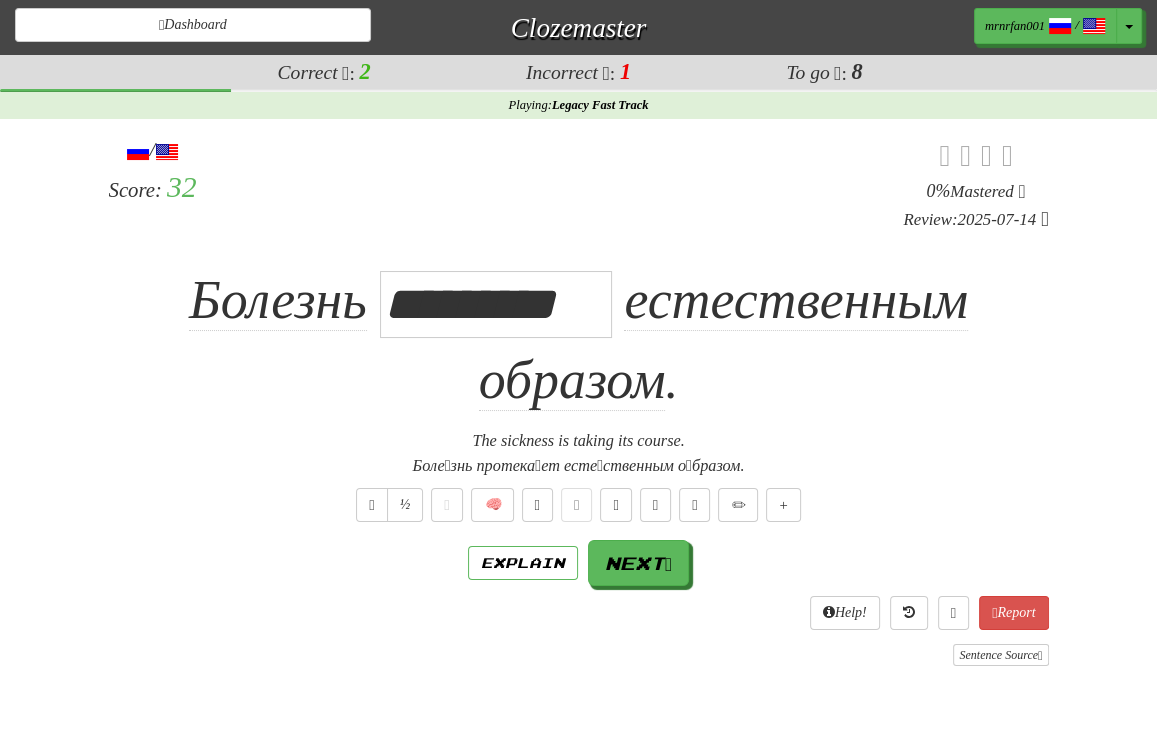 click on "The sickness is taking its course." at bounding box center [579, 441] 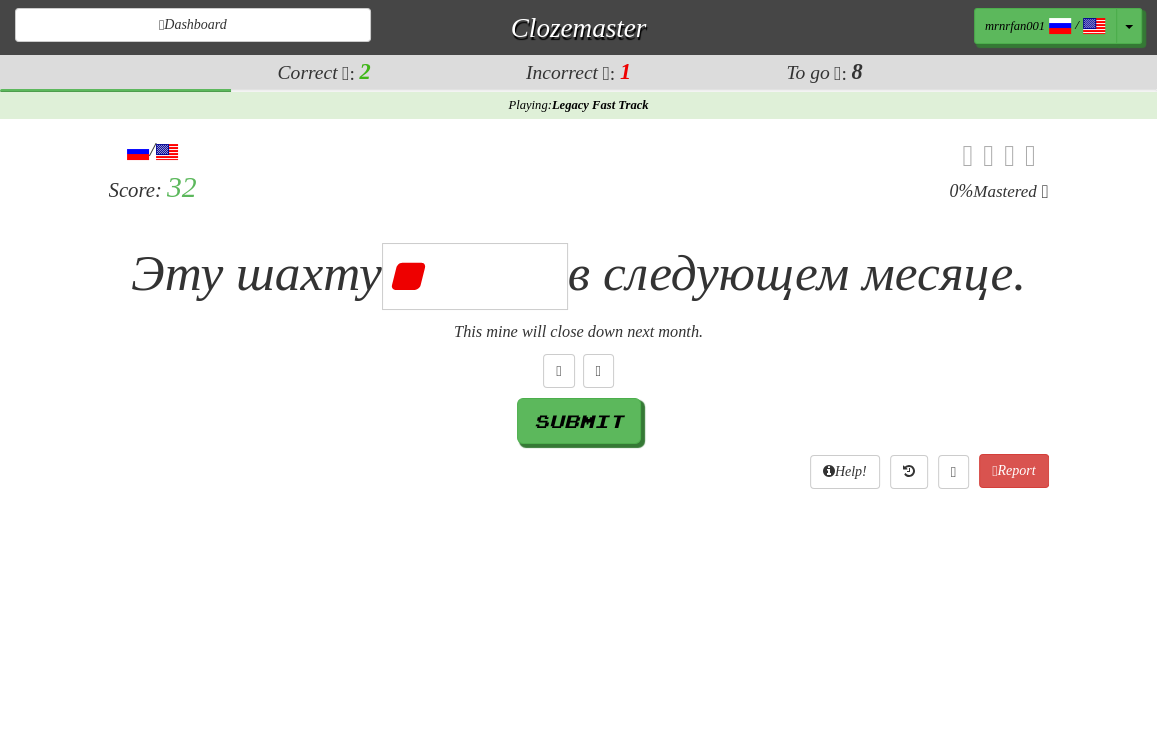 type on "*" 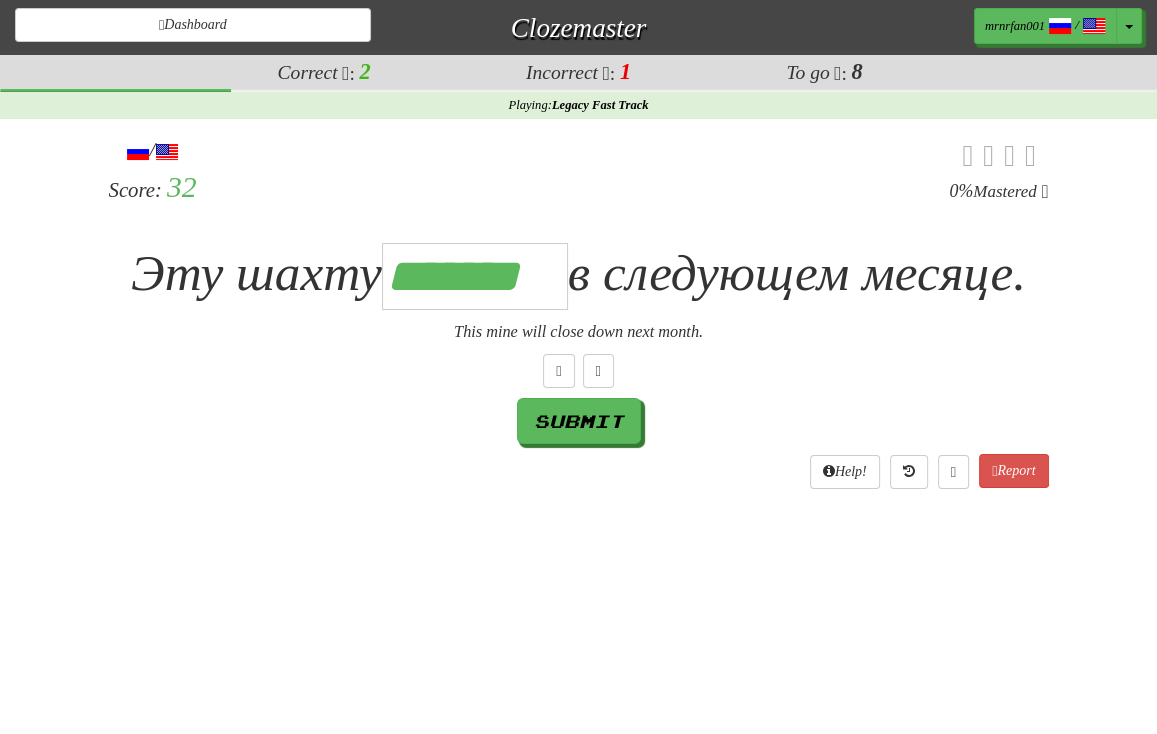 scroll, scrollTop: 0, scrollLeft: 5, axis: horizontal 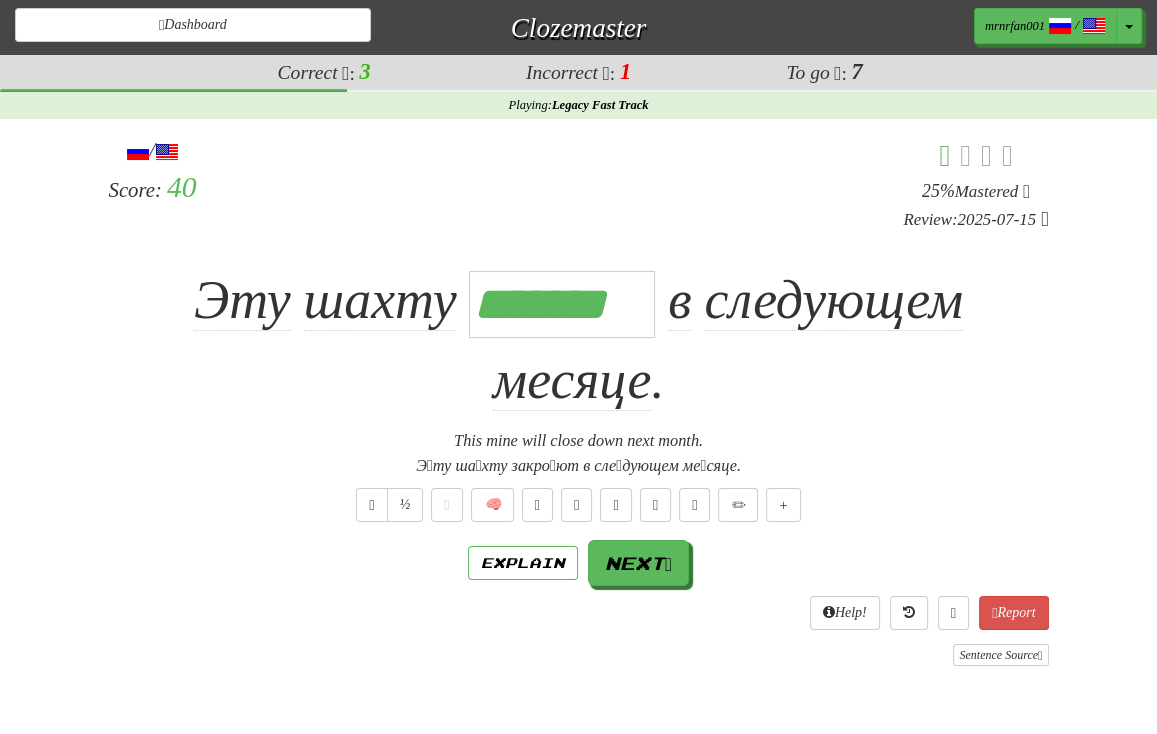 click on "Эту   шахту   [ACTION]   в   следующем   месяце ." at bounding box center (579, 341) 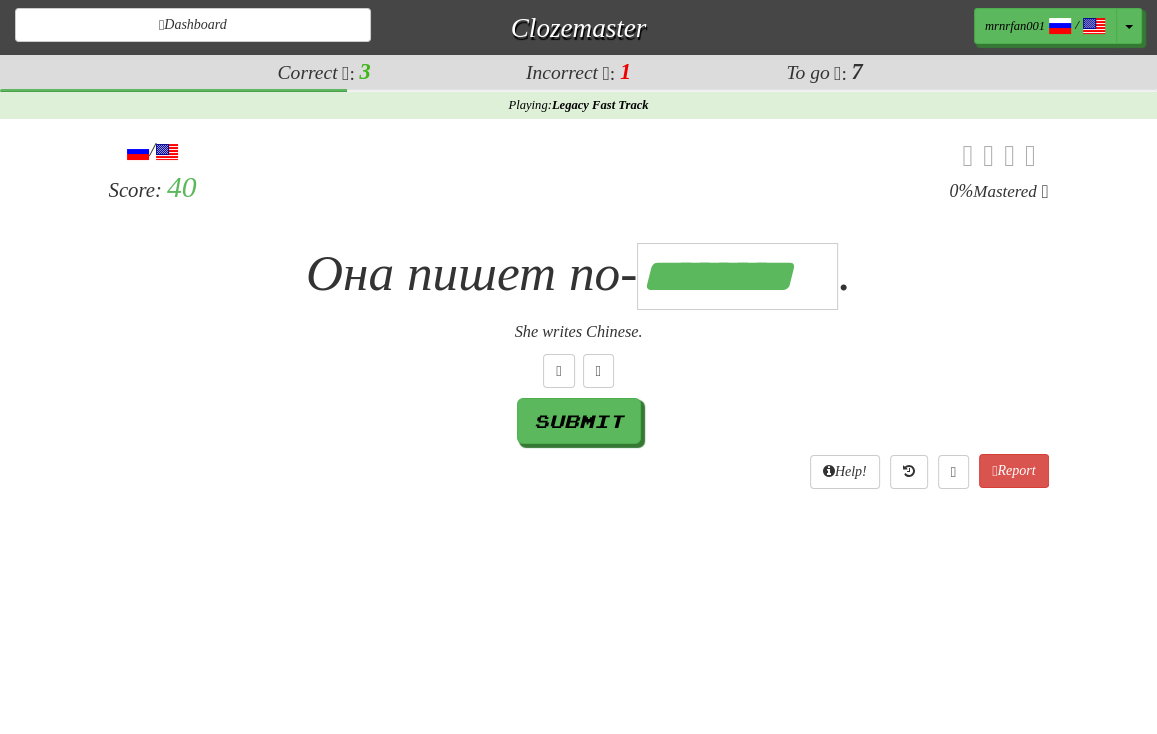 scroll, scrollTop: 0, scrollLeft: 7, axis: horizontal 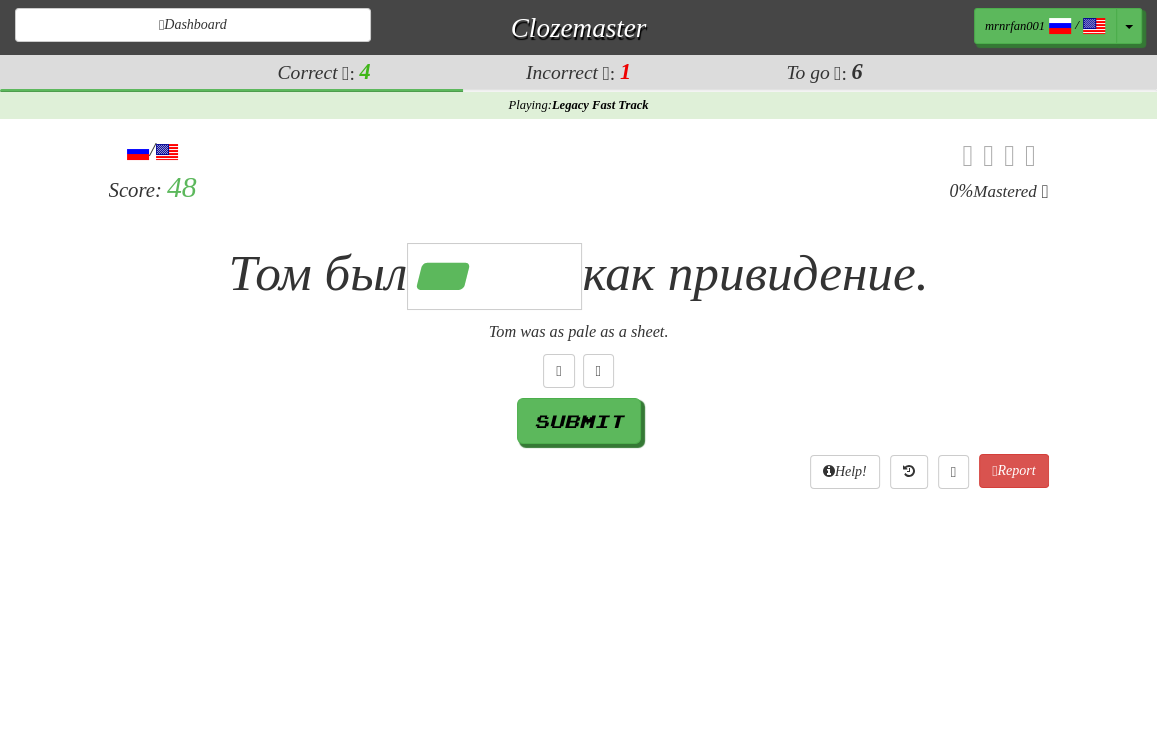 type on "*******" 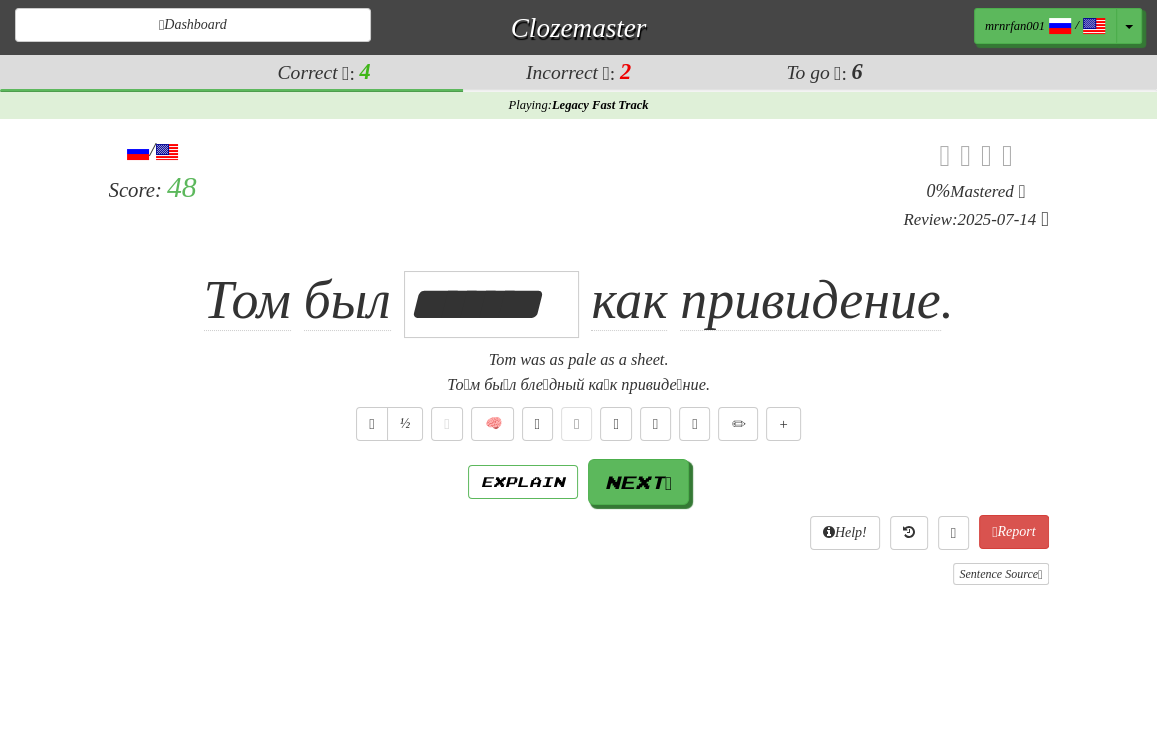 click on "Том   был   *******   как   привидение ." at bounding box center (579, 300) 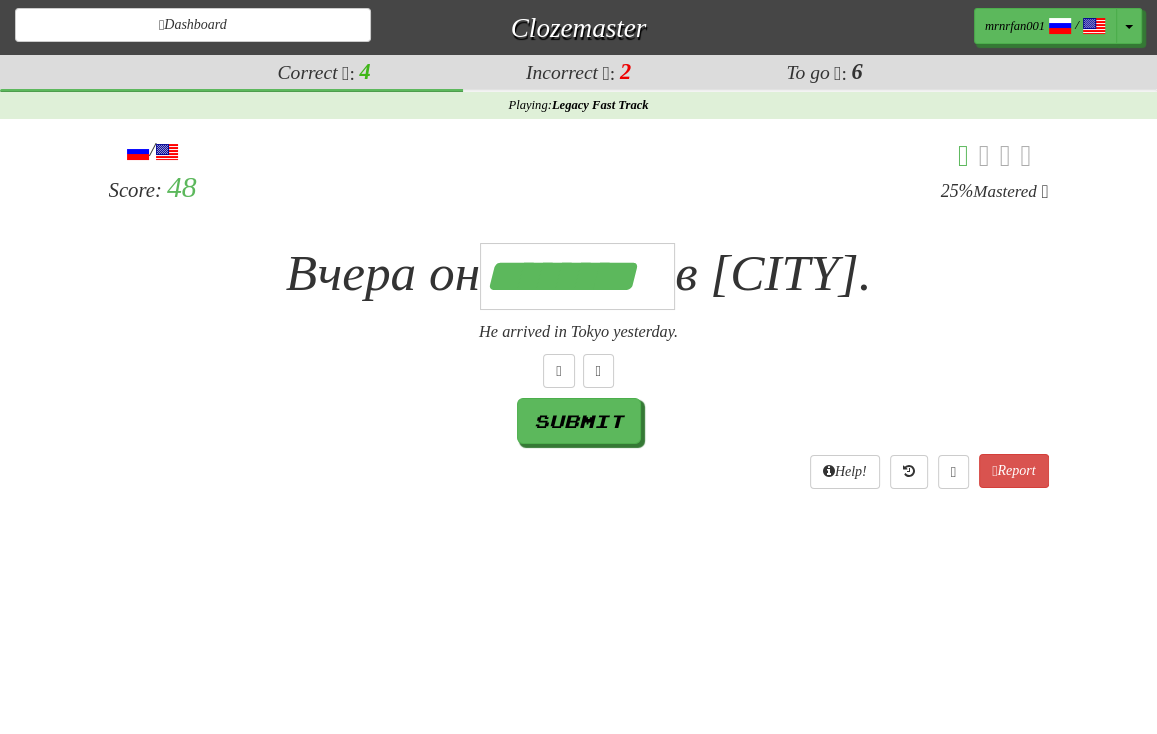 scroll, scrollTop: 0, scrollLeft: 6, axis: horizontal 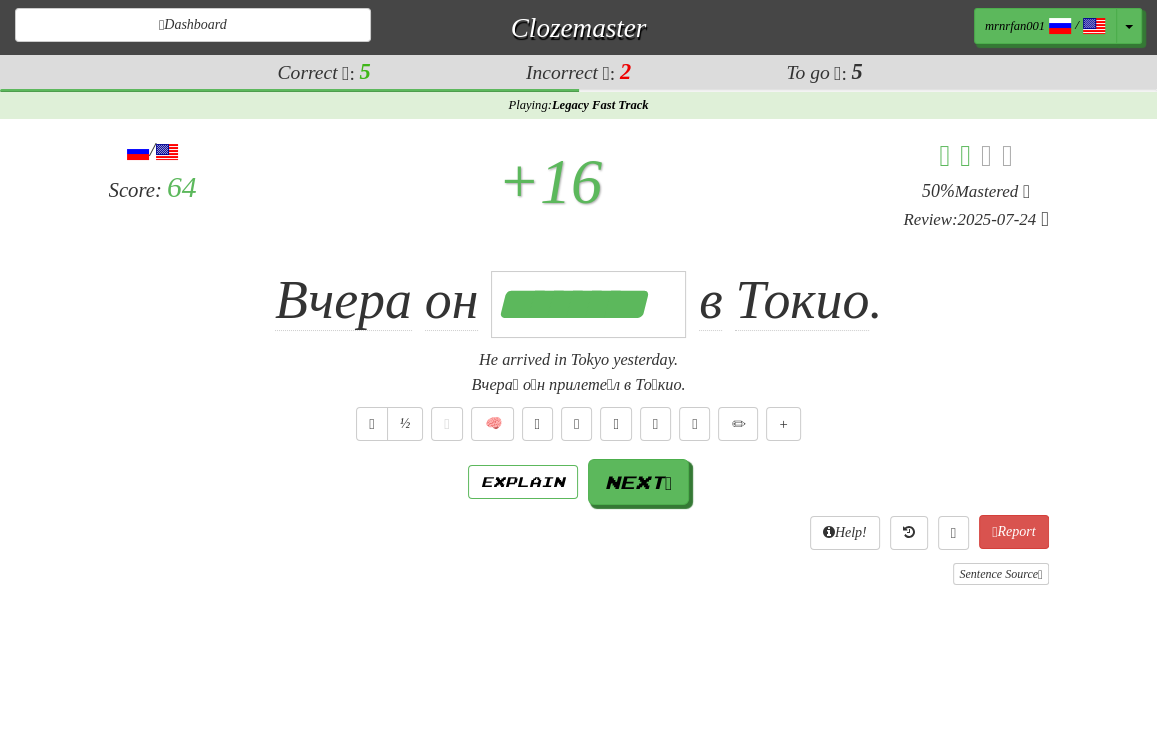 click on "Вчера   он   ********   в   [CITY] ." at bounding box center [579, 300] 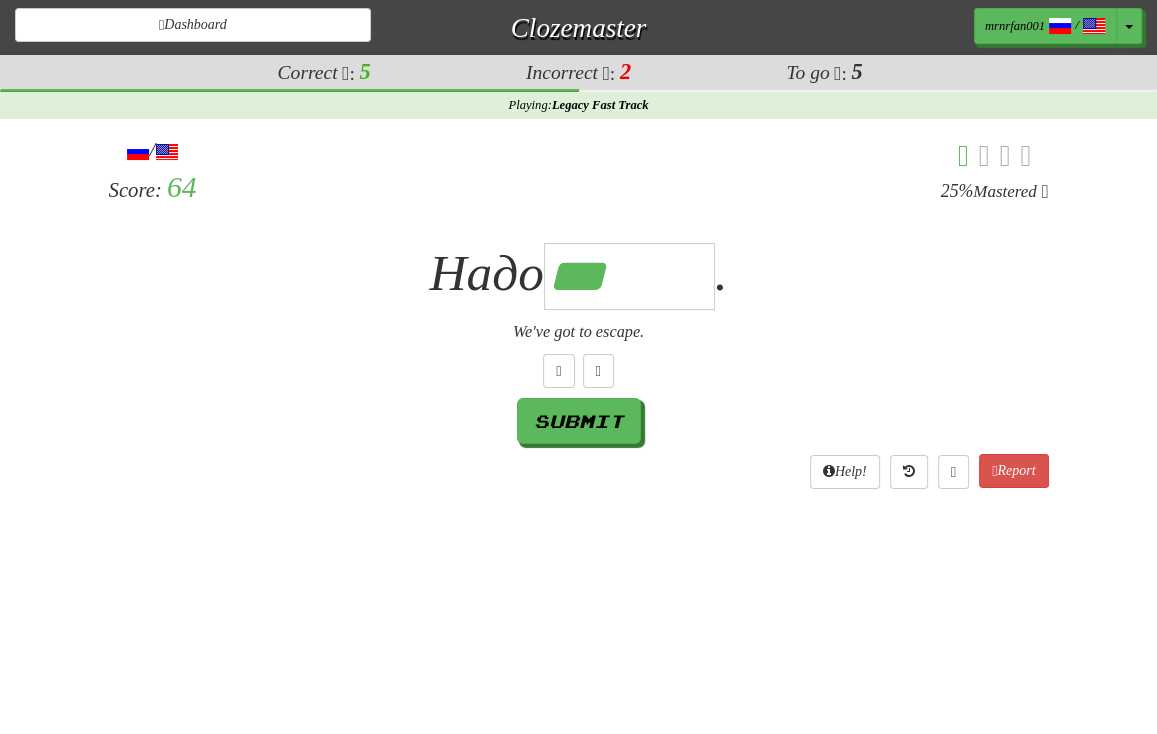 type on "*******" 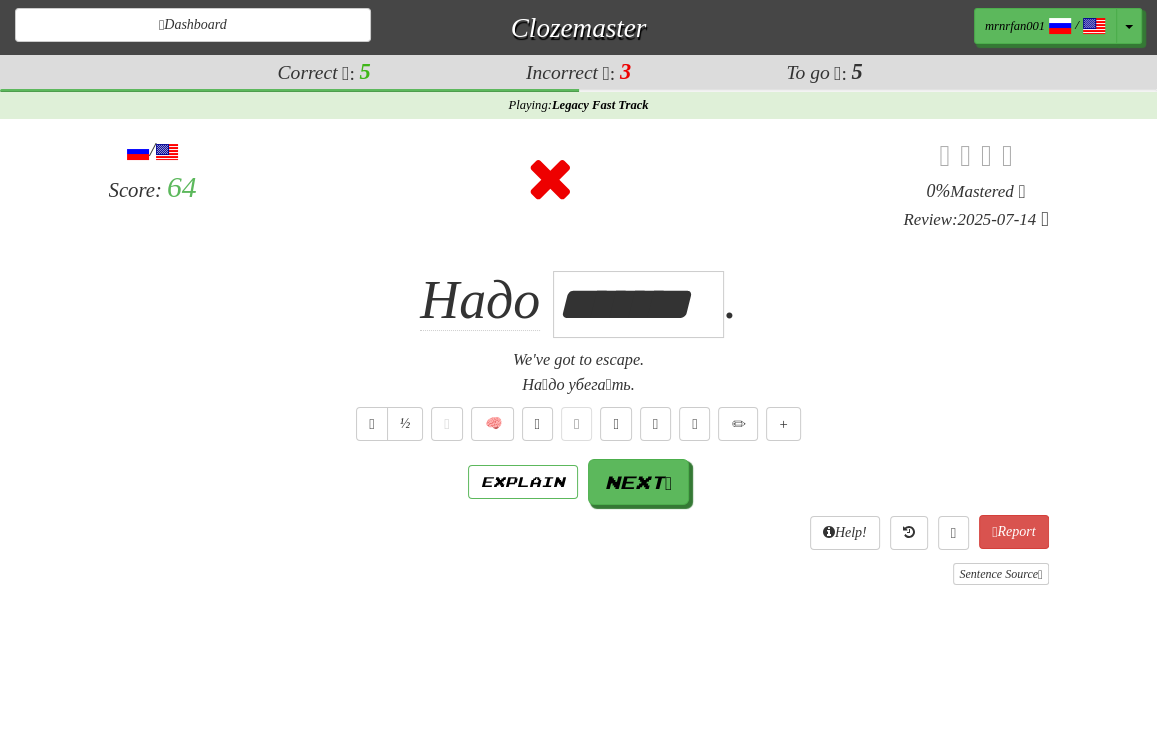 click on "Надо [PERSON]." at bounding box center [579, 300] 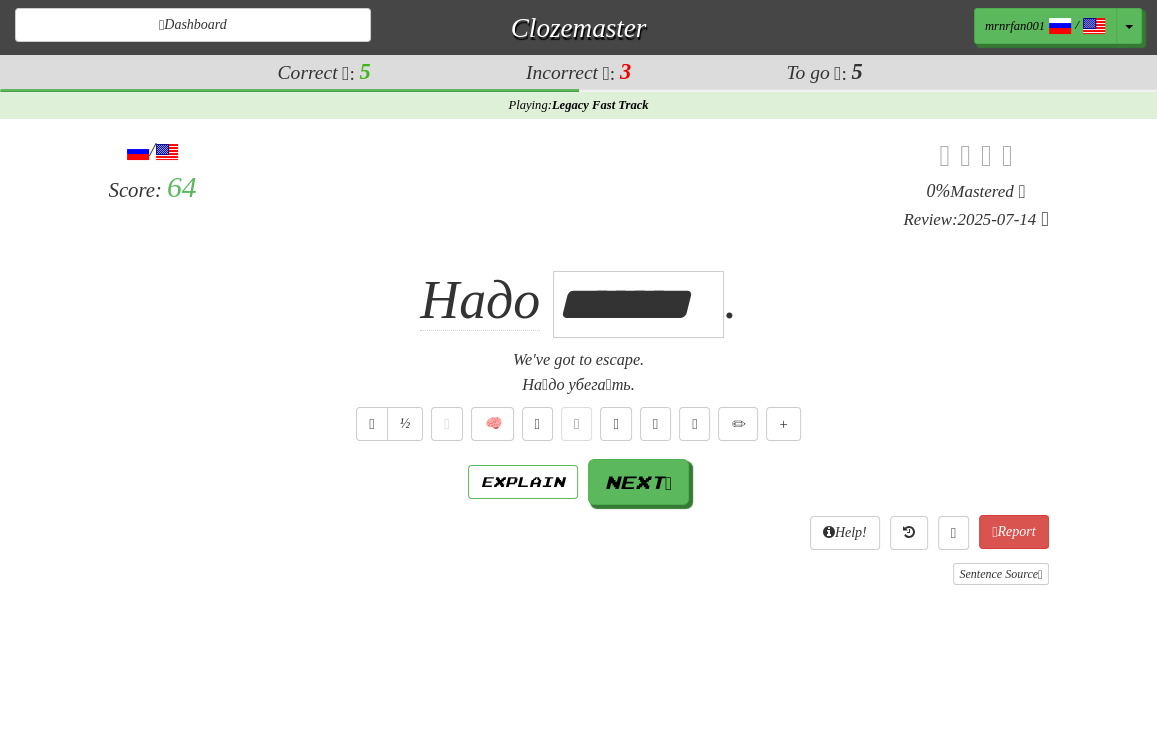 click on "Correct : 5 Incorrect : 3 To go : 5 Playing : Legacy Fast Track / Score: 64 0 % Mastered Review: 2025-07-14 Надо [PERSON]. We've got to escape. Надо убегать. ½ 🧠 Explain Next Help! Report Sentence Source" at bounding box center (578, 337) 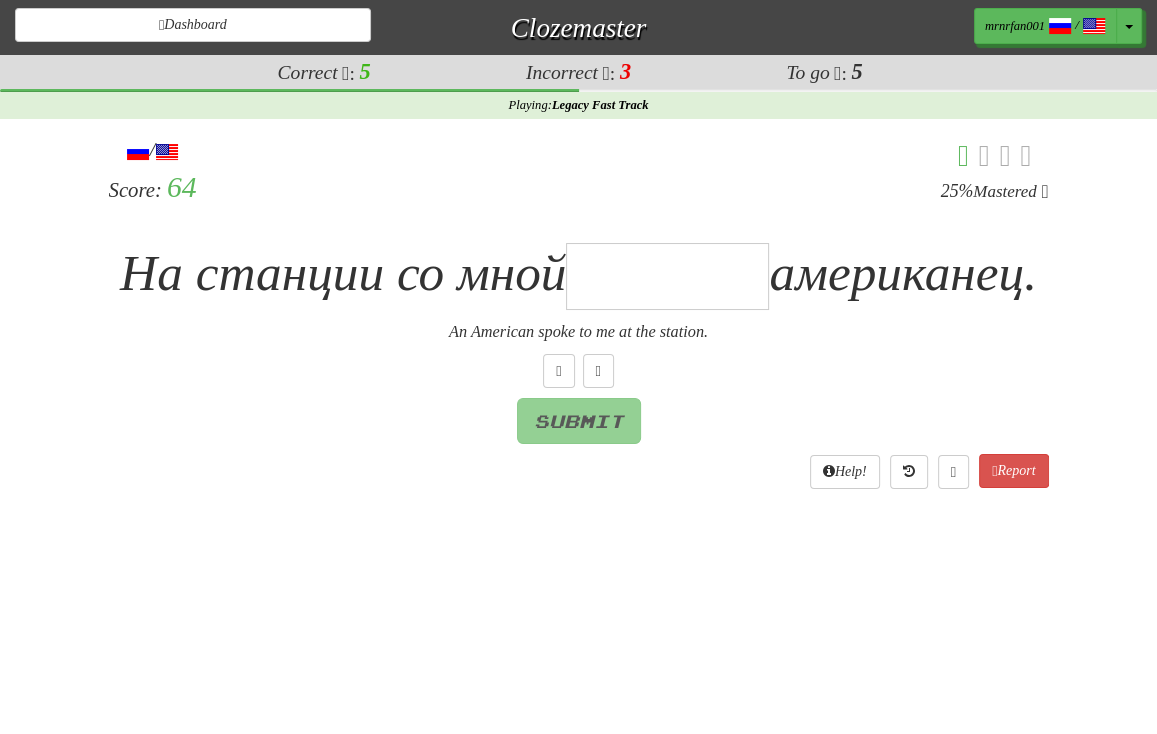 click at bounding box center (667, 276) 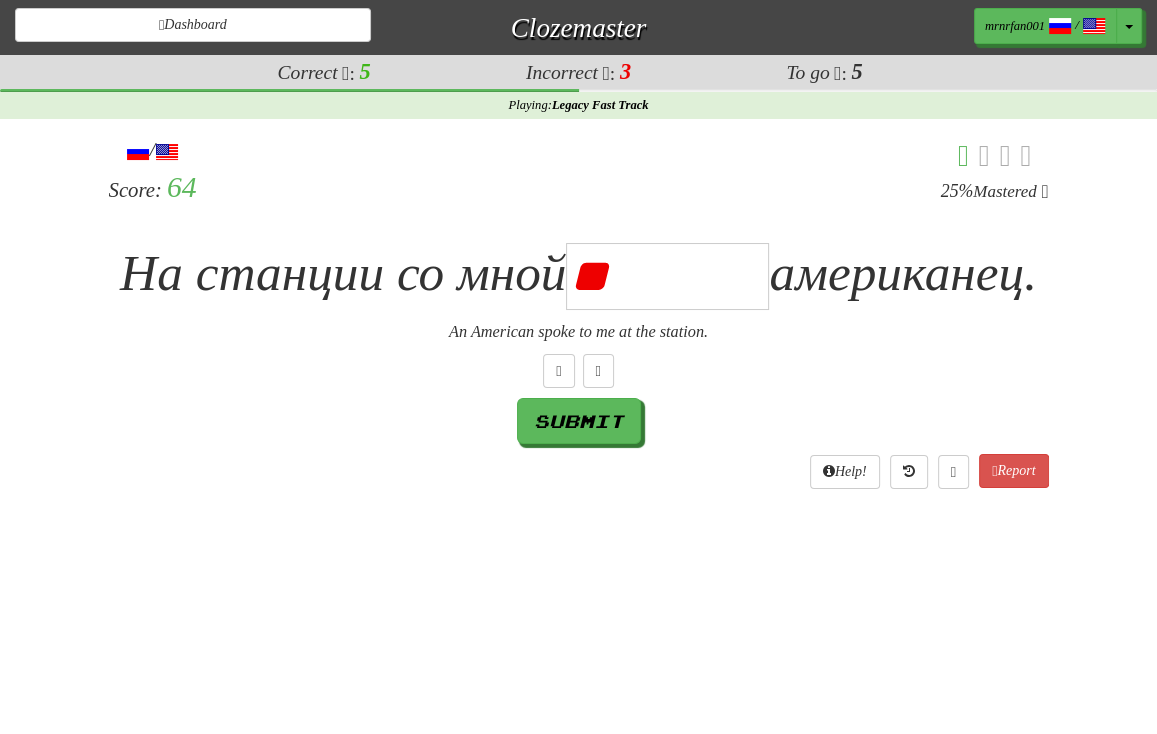 type on "*" 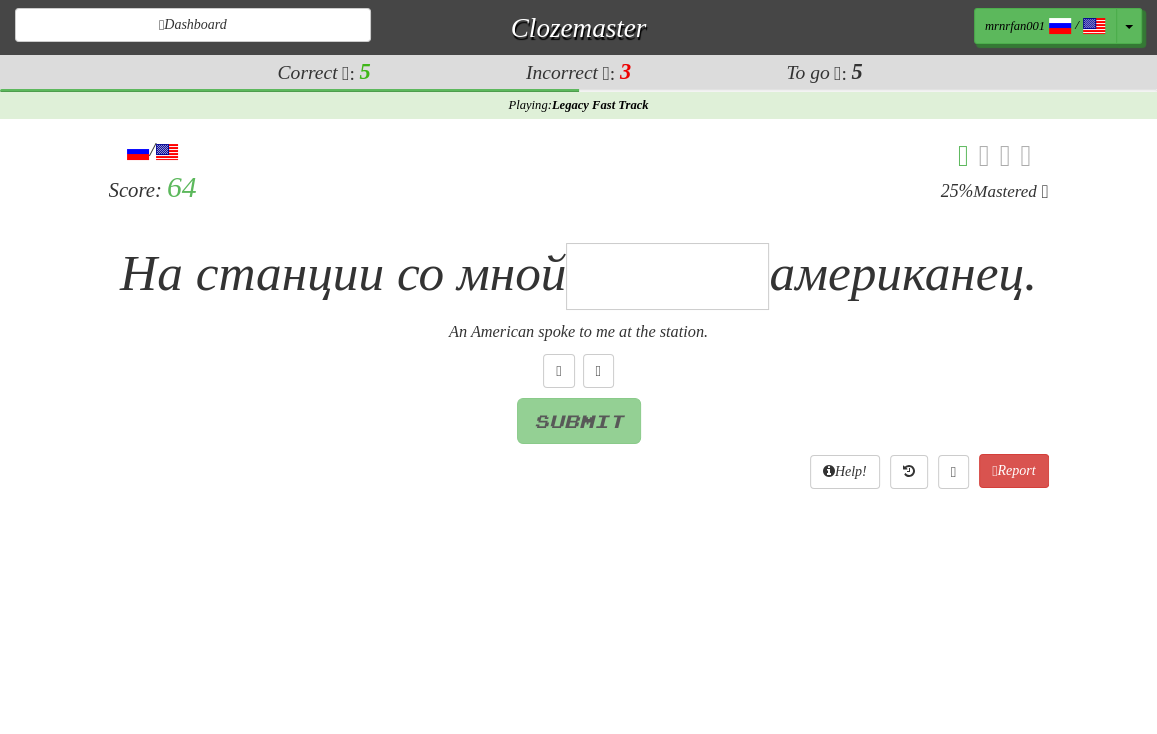 type on "*" 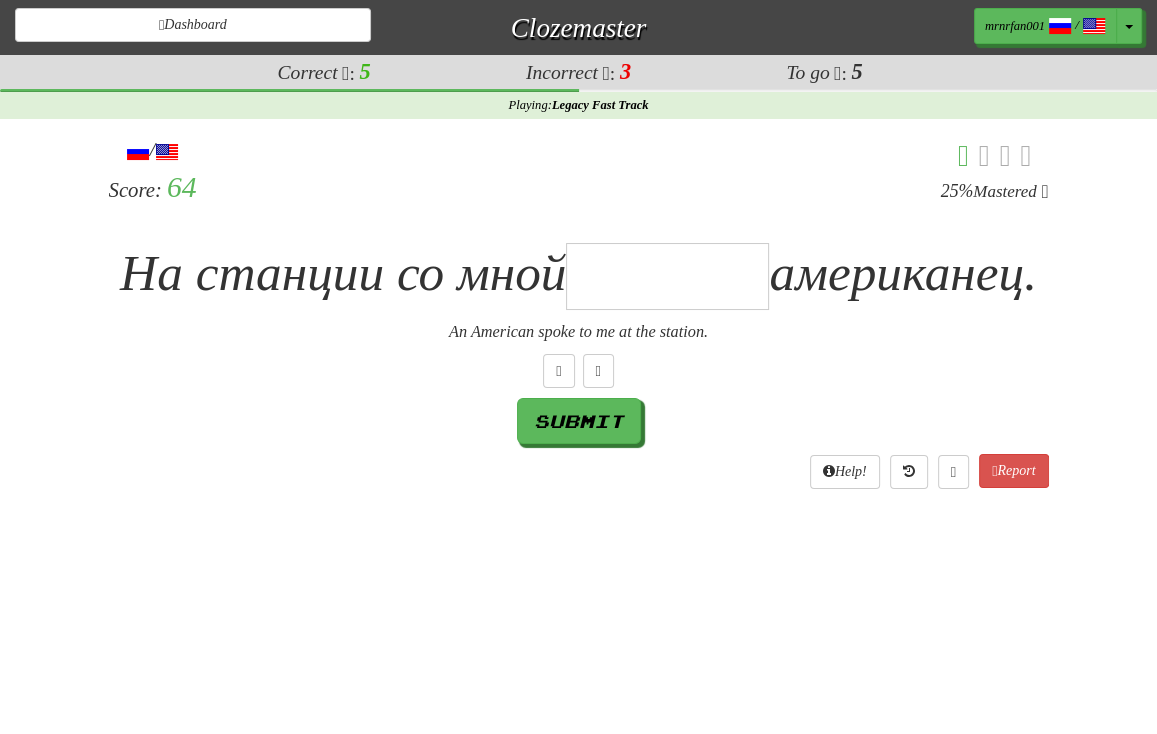 type on "*" 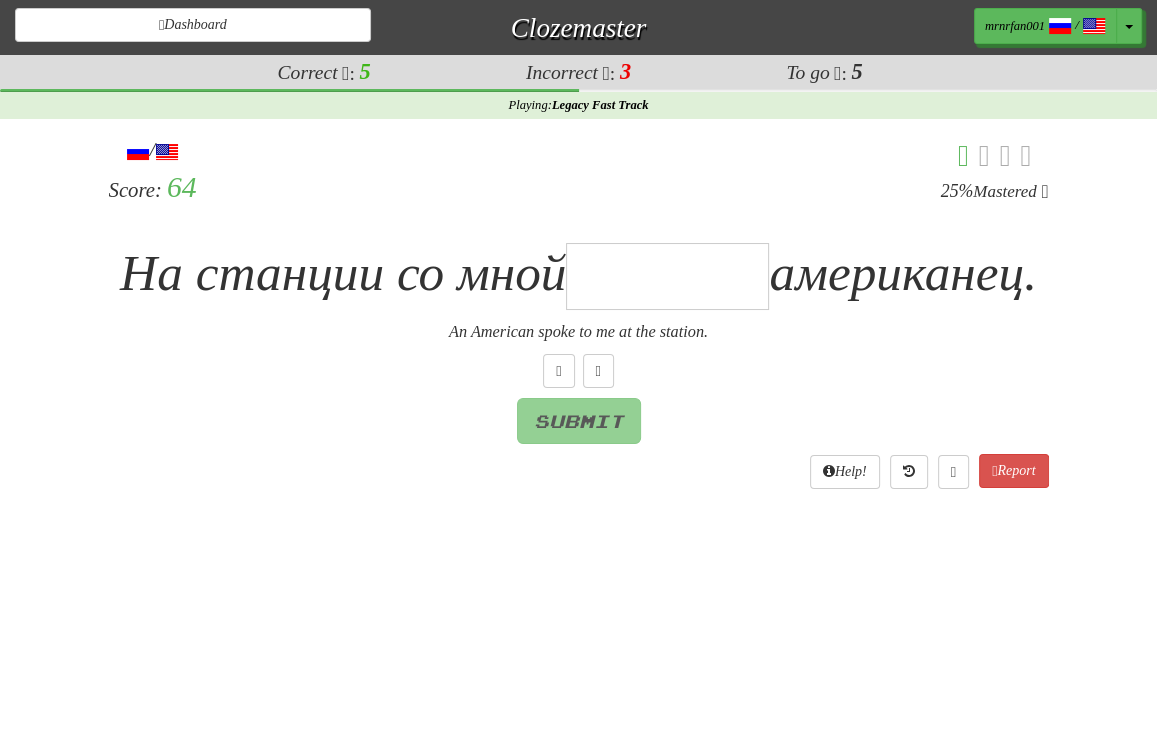 type on "*" 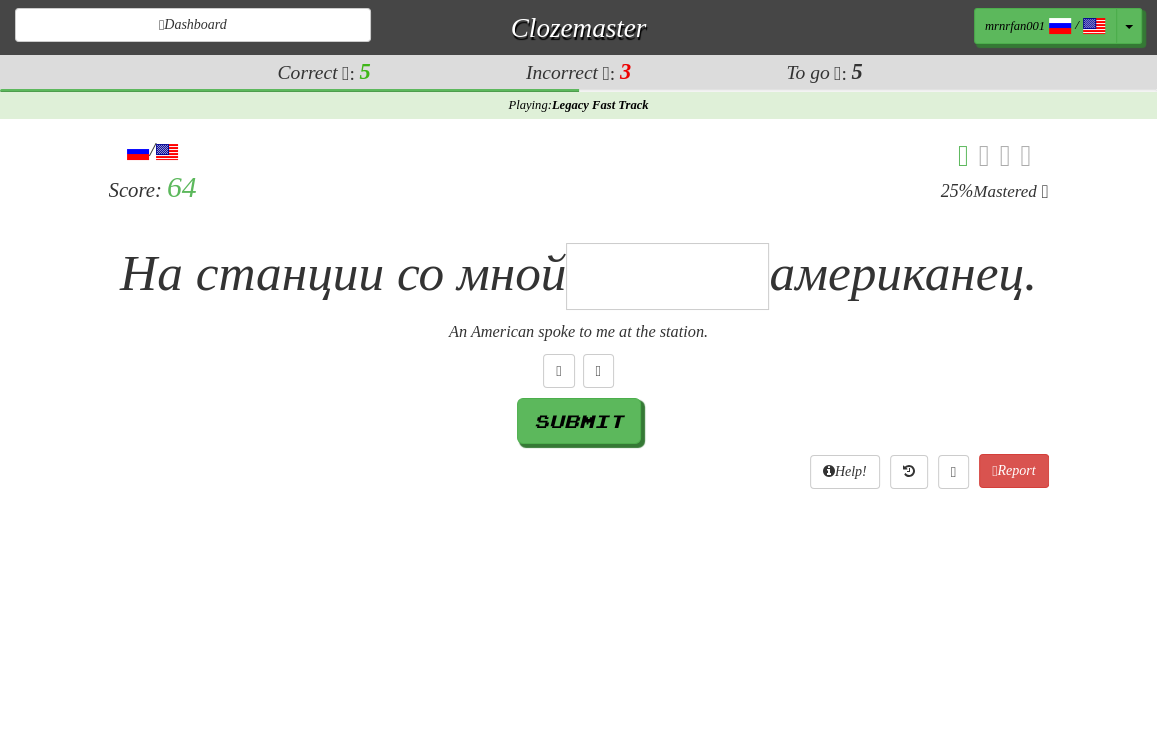 type on "*" 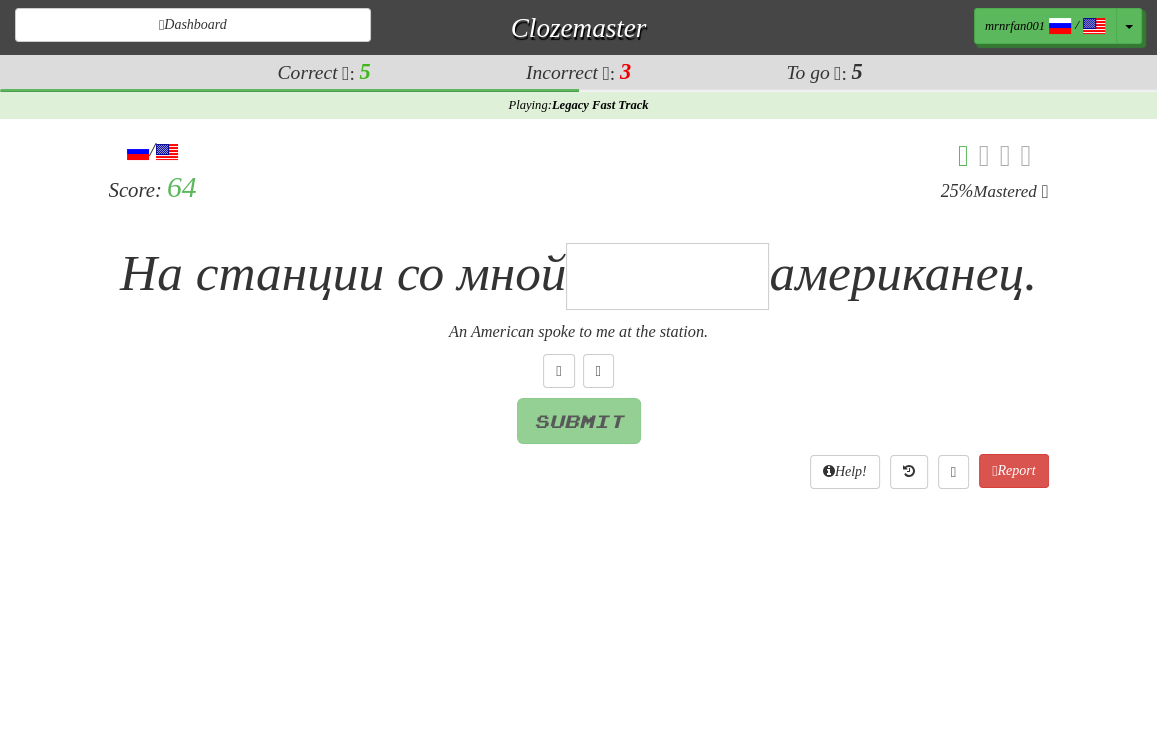 type on "*" 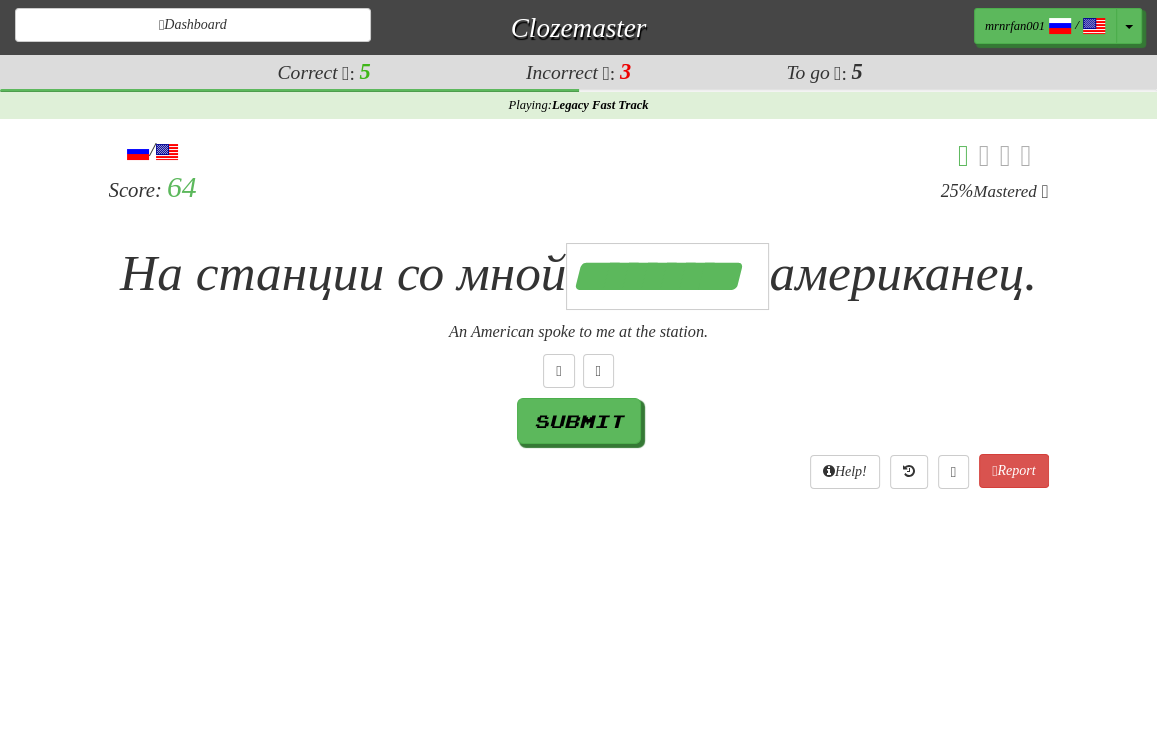 scroll, scrollTop: 0, scrollLeft: 7, axis: horizontal 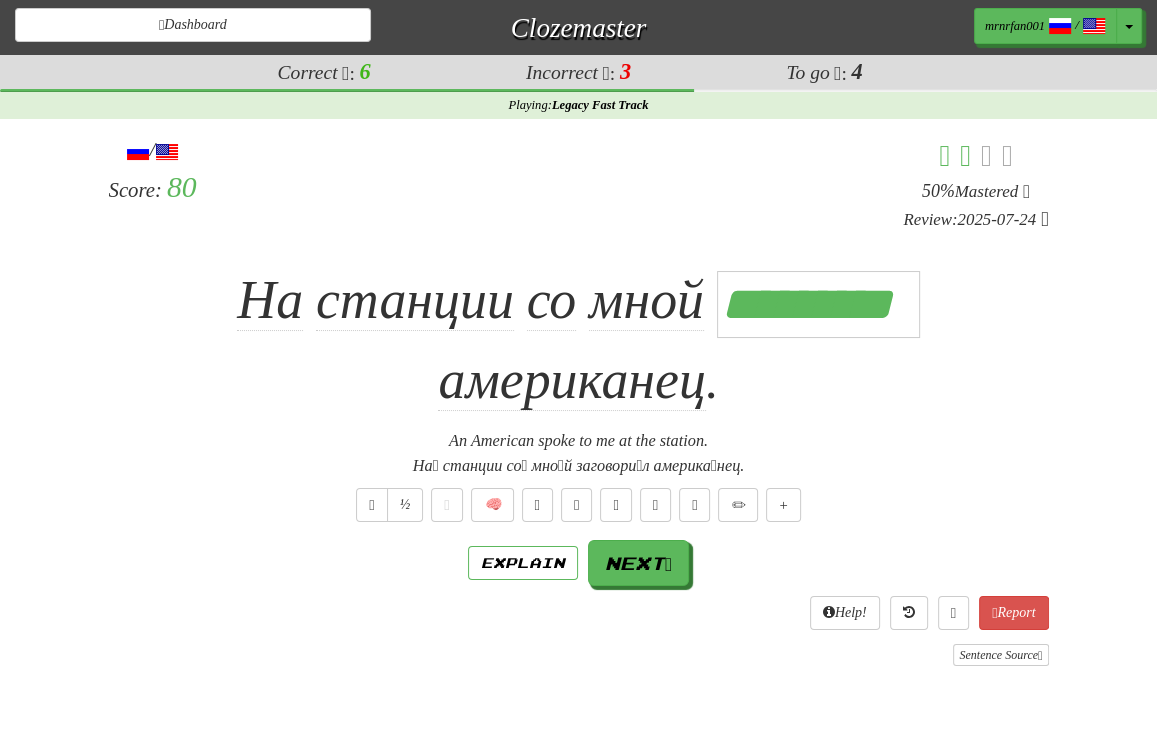 click on "На   станции   со   мной   [NATIONALITY]   американец ." at bounding box center (579, 341) 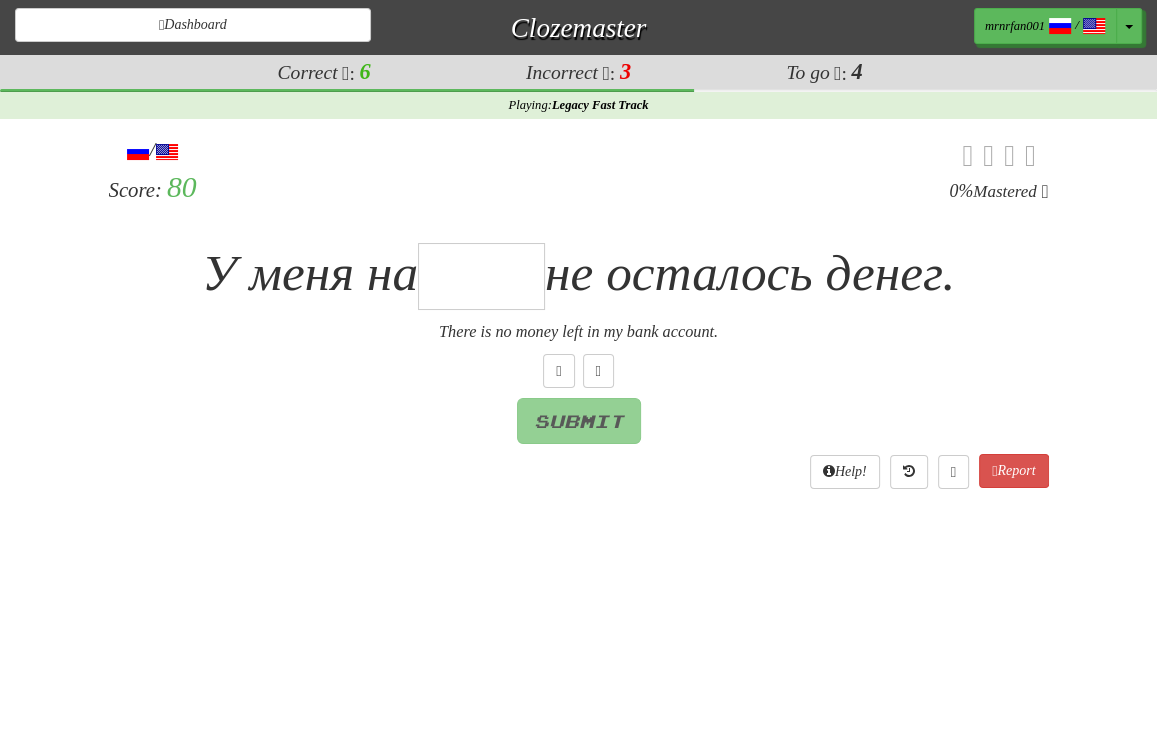 type on "*" 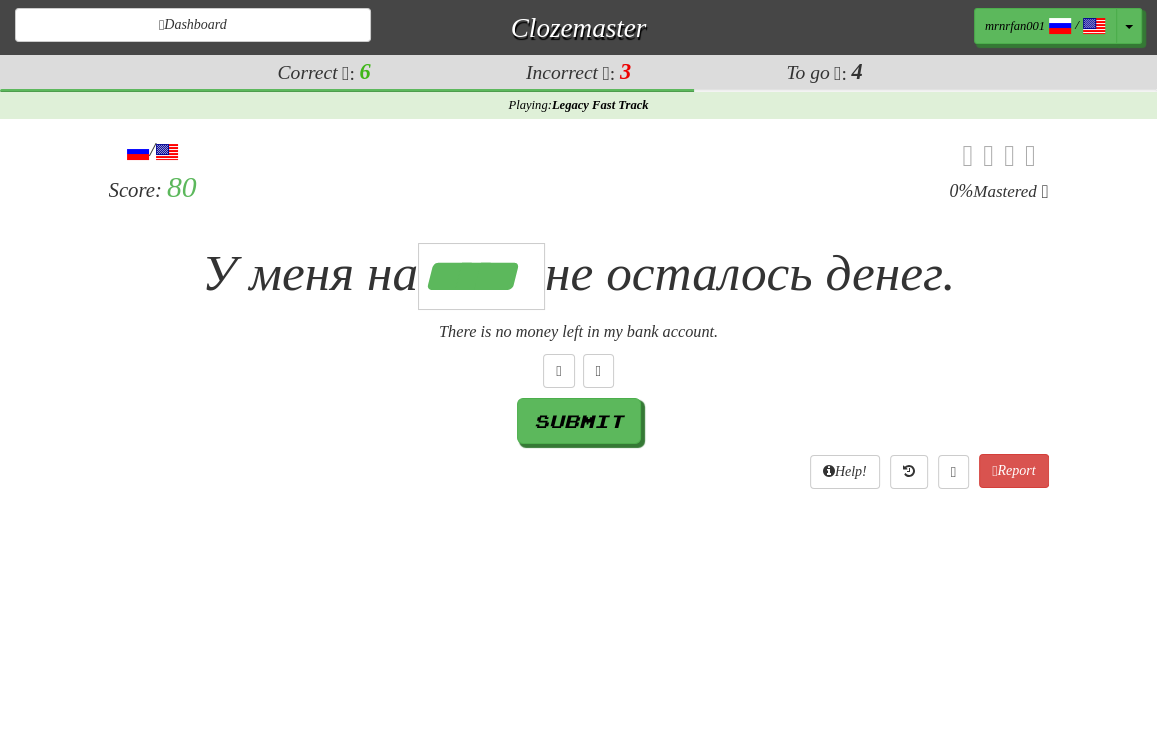 scroll, scrollTop: 0, scrollLeft: 4, axis: horizontal 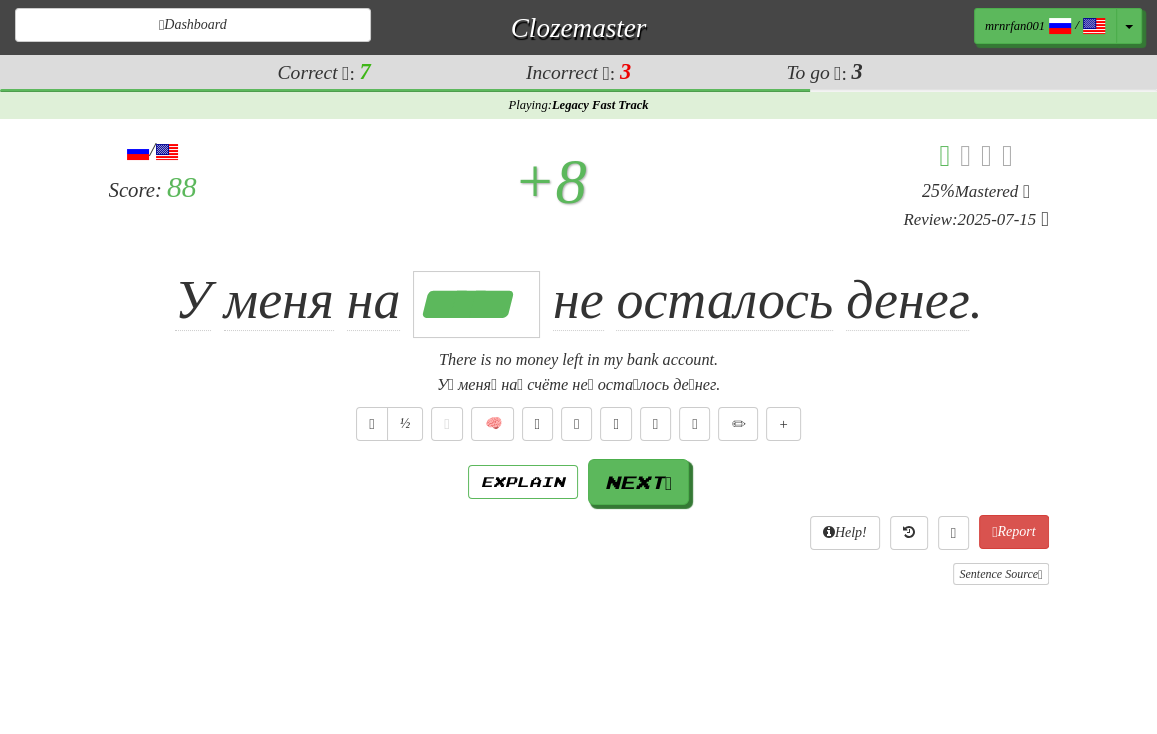 click on "½ 🧠" at bounding box center (579, 424) 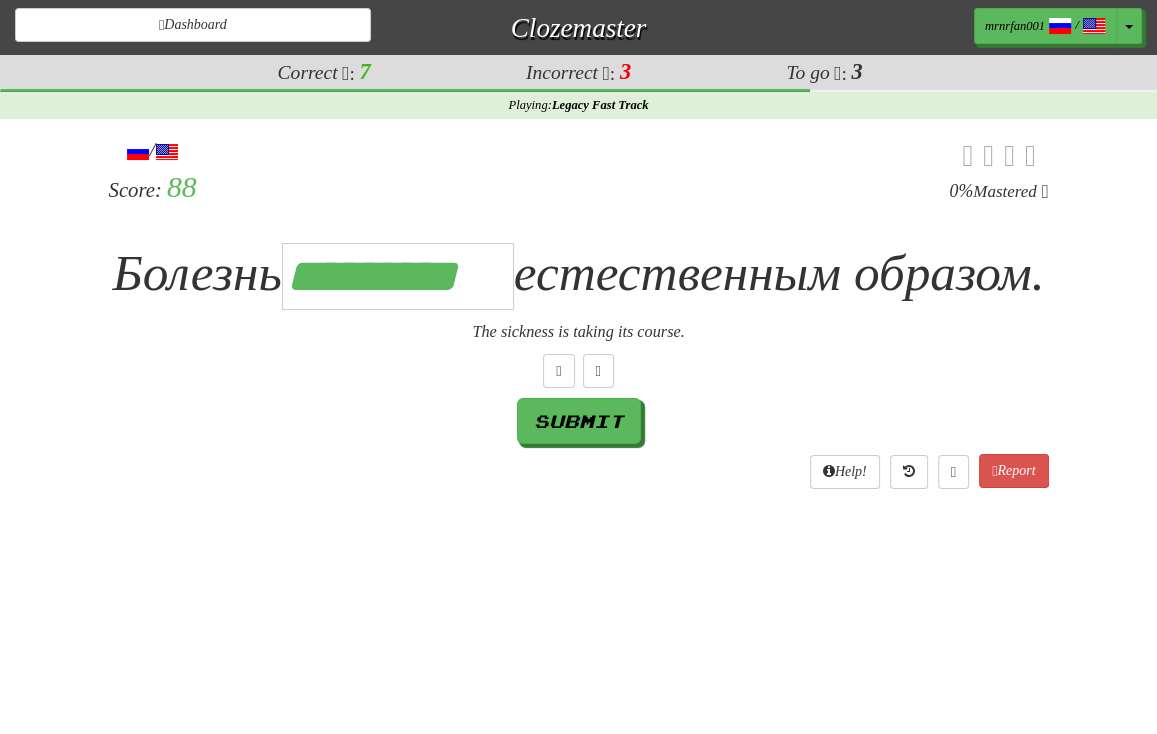 scroll, scrollTop: 0, scrollLeft: 8, axis: horizontal 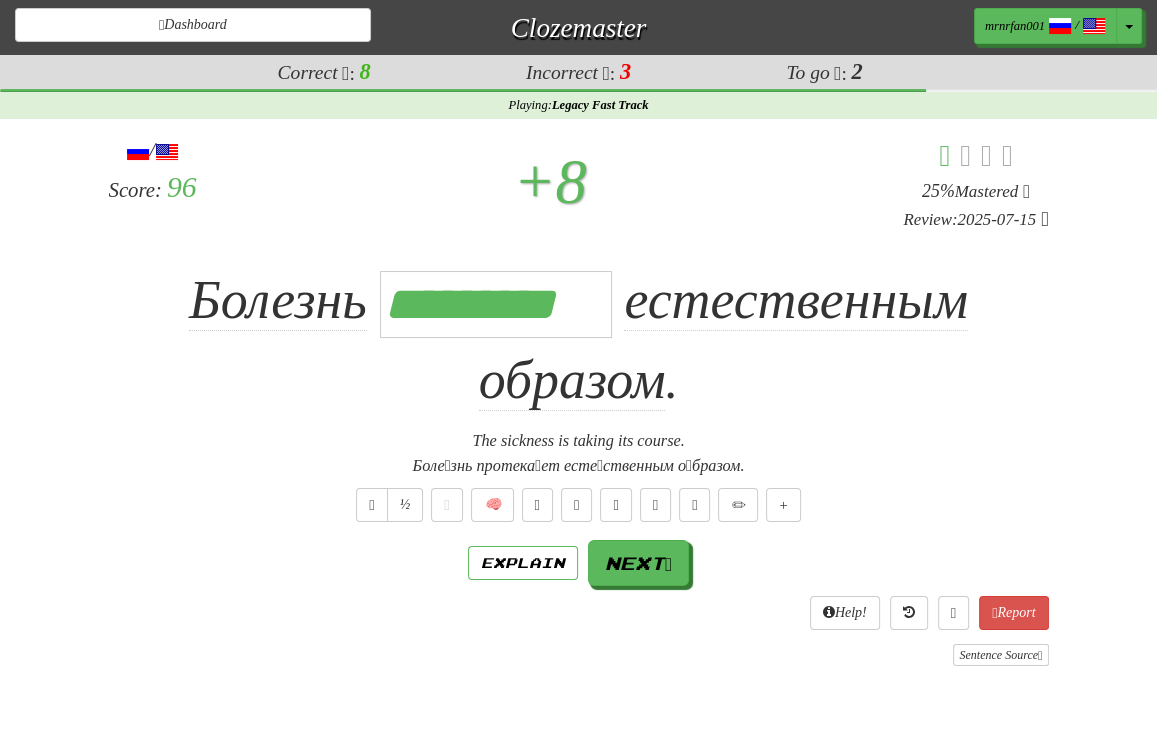 click on "Болезнь [PERSON] естественным образом." at bounding box center [579, 341] 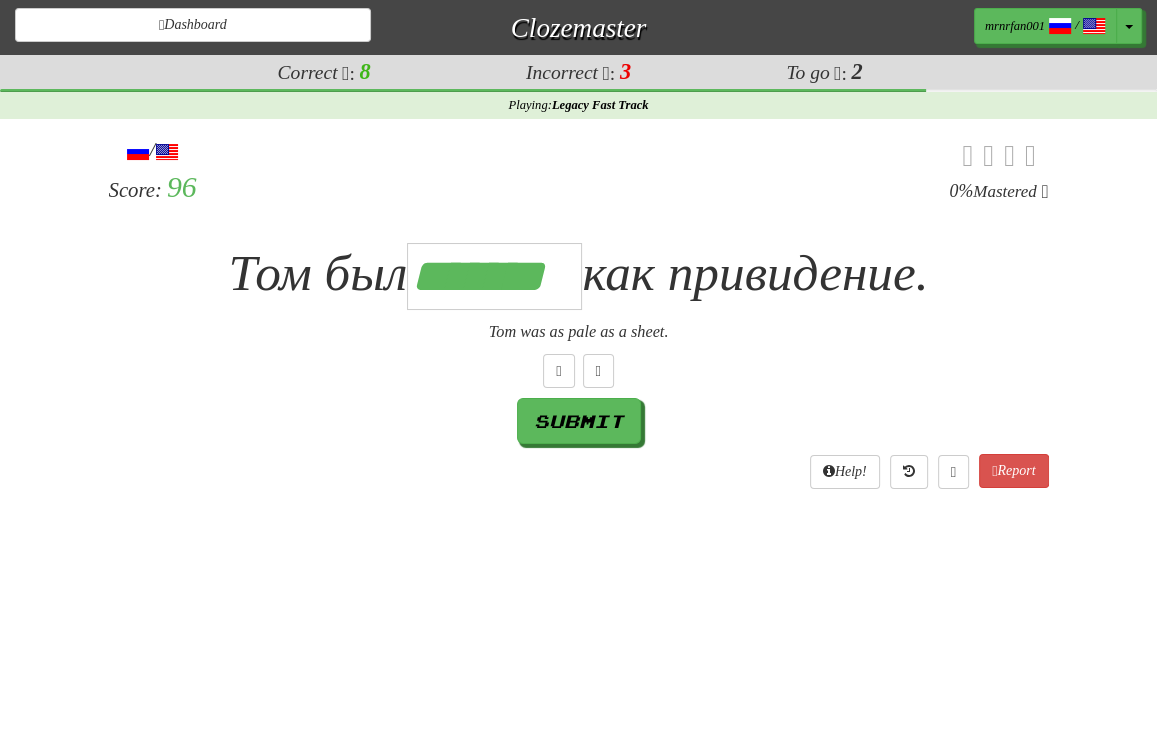 scroll, scrollTop: 0, scrollLeft: 5, axis: horizontal 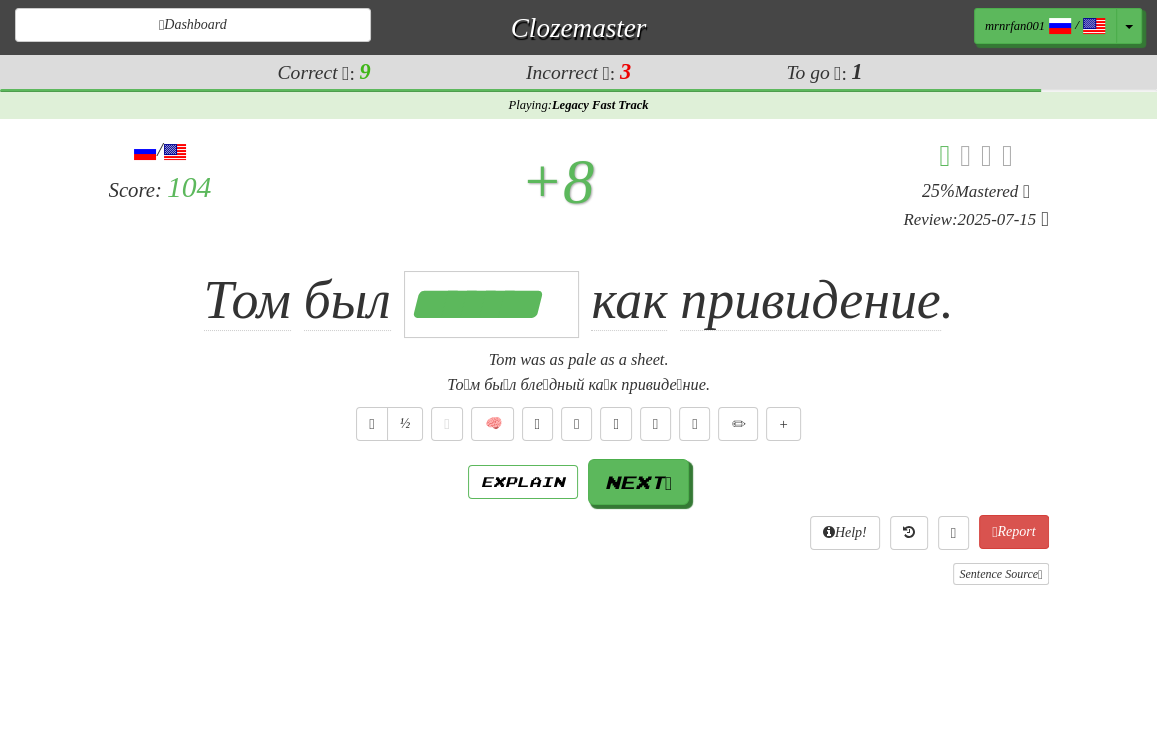 click on "То́м бы́л бле́дный ка́к привиде́ние." at bounding box center (579, 385) 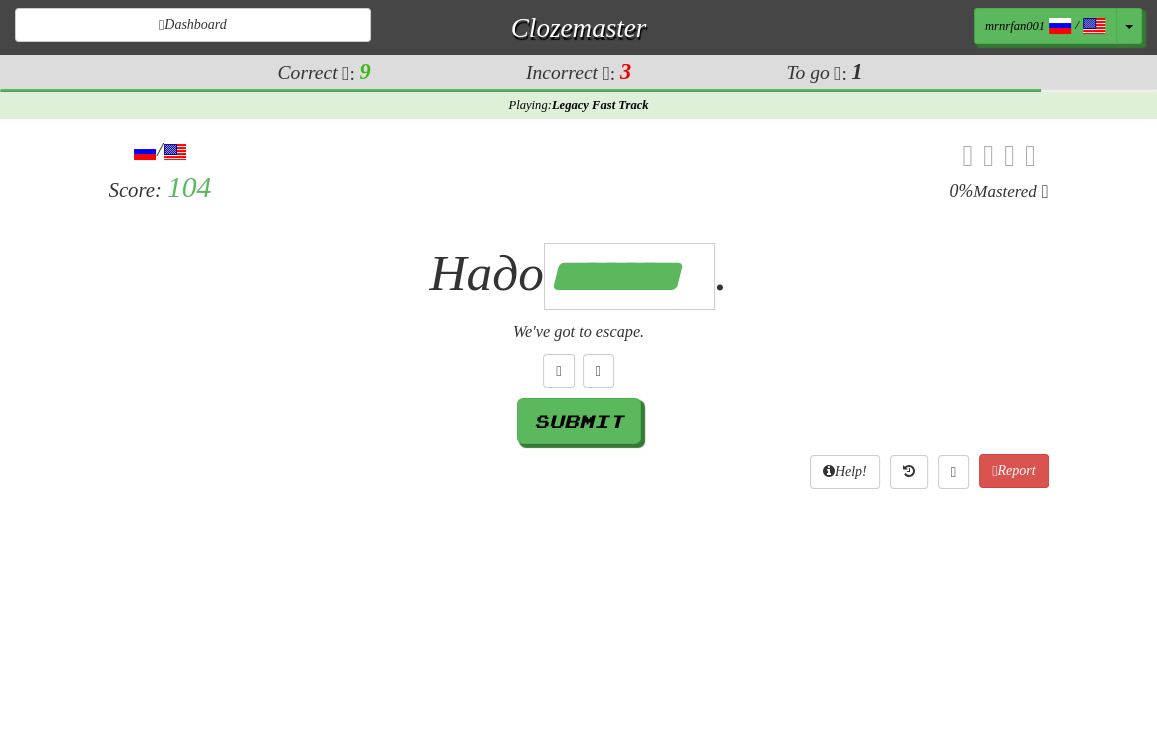 scroll, scrollTop: 0, scrollLeft: 4, axis: horizontal 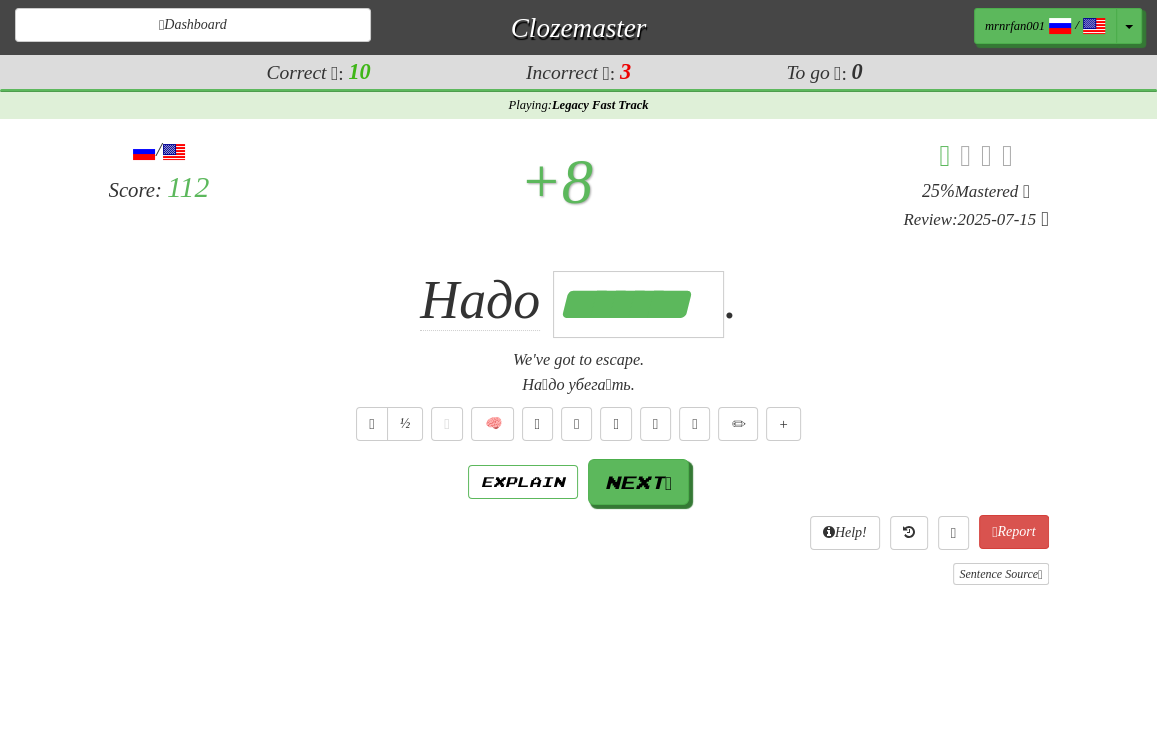 click on "We've got to escape." at bounding box center (579, 360) 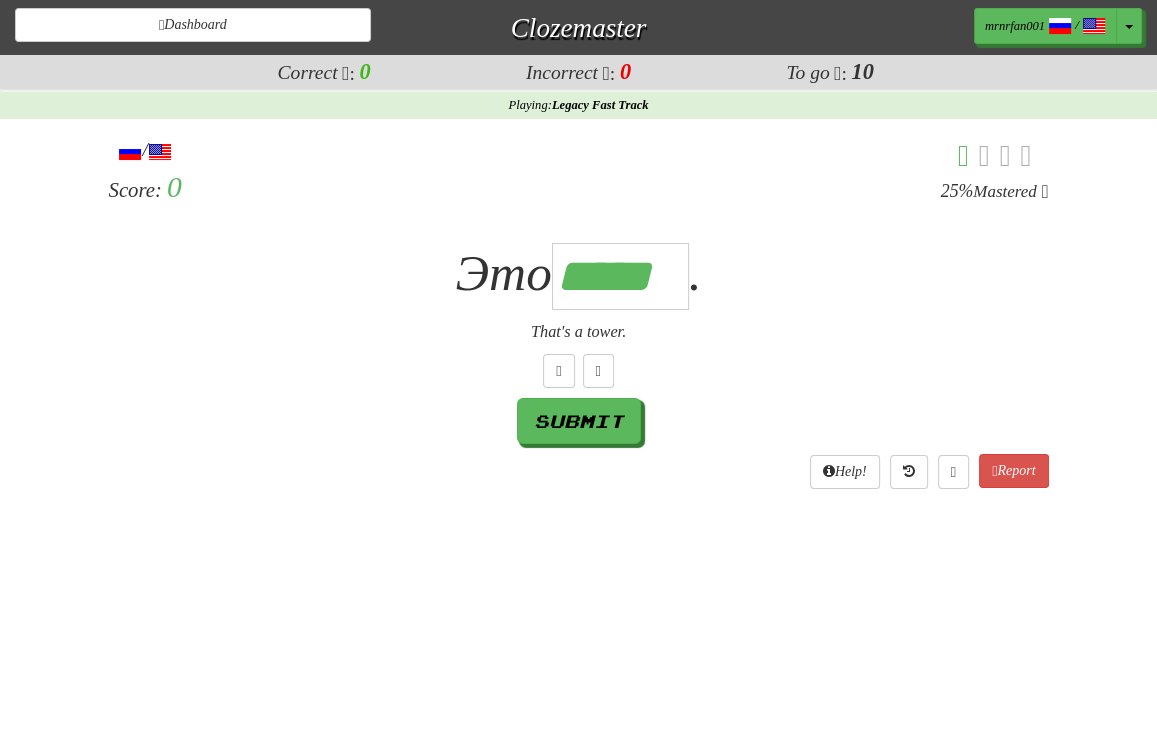 scroll, scrollTop: 0, scrollLeft: 3, axis: horizontal 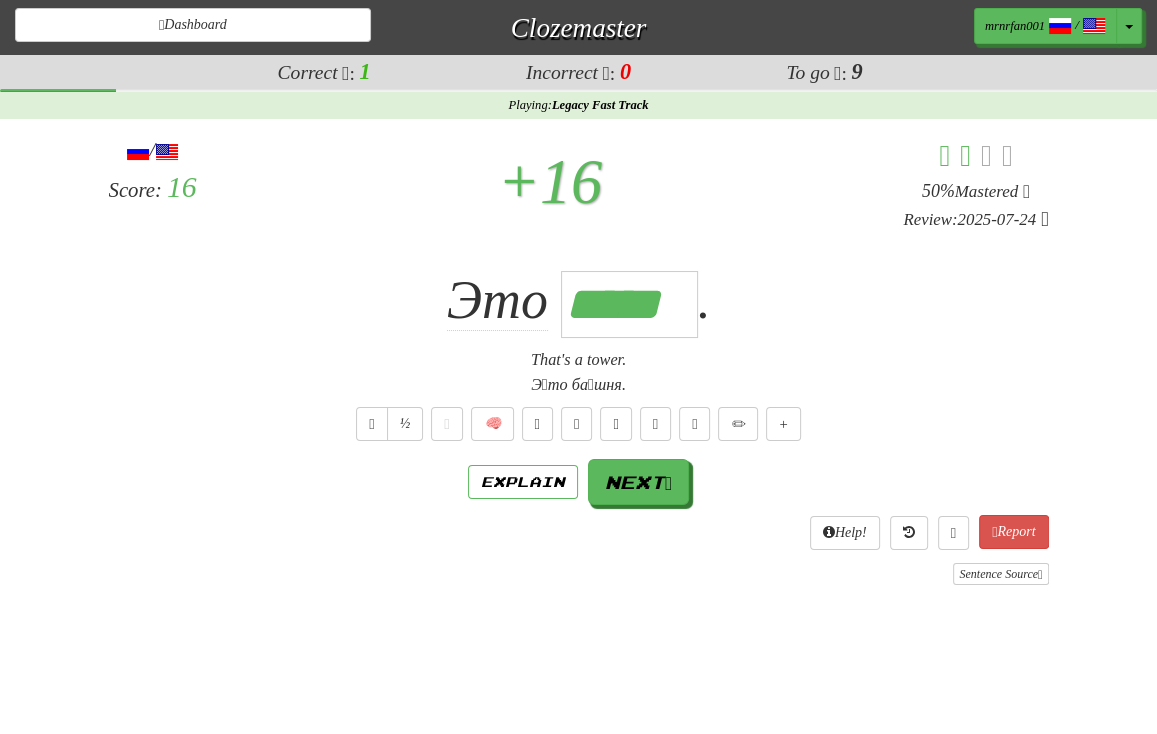 click on "That's a tower." at bounding box center (579, 360) 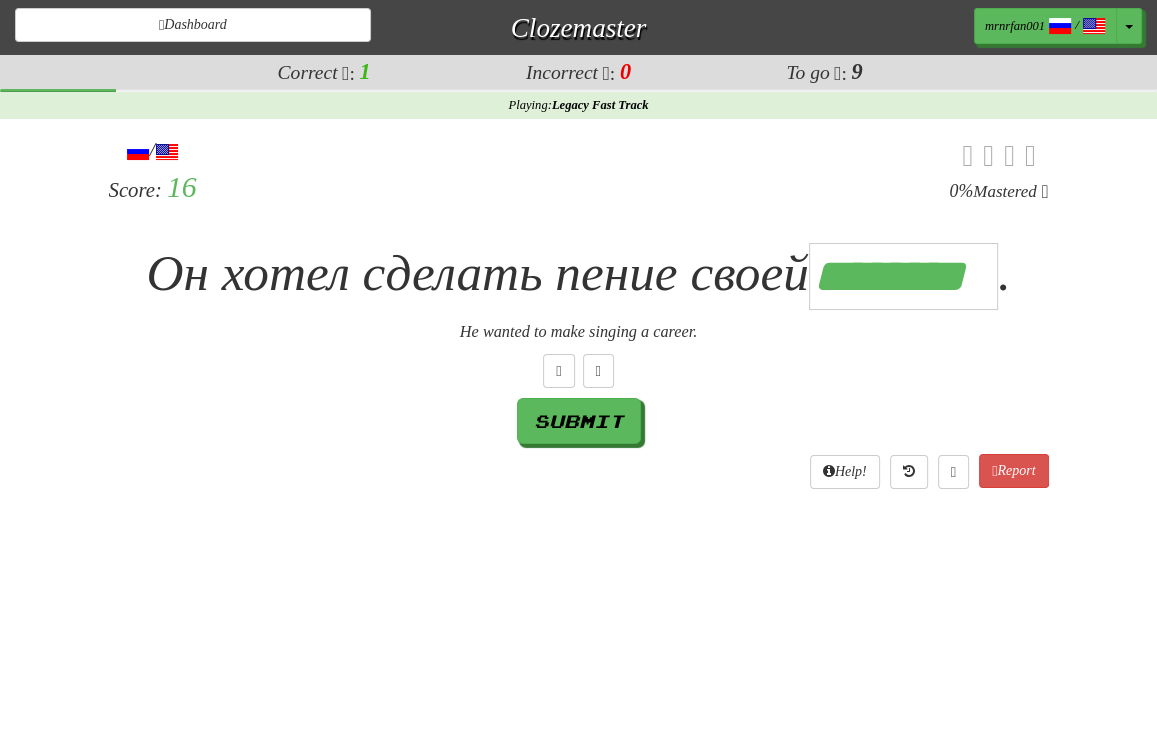scroll, scrollTop: 0, scrollLeft: 6, axis: horizontal 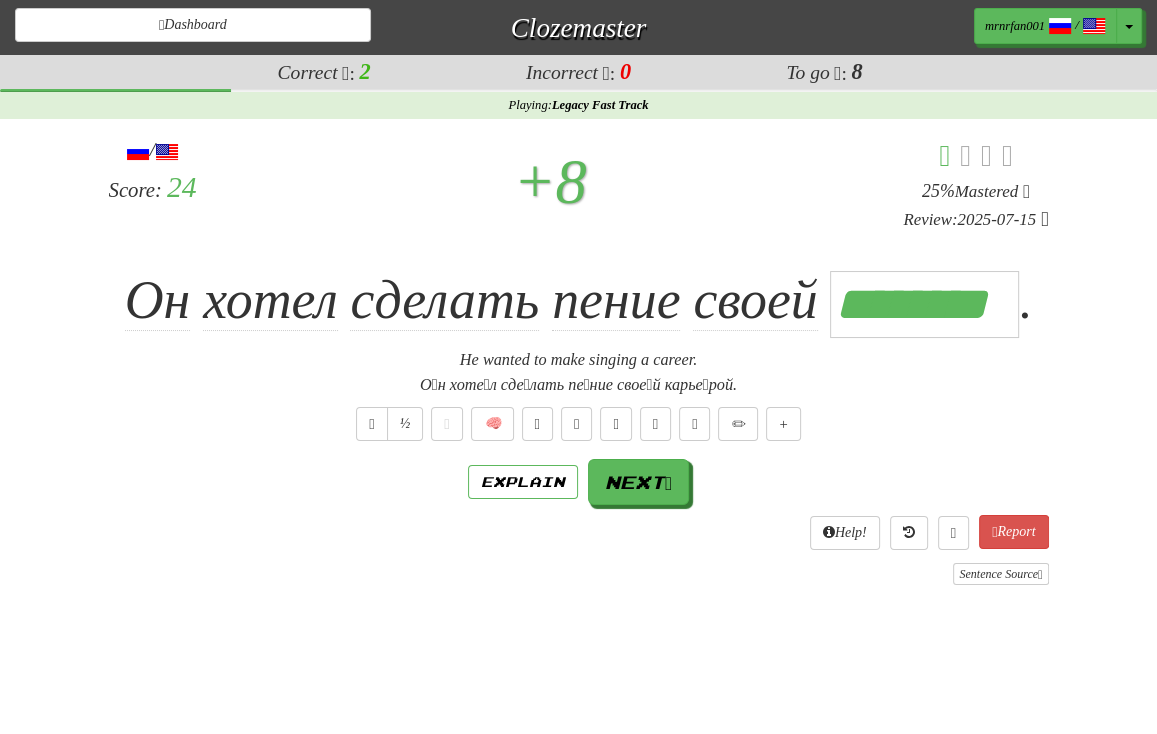 click on "/  Score:   72 0 %  Mastered Review:  2025-07-14 Кто   способен   *********   тайны   моря ? Who is able to reveal the mysteries of the sea? Кто́ спосо́бен разгада́ть та́йны мо́ря? ½ 🧠 Explain Next  Help!  Report Sentence Source" at bounding box center (579, 360) 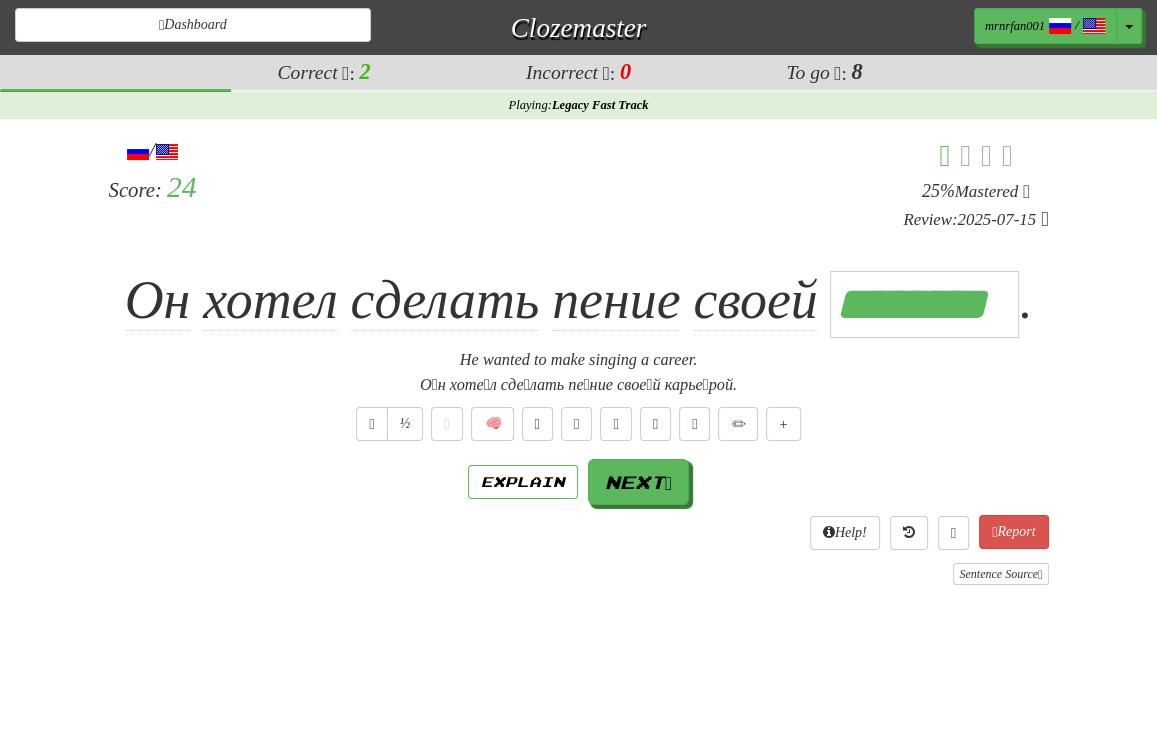click on "Он   хотел   сделать   пение   своей   ******** ." at bounding box center [579, 300] 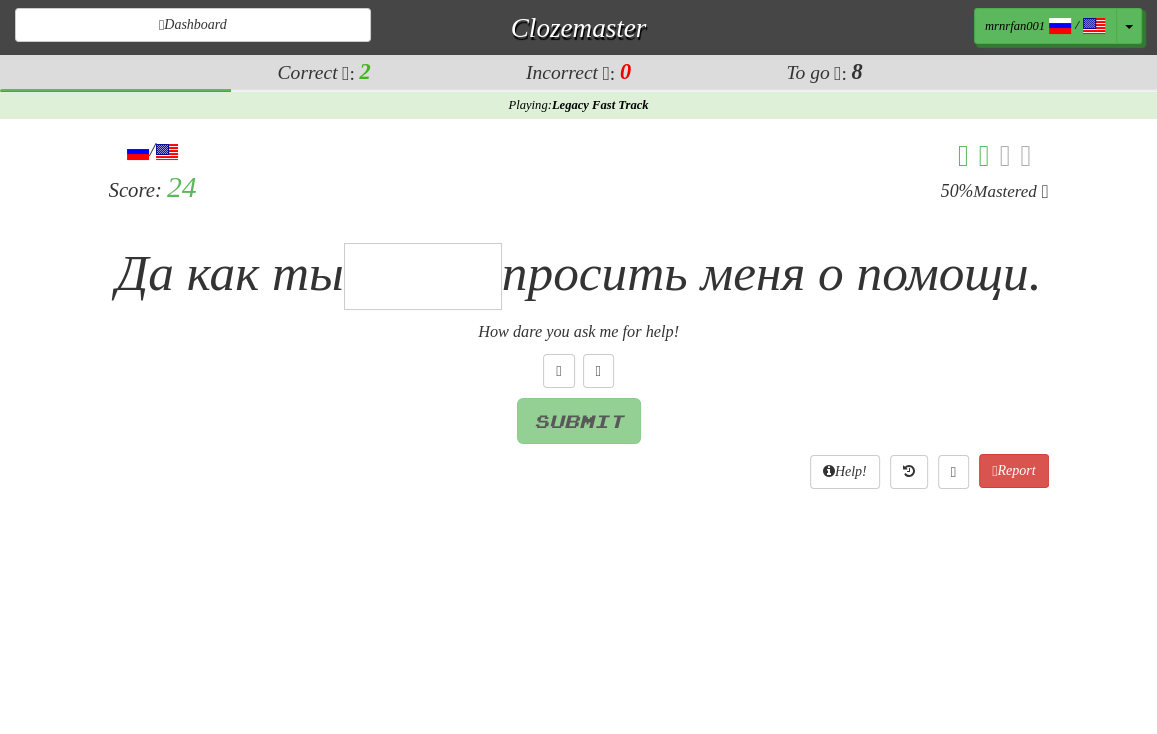 click at bounding box center [423, 276] 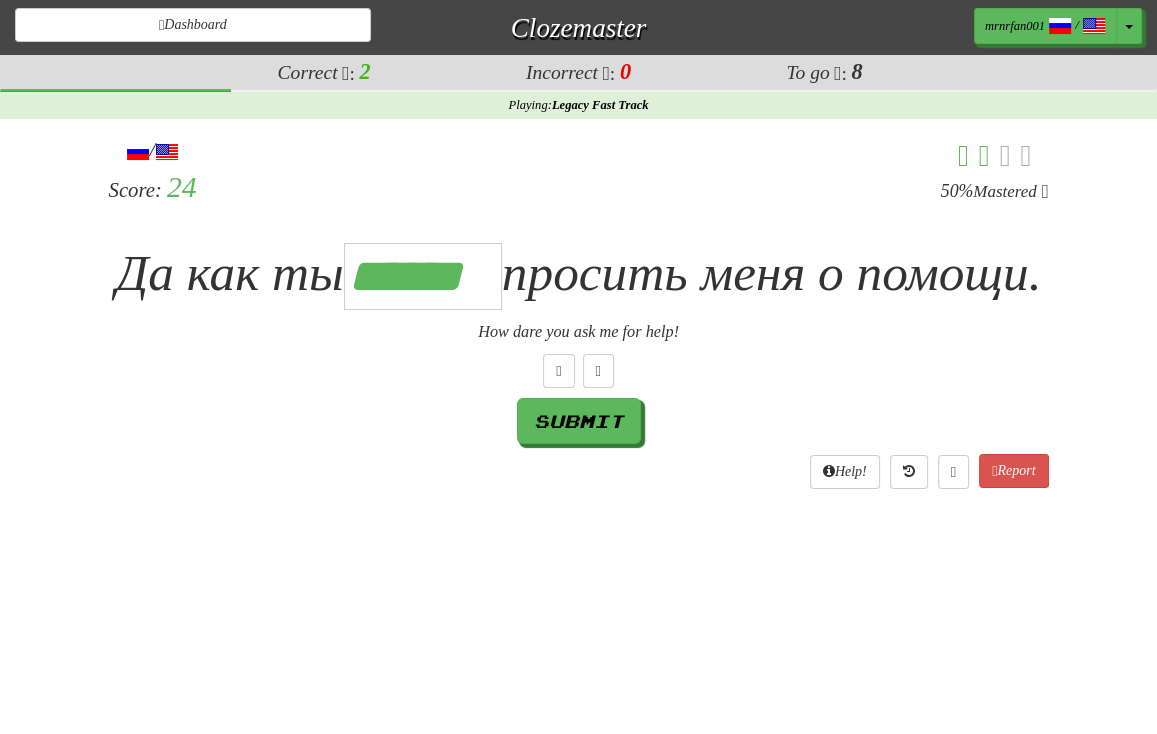 scroll, scrollTop: 0, scrollLeft: 4, axis: horizontal 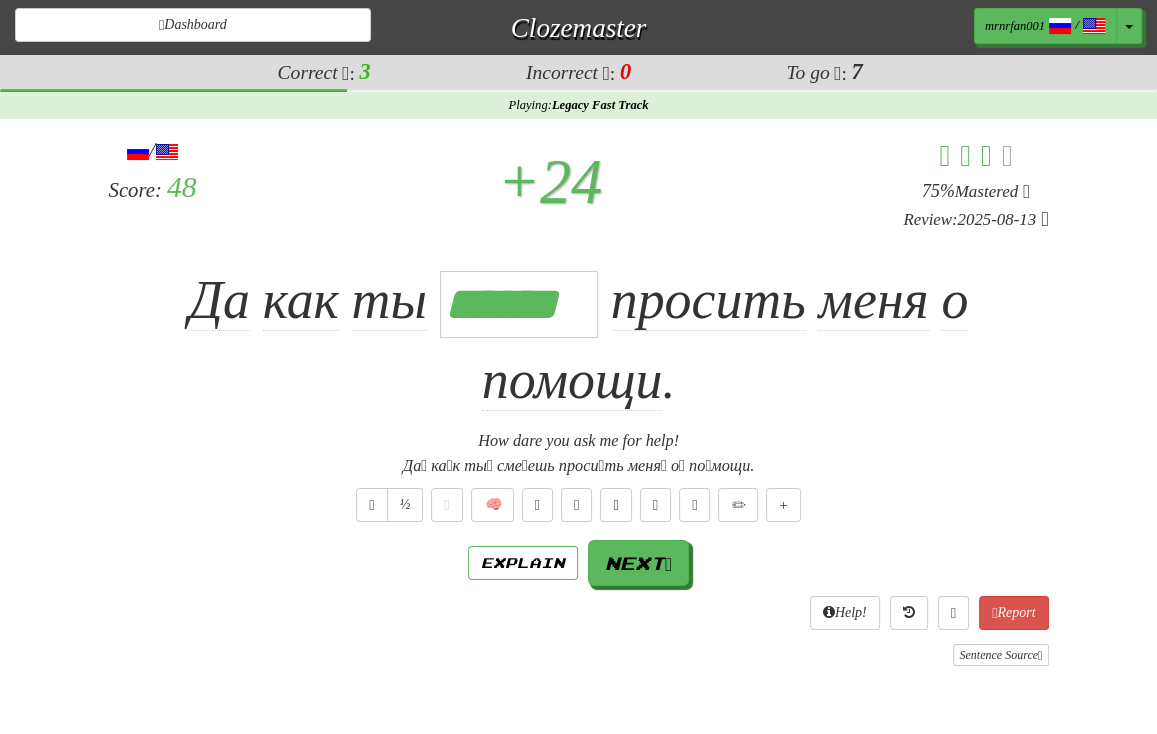 click on "/ Score: 48 + 24 75 % Mastered Review: 2025-08-13 Да как ты [ACTION] просить меня о помощи. How dare you ask me for help! Да́ ка́к ты́ сме́ешь проси́ть меня́ о́ по́мощи. ½ 🧠 Explain Next Help! Report Sentence Source" at bounding box center (579, 409) 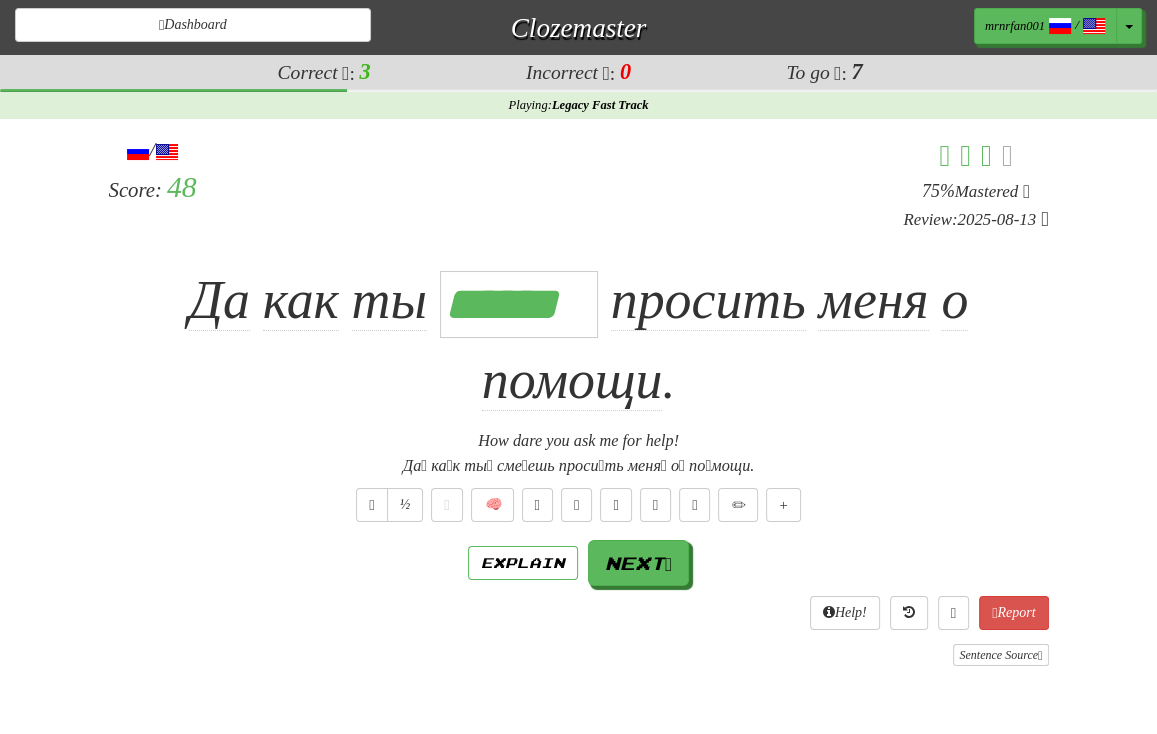 click on "Да   как   ты   ******   просить   меня   о   помощи ." at bounding box center (579, 341) 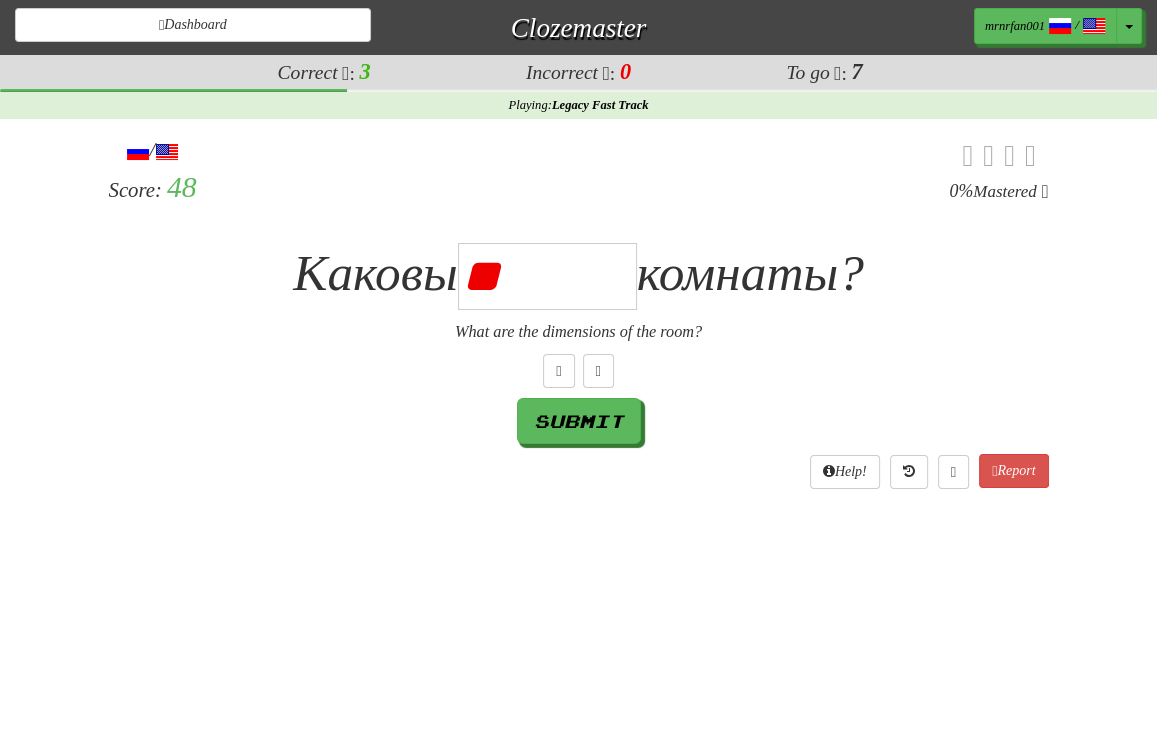 type on "*" 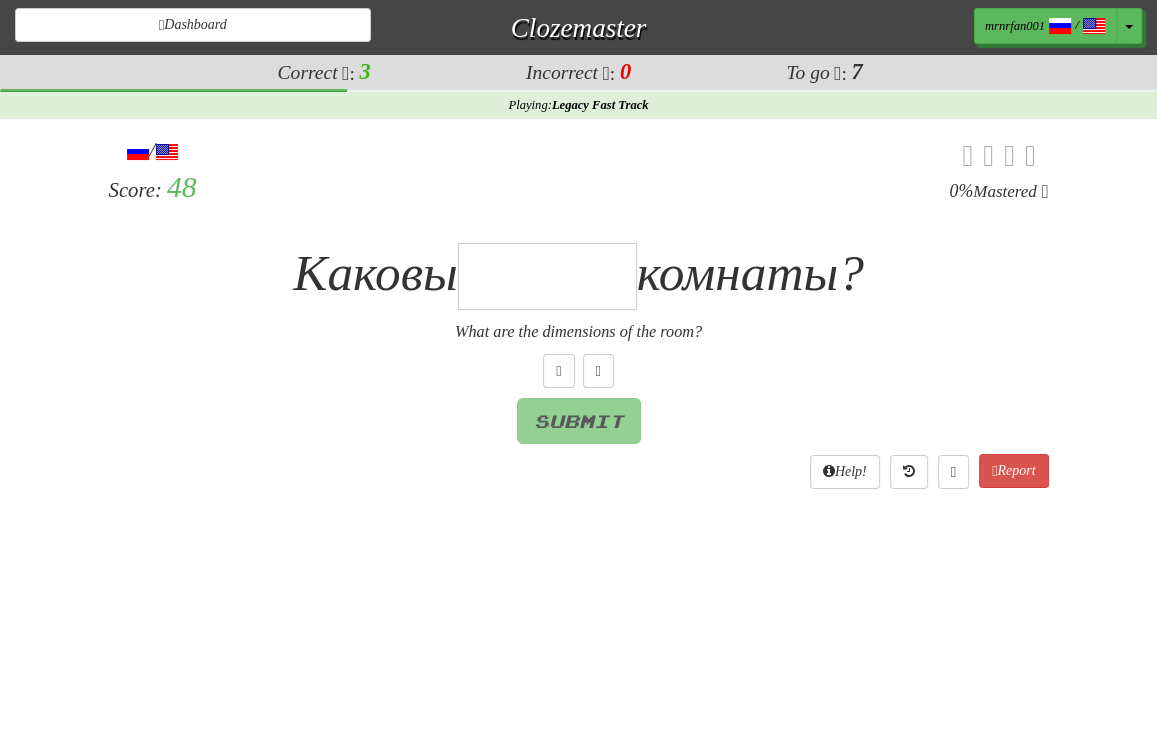 type on "*" 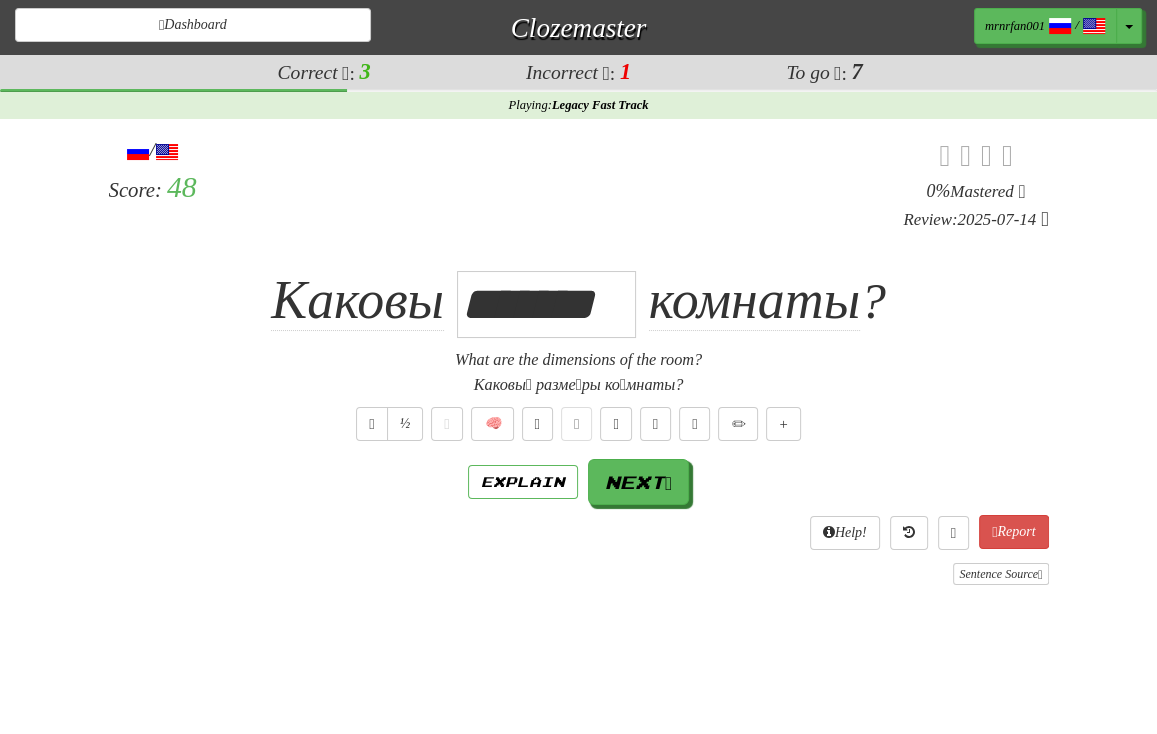click on "/  Score:   48 0 %  Mastered Review:  2025-07-14 Каковы   *******   комнаты ? What are the dimensions of the room? Каковы́ разме́ры ко́мнаты? ½ 🧠 Explain Next  Help!  Report Sentence Source" at bounding box center (579, 360) 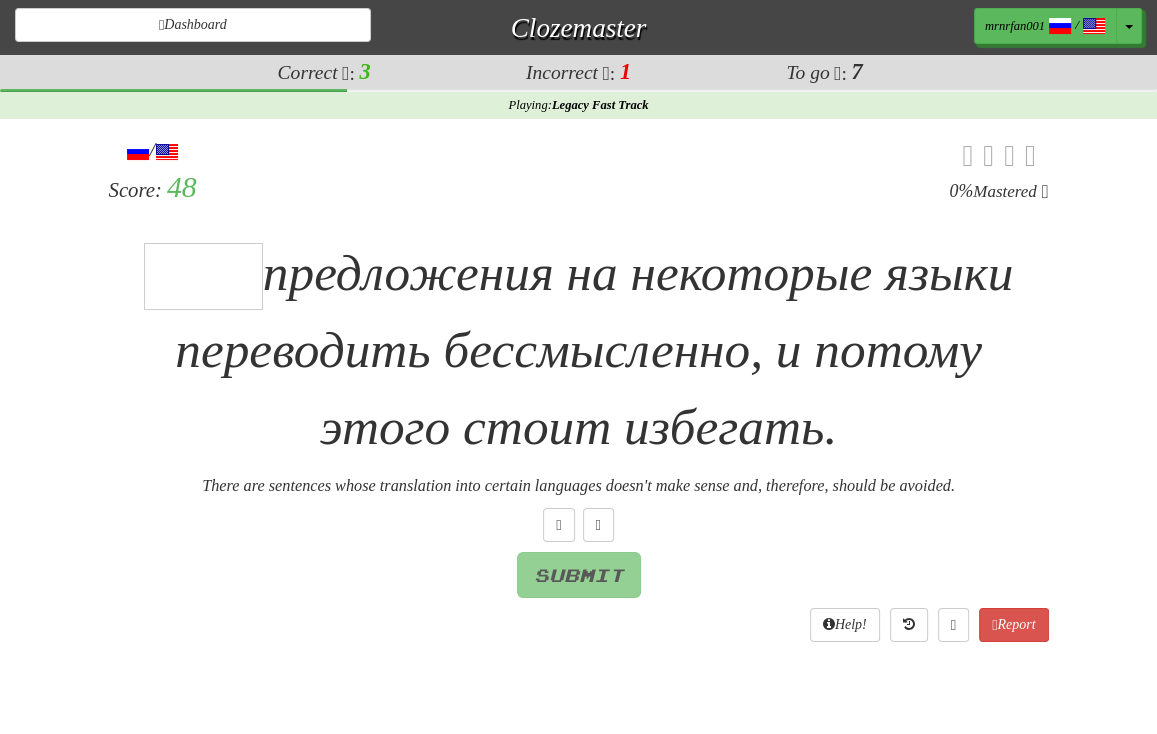 click at bounding box center [203, 276] 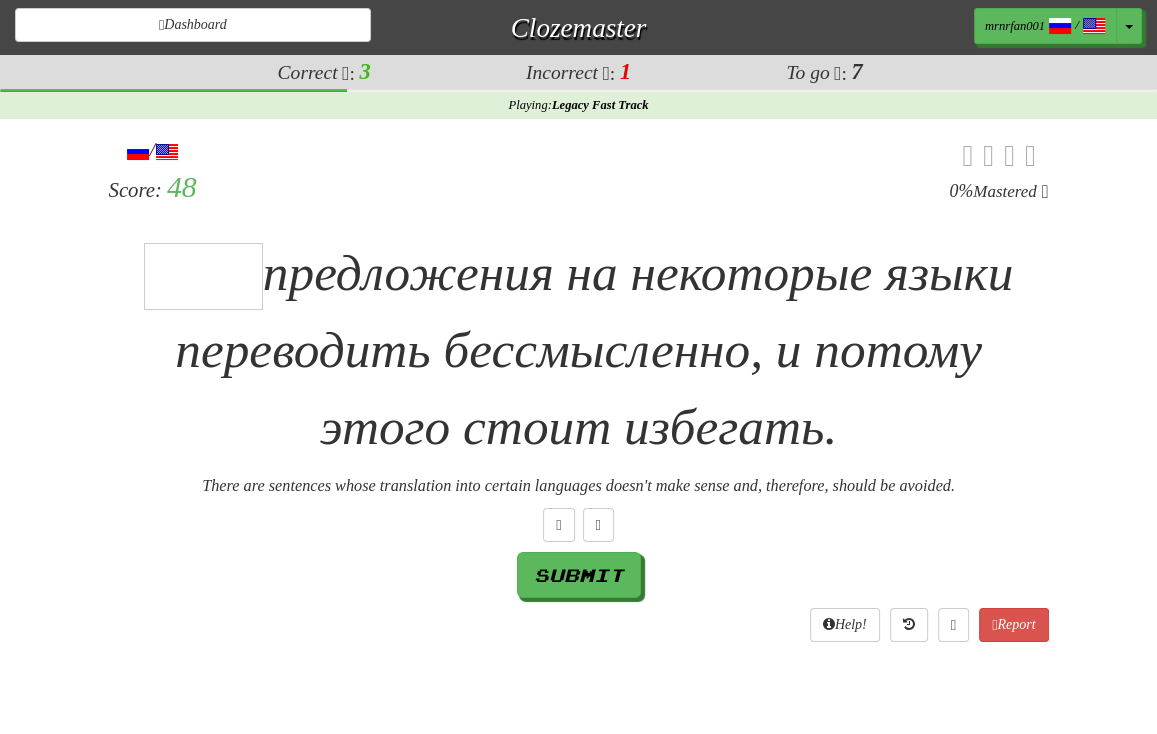 type on "*" 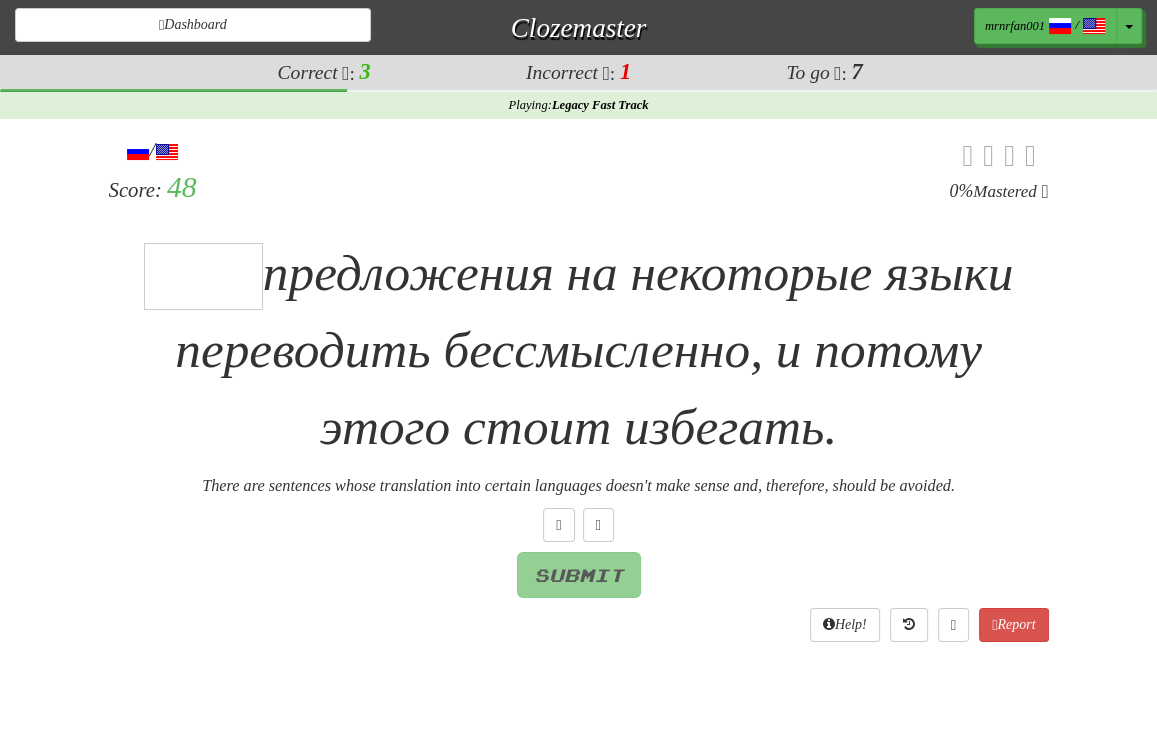 type on "*" 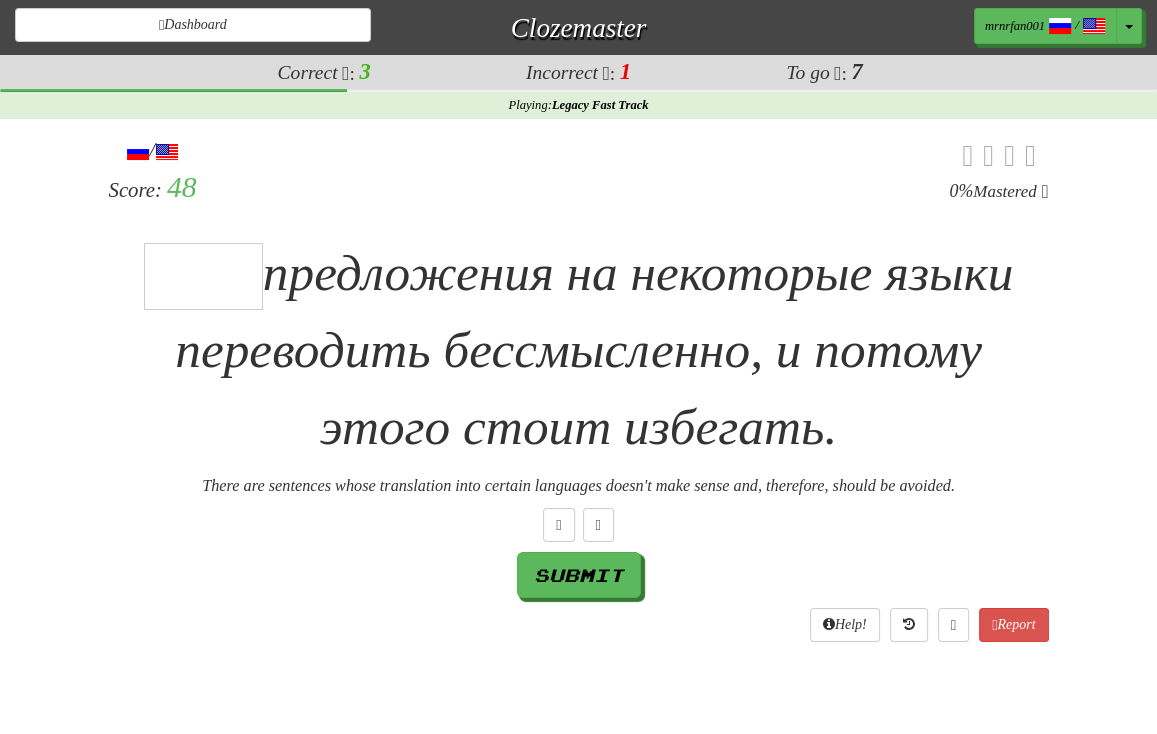 type on "*" 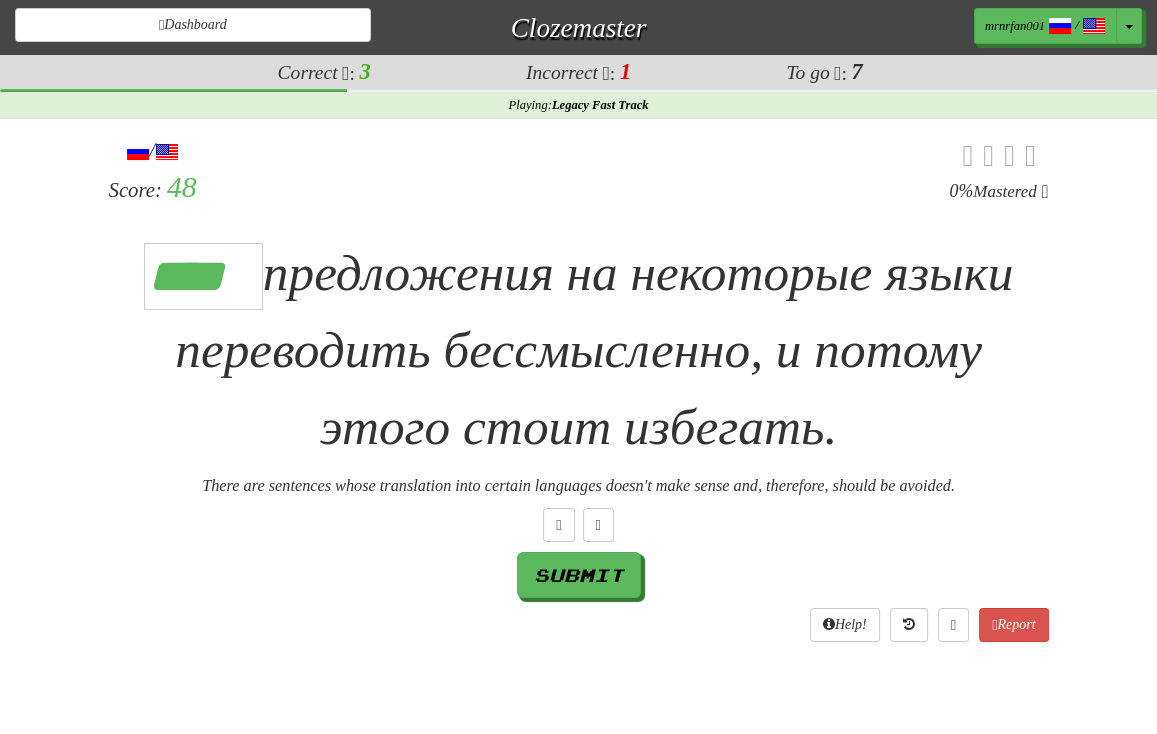 type on "****" 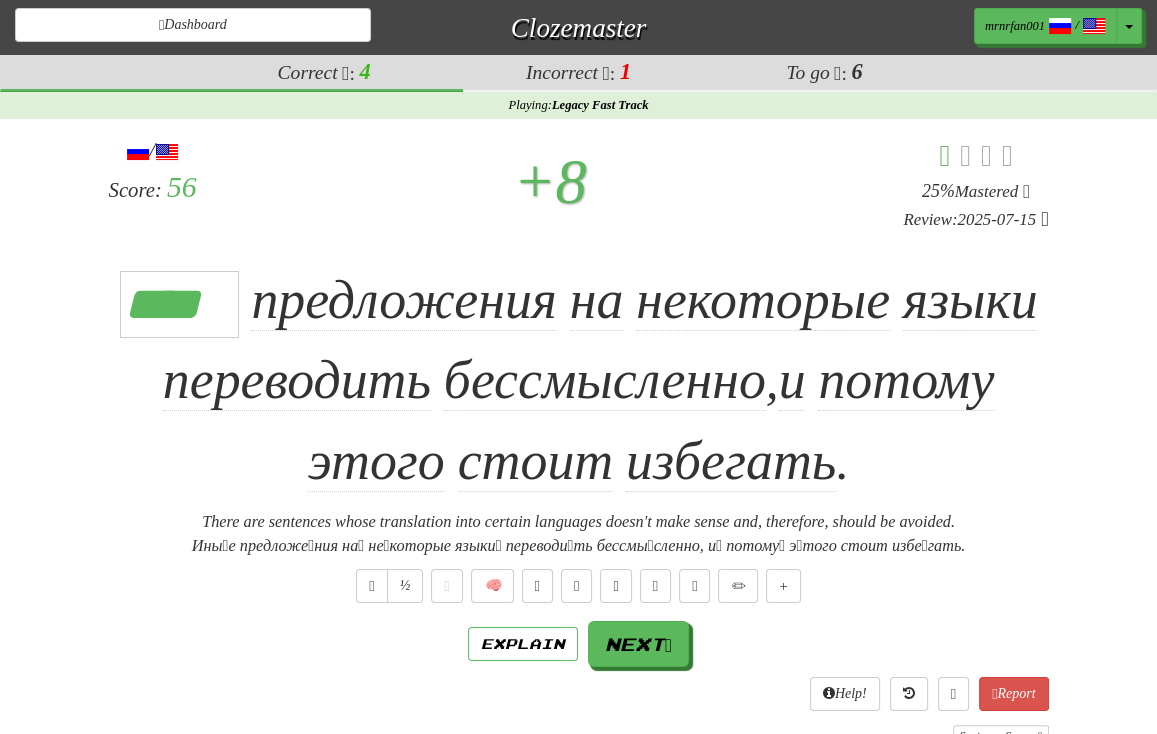 click on "**** предложения на некоторые языки переводить бессмысленно, и потому этого стоит избегать." at bounding box center (579, 381) 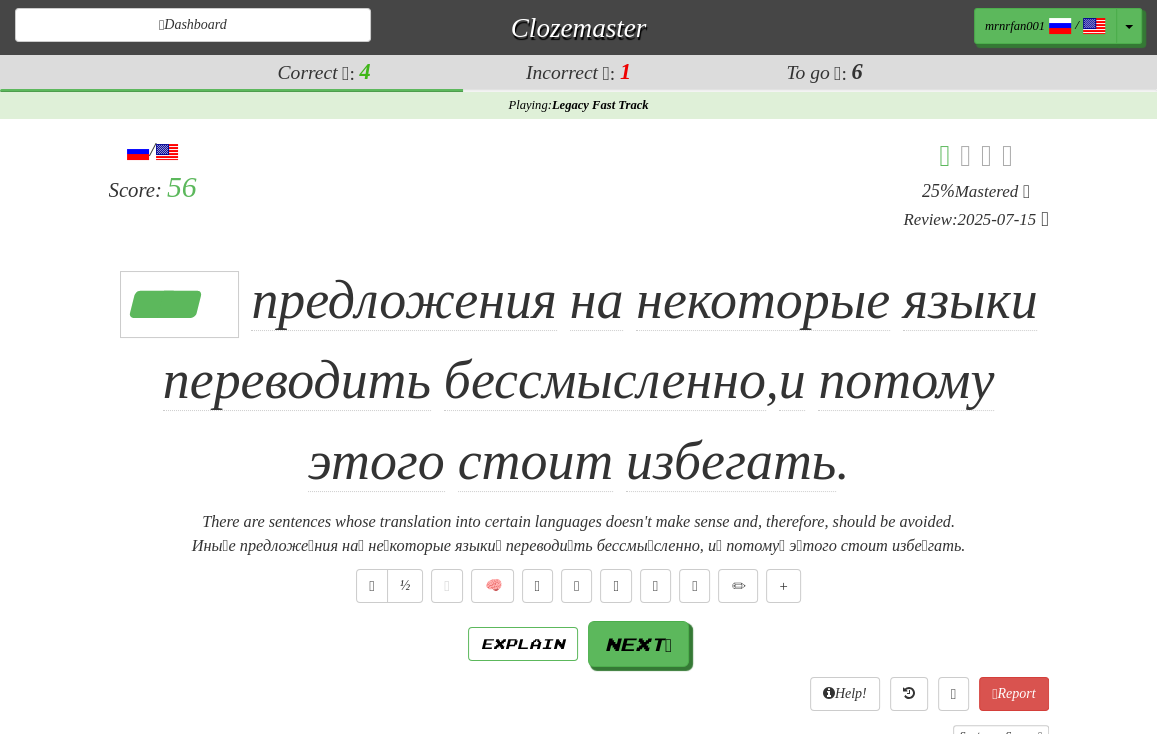 click on "предложения" at bounding box center (403, 300) 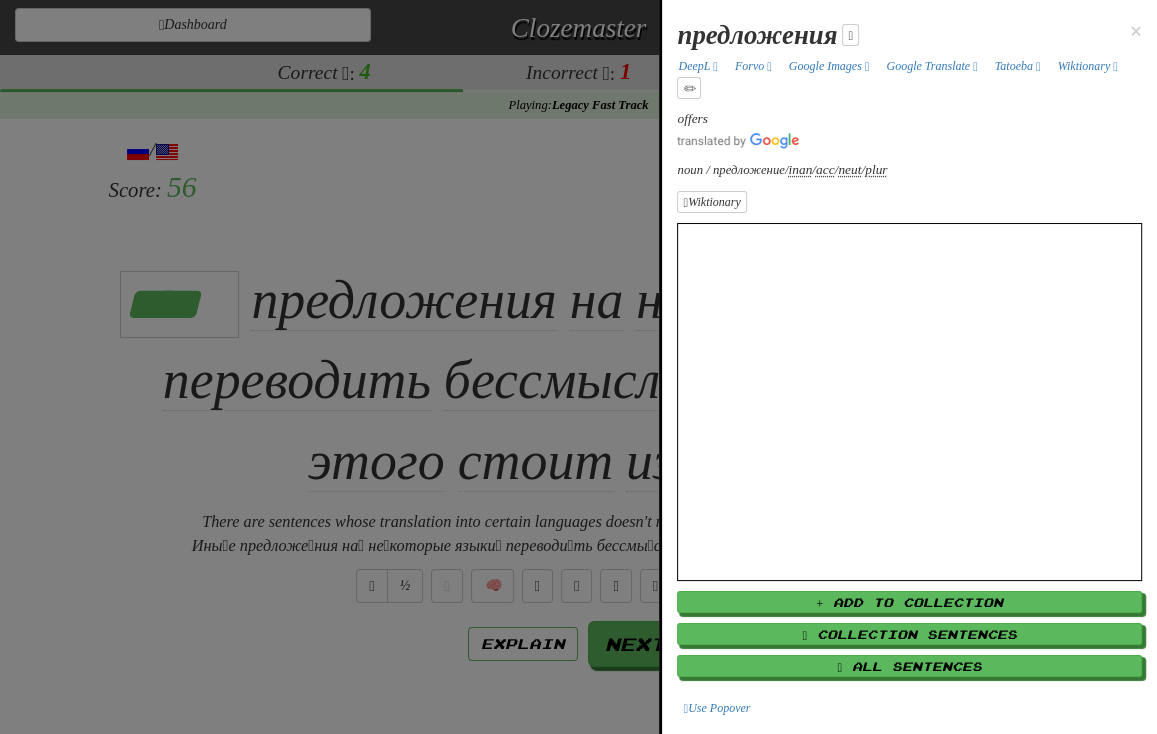 click at bounding box center (578, 367) 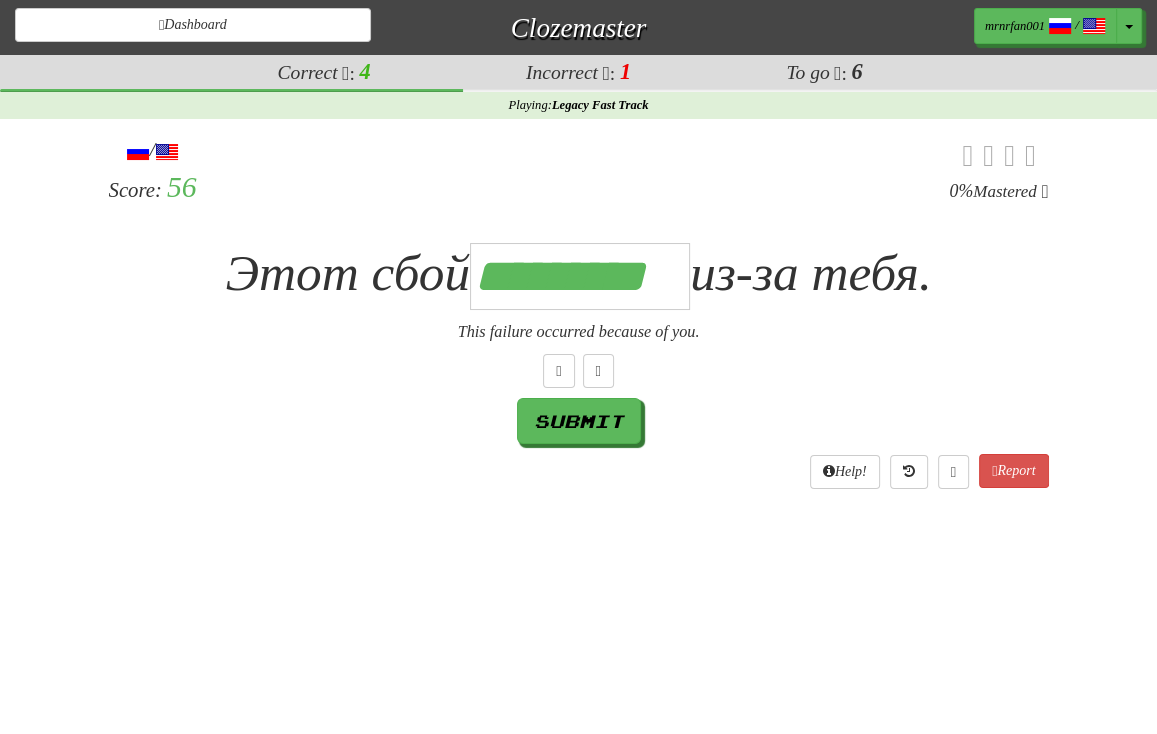scroll, scrollTop: 0, scrollLeft: 6, axis: horizontal 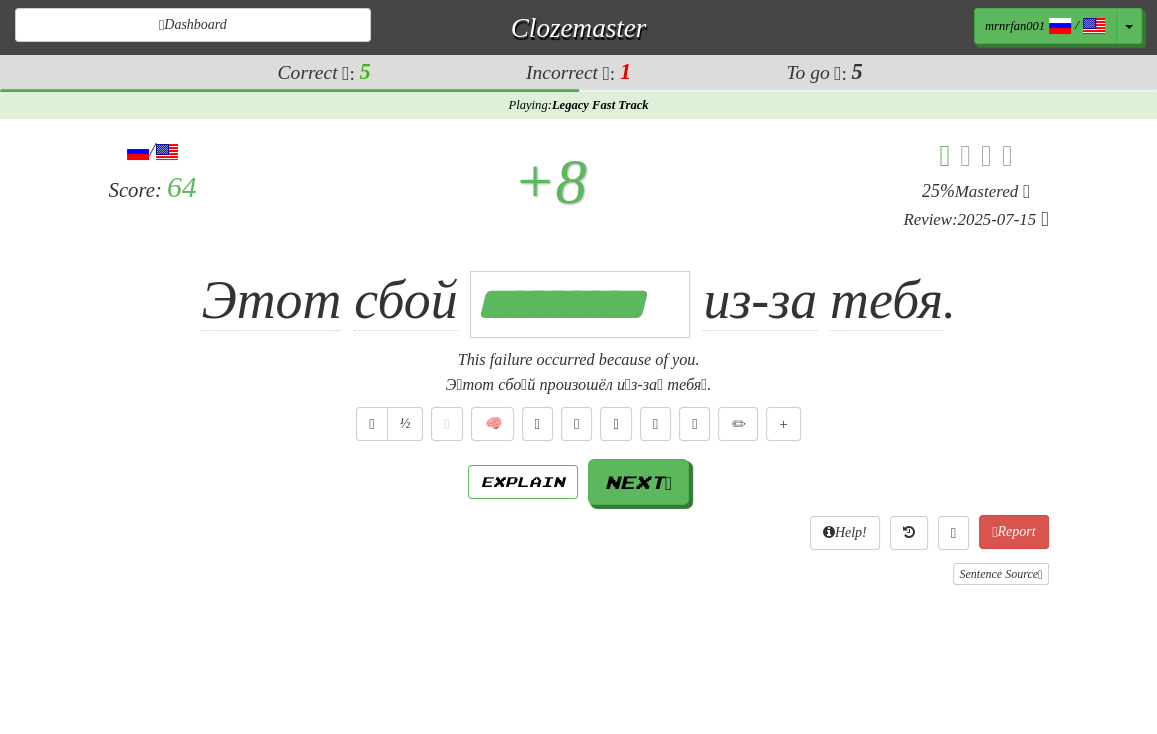 click on "+ 8" at bounding box center [550, 182] 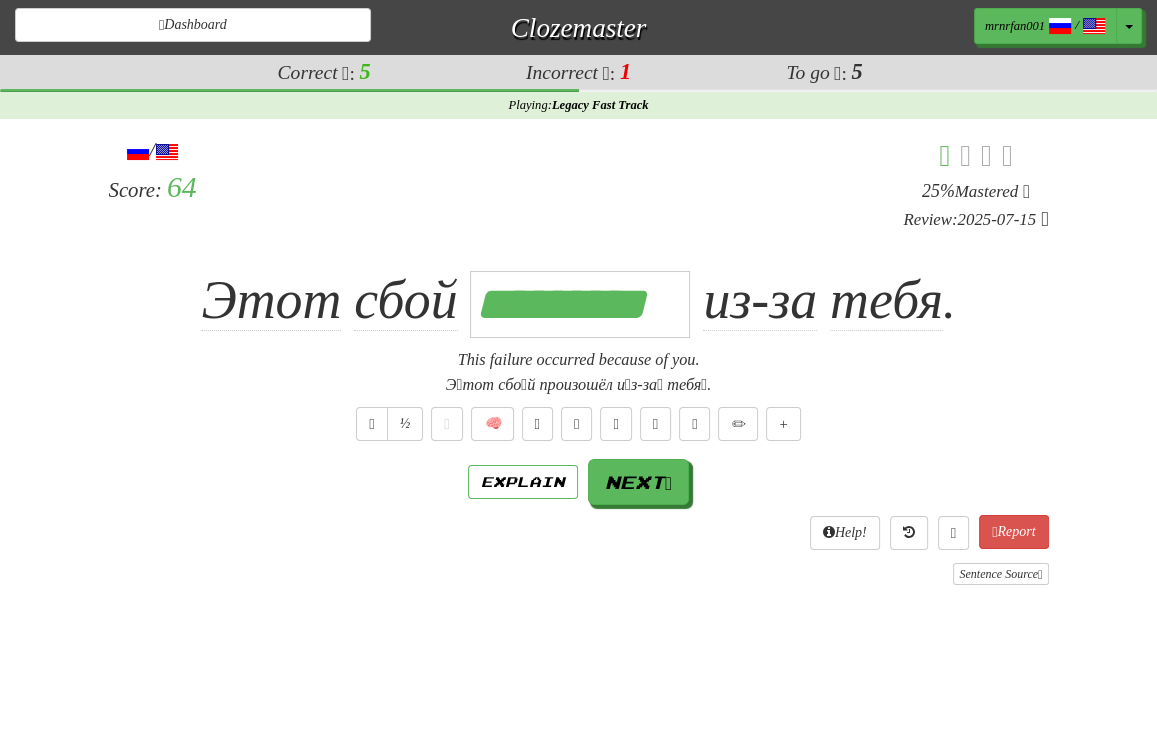 click on "Э́тот сбо́й произошёл и́з-за́ тебя́." at bounding box center (579, 385) 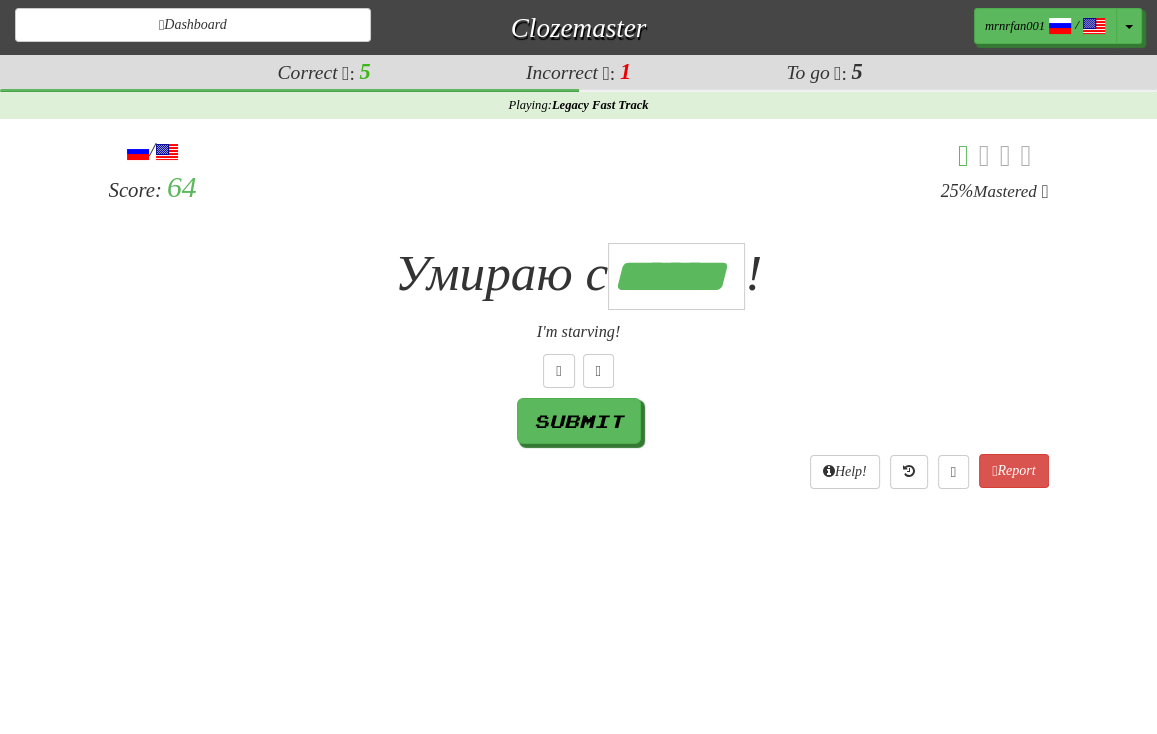scroll, scrollTop: 0, scrollLeft: 4, axis: horizontal 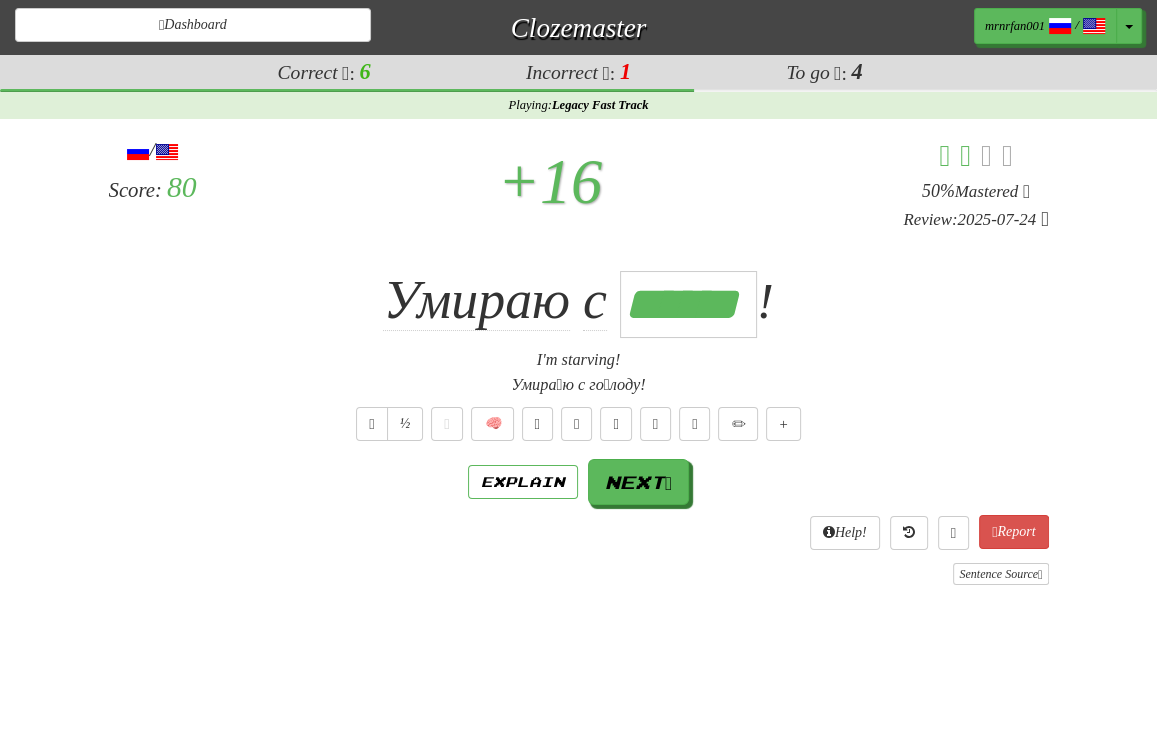 click on "Умира́ю с го́лоду!" at bounding box center [579, 385] 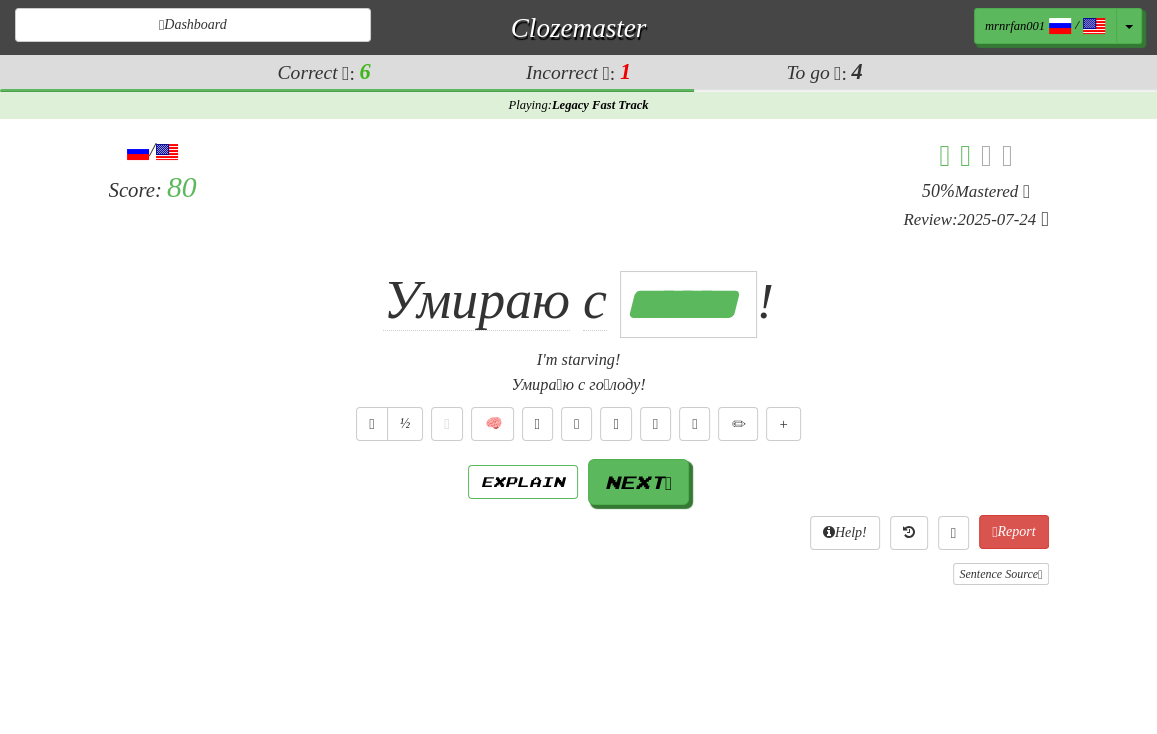 click on "Умираю с [CONDITION]!" at bounding box center (579, 300) 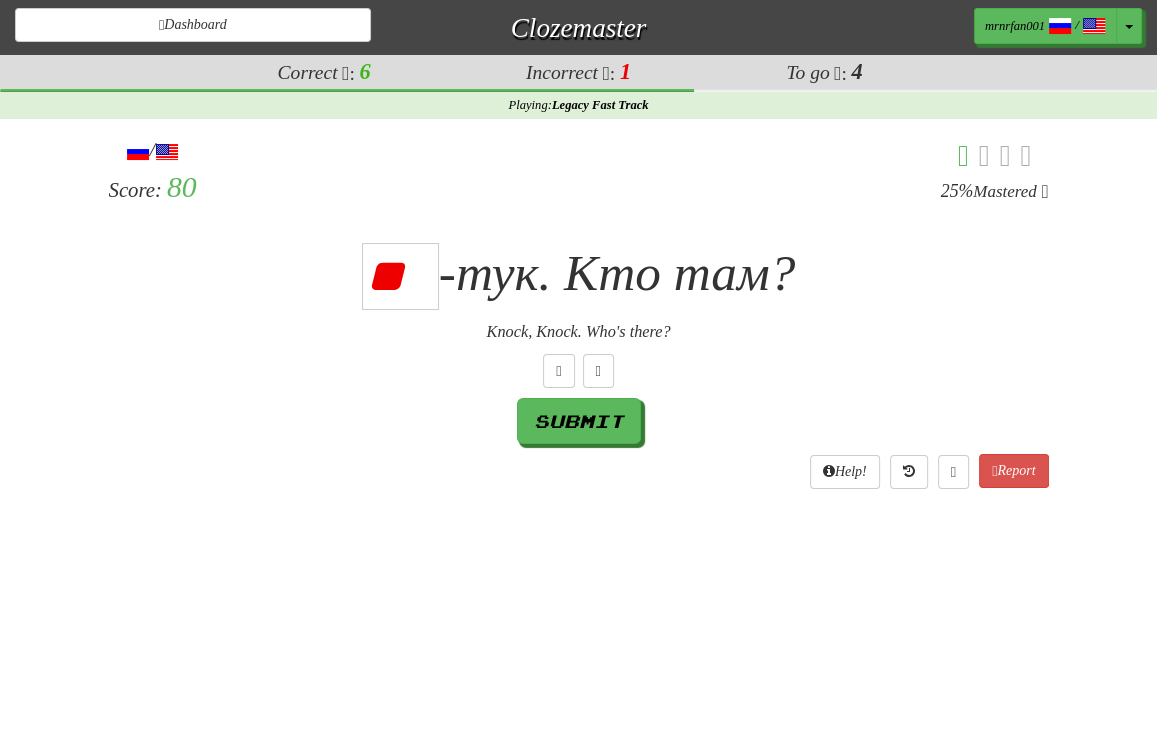 type on "*" 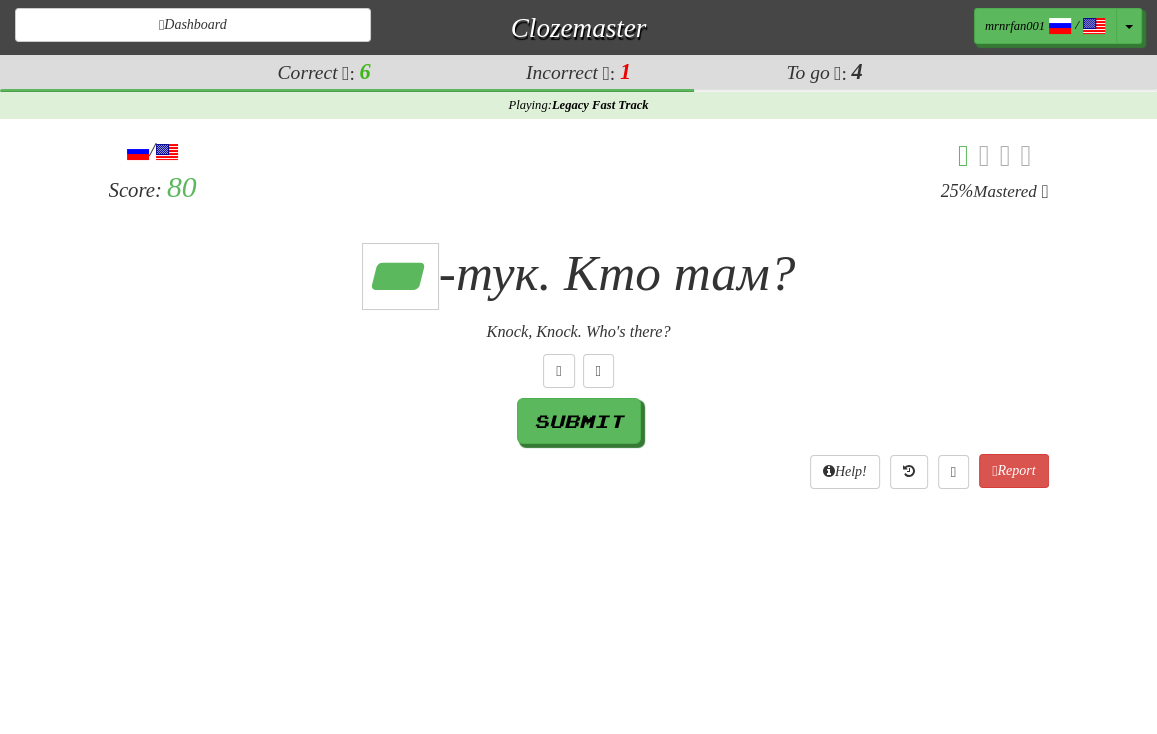 scroll, scrollTop: 0, scrollLeft: 8, axis: horizontal 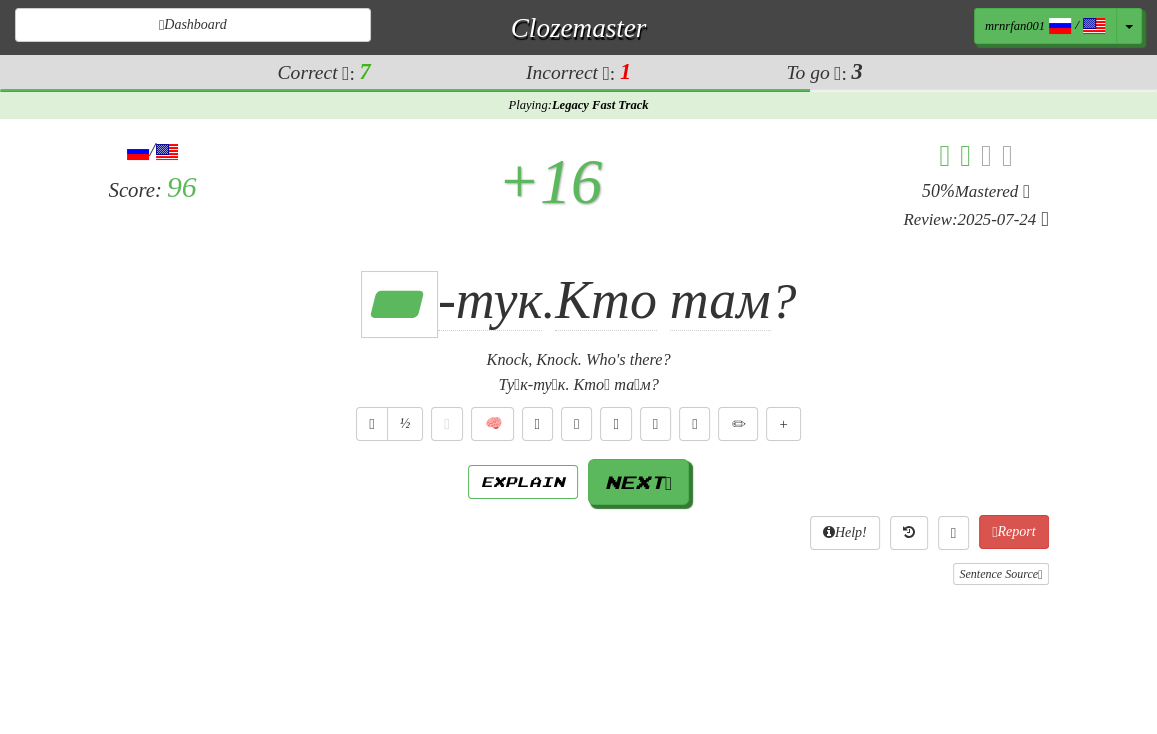 click on "*** -тук .  Кто   там ?" at bounding box center [579, 300] 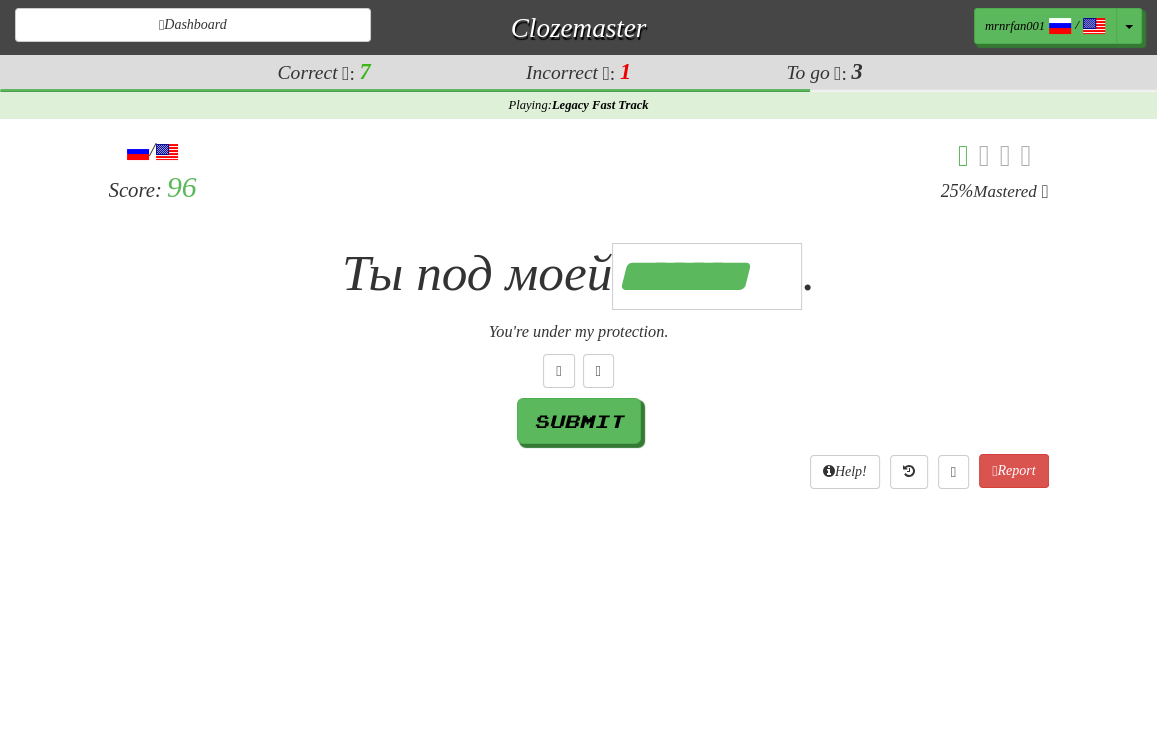 scroll, scrollTop: 0, scrollLeft: 6, axis: horizontal 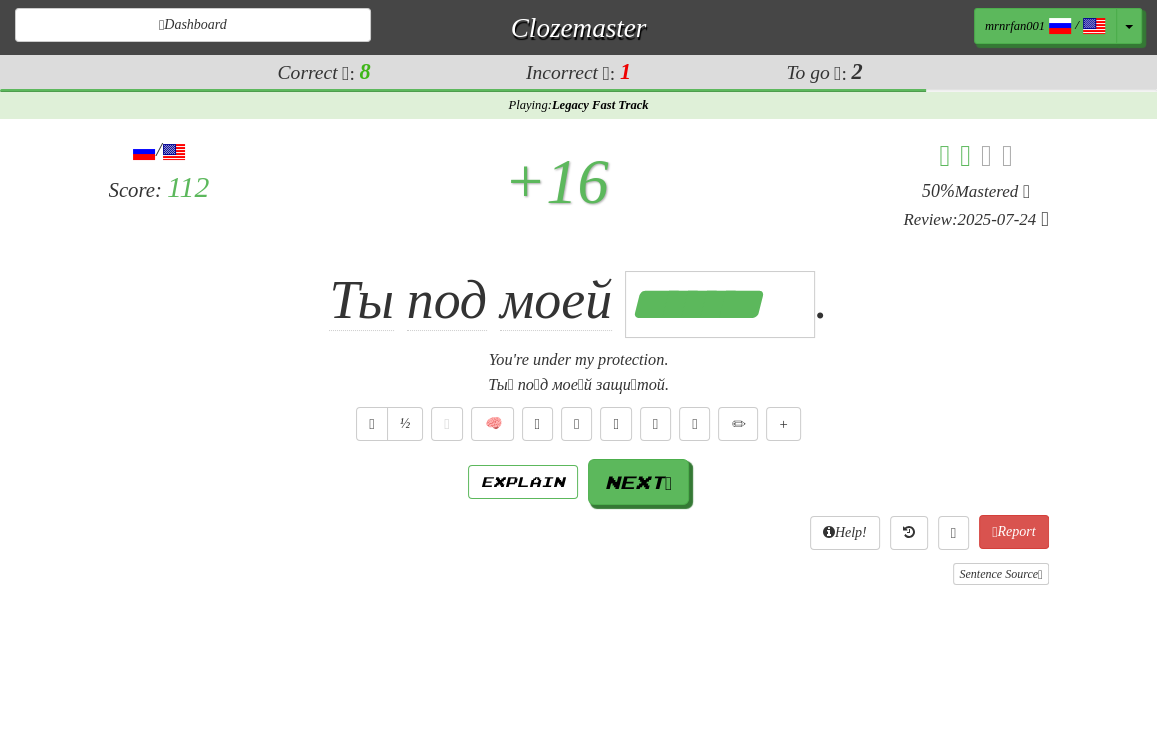 click on "Ты́ по́д мое́й защи́той." at bounding box center (579, 385) 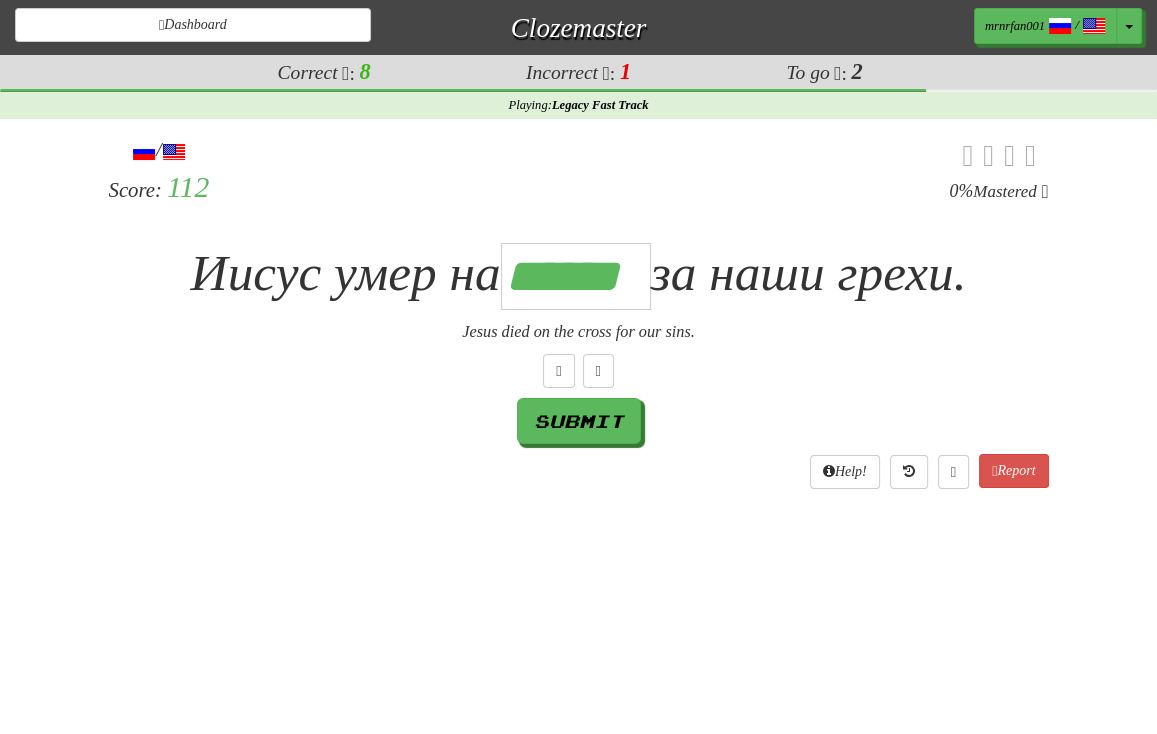scroll, scrollTop: 0, scrollLeft: 4, axis: horizontal 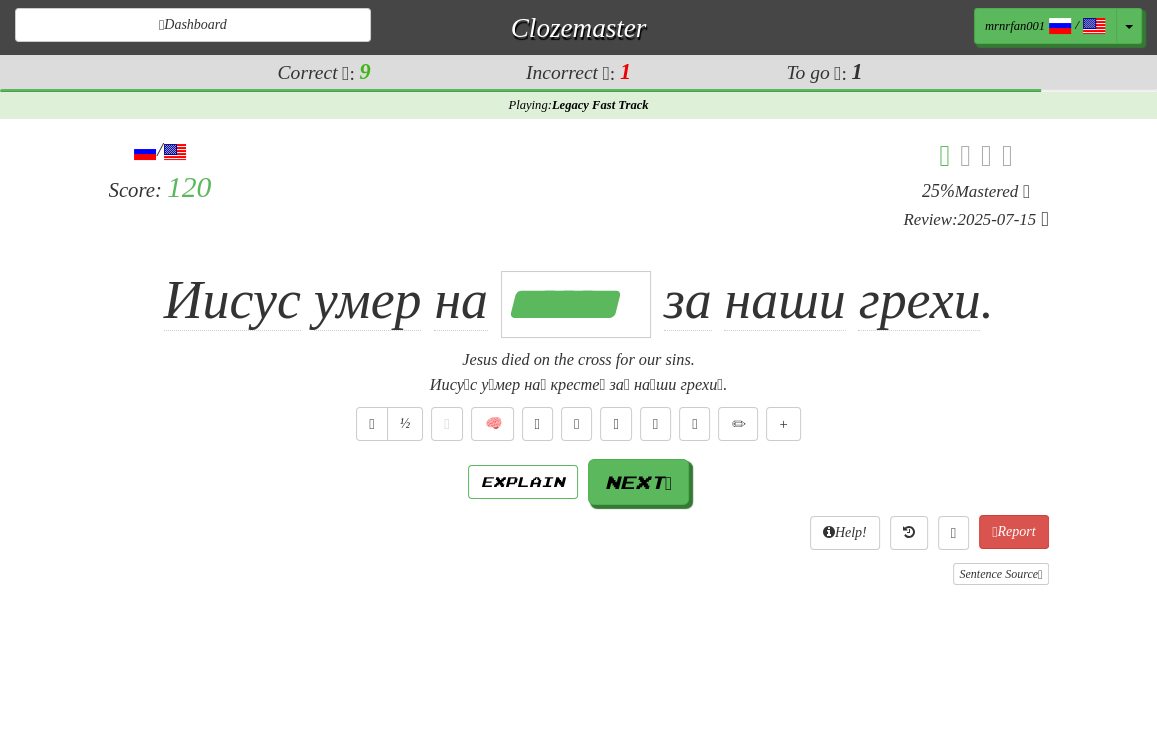 click on "½ 🧠" at bounding box center (579, 424) 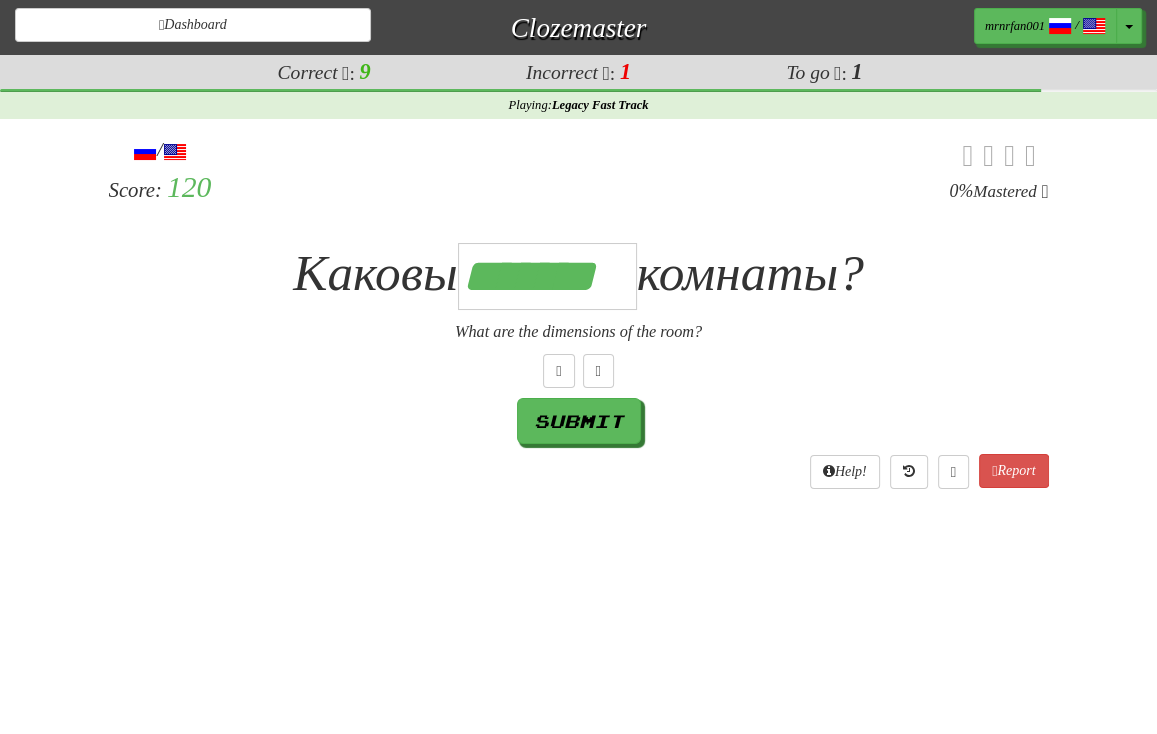scroll, scrollTop: 0, scrollLeft: 5, axis: horizontal 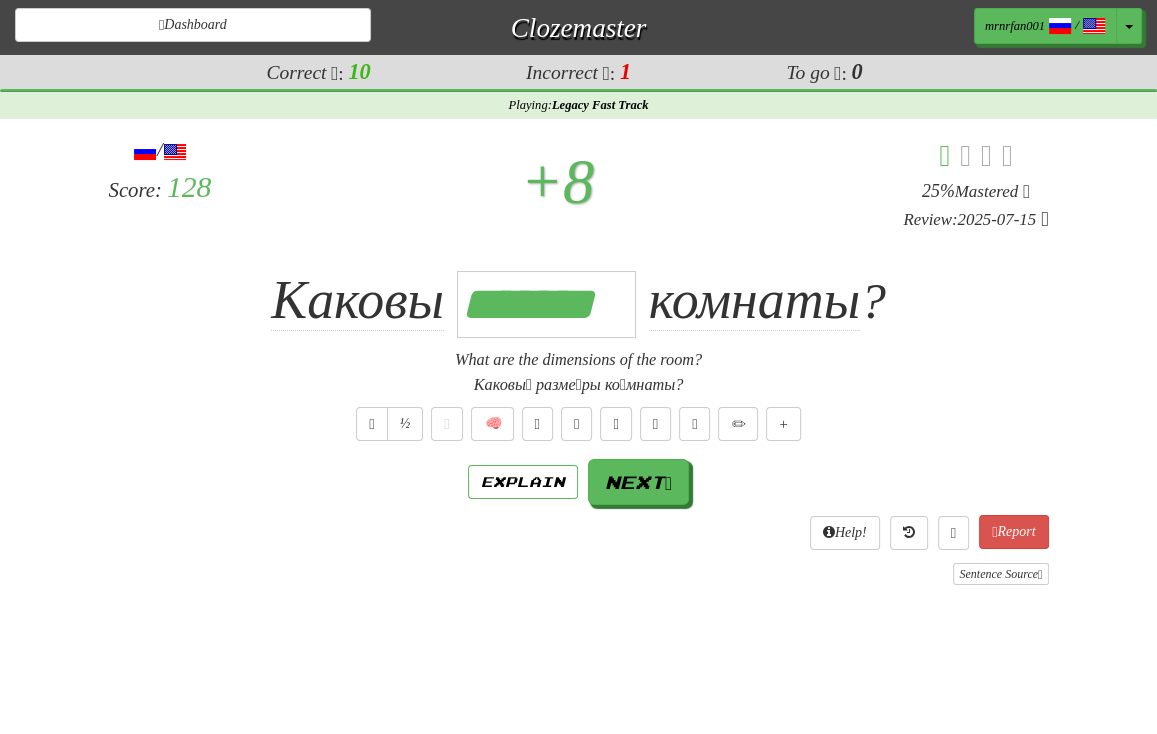 click on "What are the dimensions of the room?" at bounding box center [579, 360] 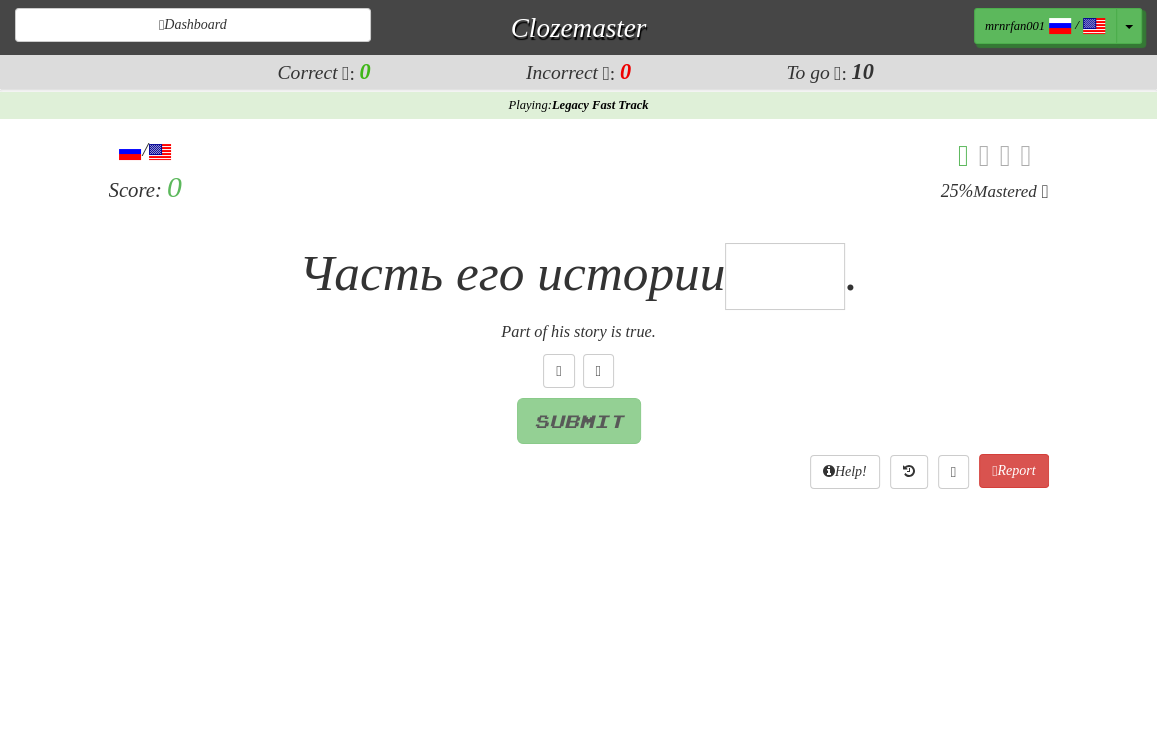 type on "*" 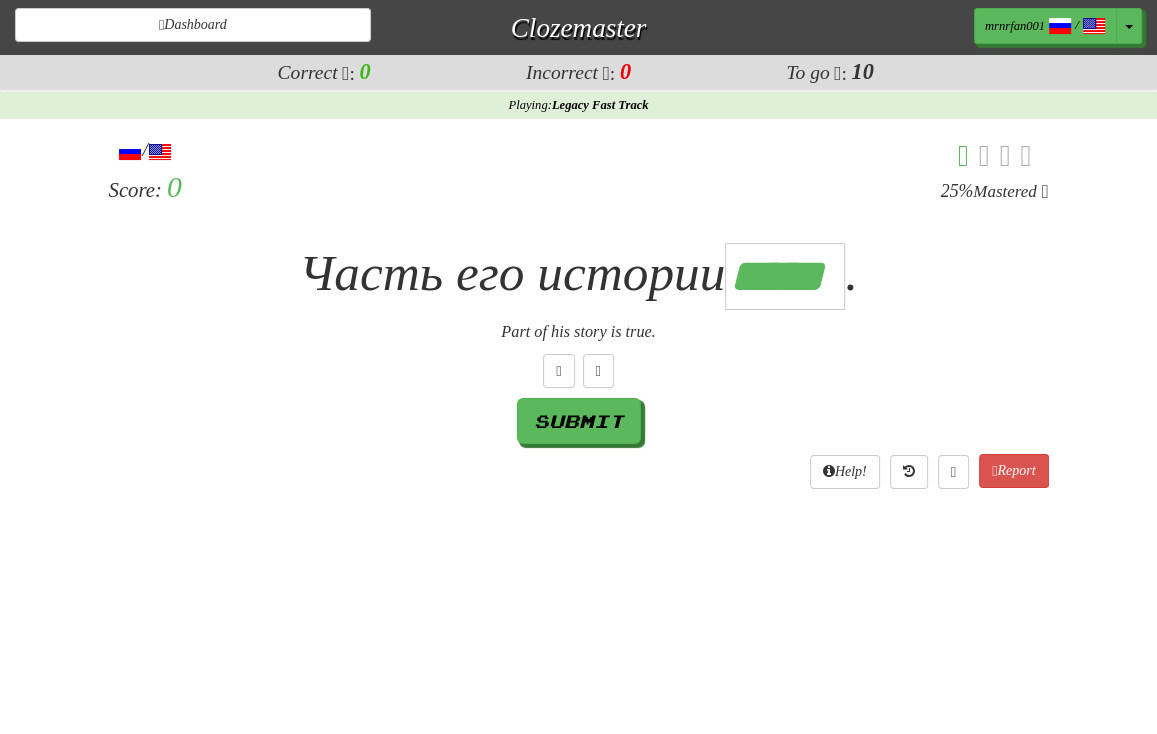 scroll, scrollTop: 0, scrollLeft: 3, axis: horizontal 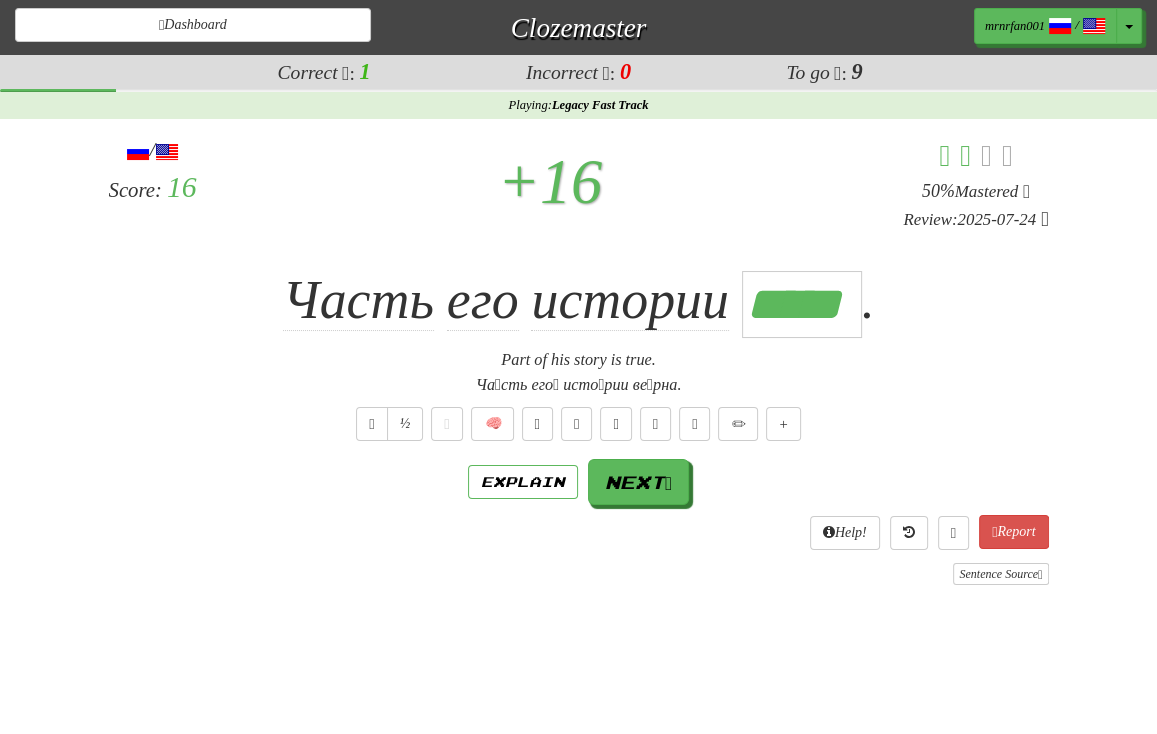click on "½ 🧠" at bounding box center (579, 424) 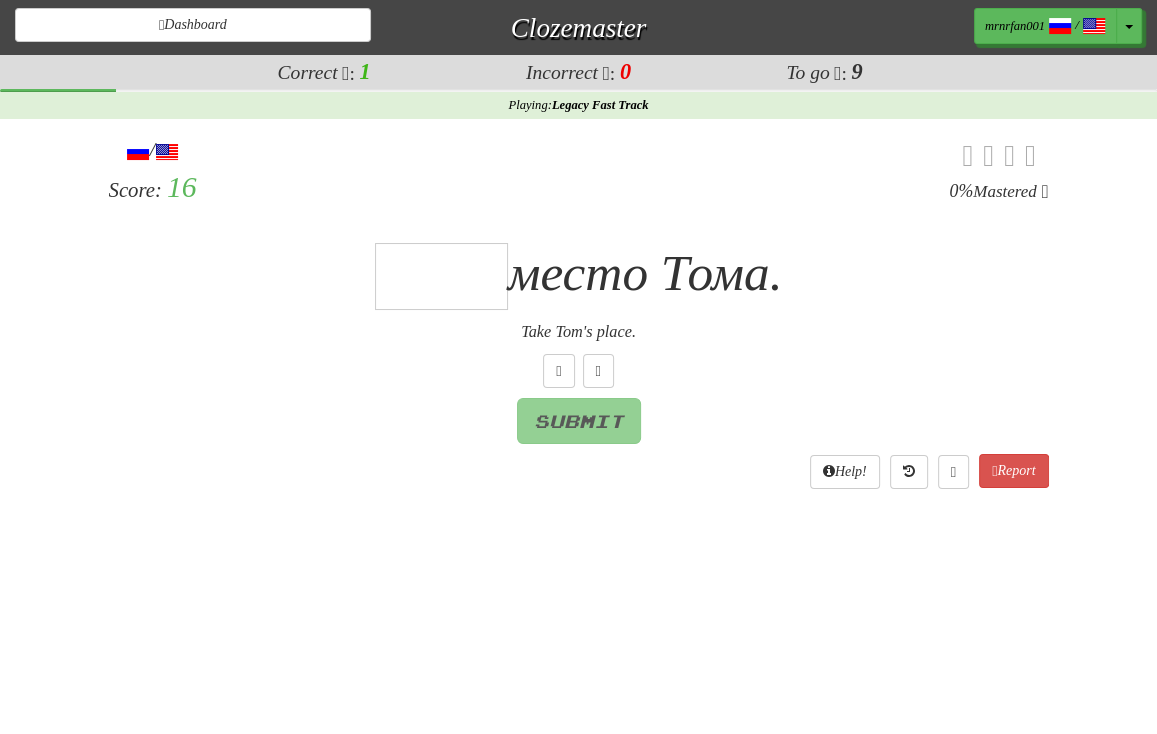 click at bounding box center [441, 276] 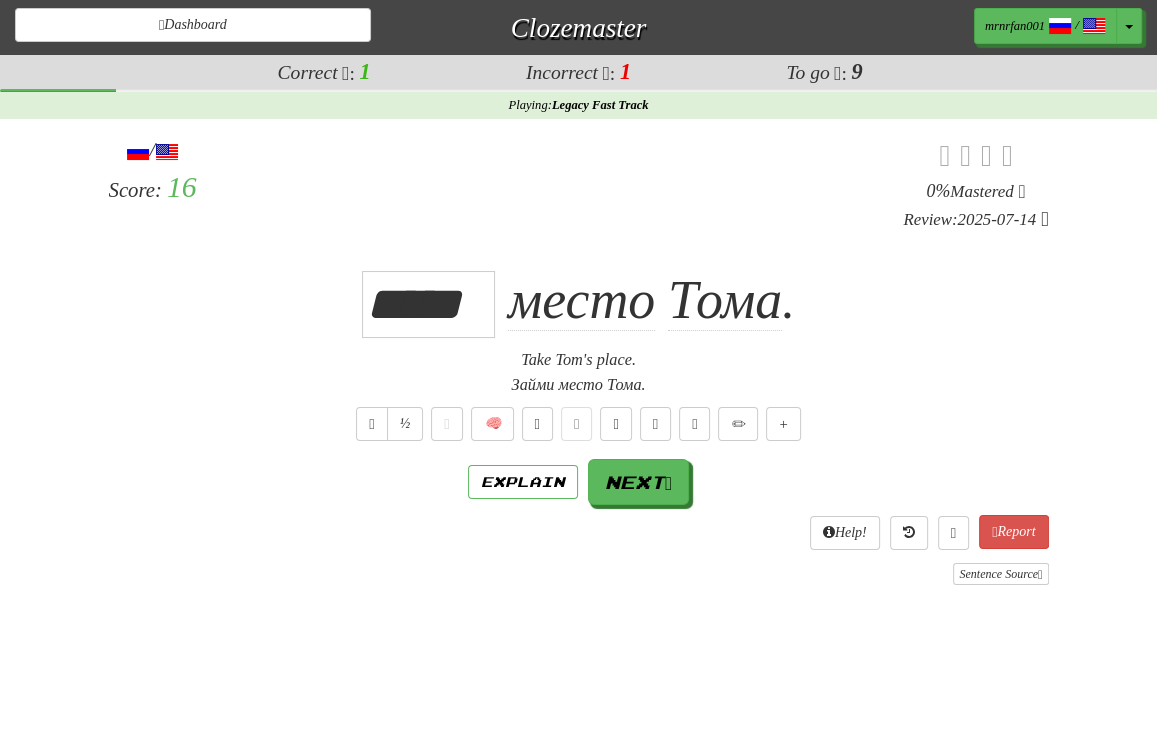 click on "*****   место   Тома ." at bounding box center (579, 300) 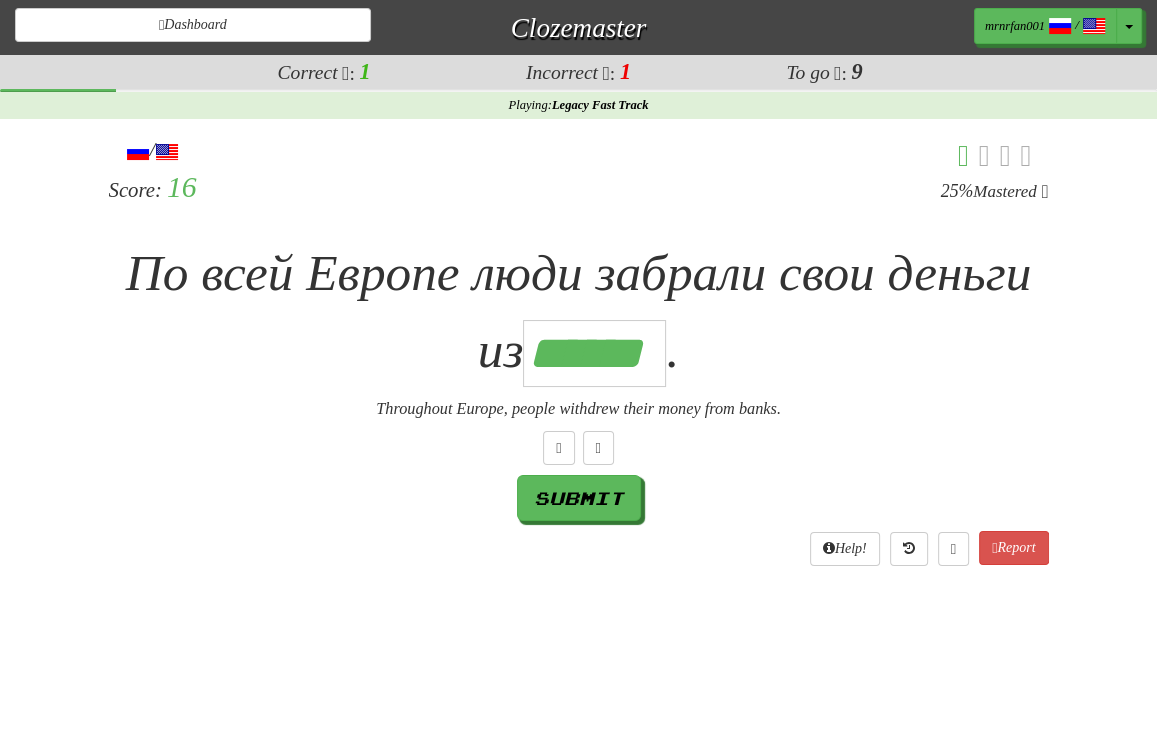 scroll, scrollTop: 0, scrollLeft: 4, axis: horizontal 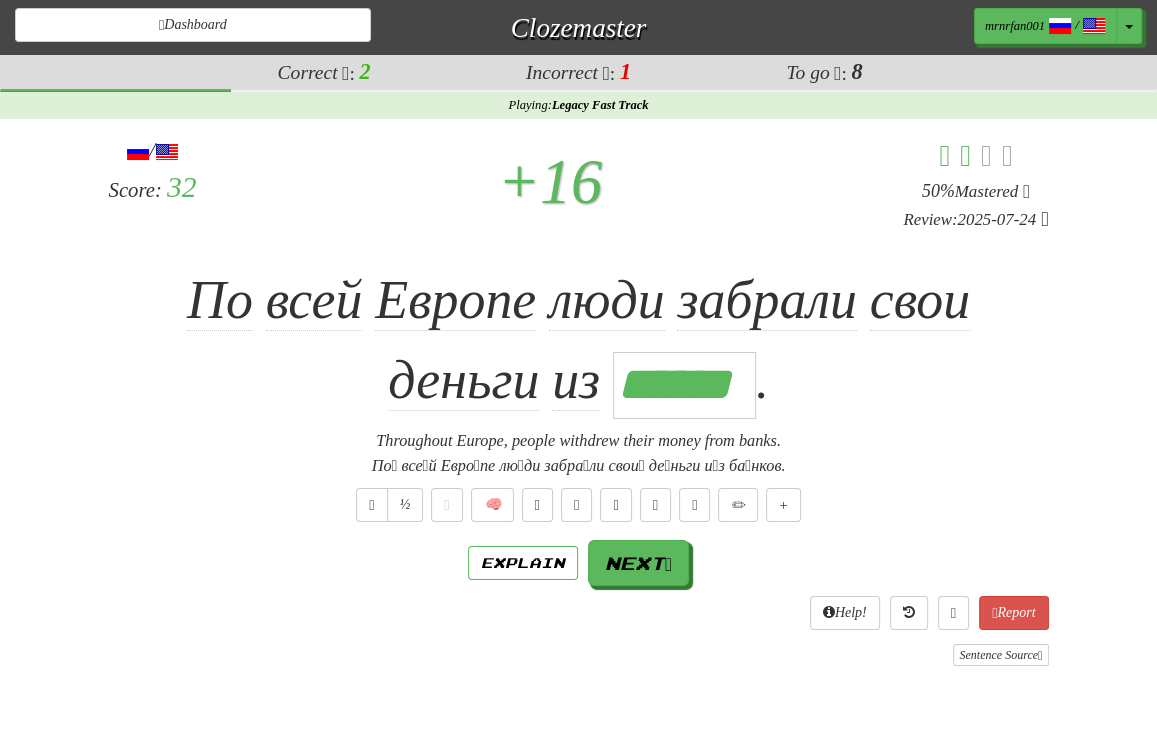 click on "Throughout Europe, people withdrew their money from banks." at bounding box center (579, 441) 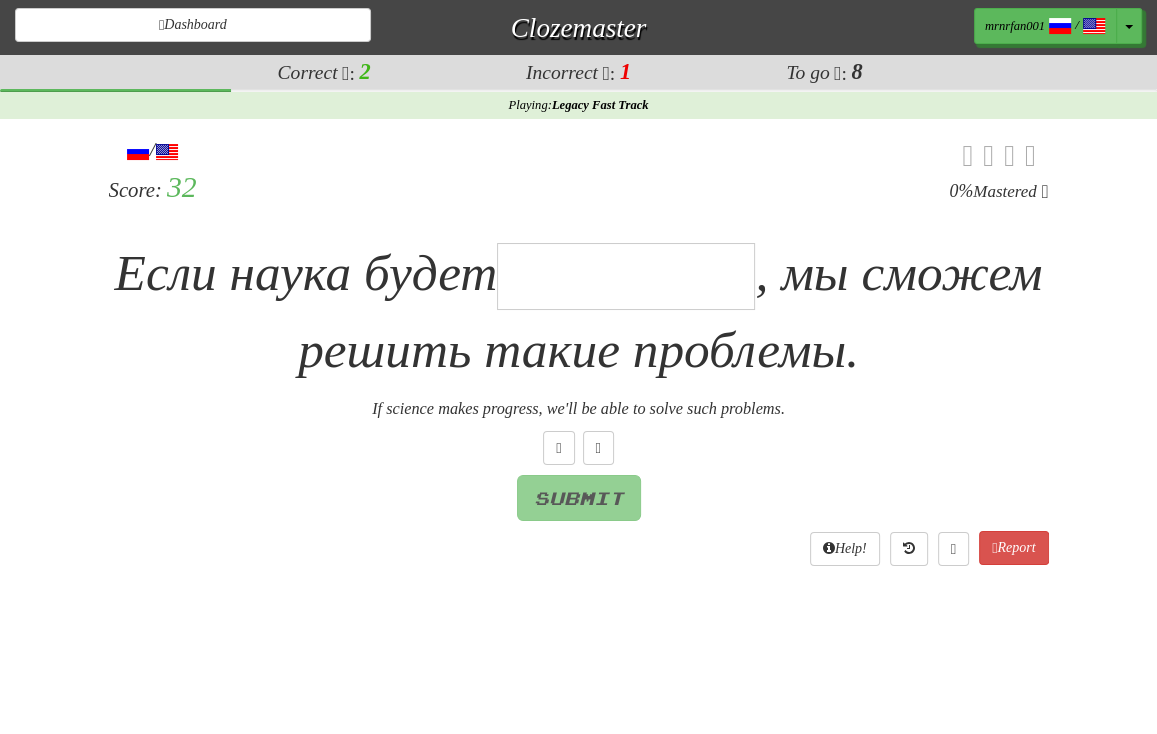 click at bounding box center (626, 276) 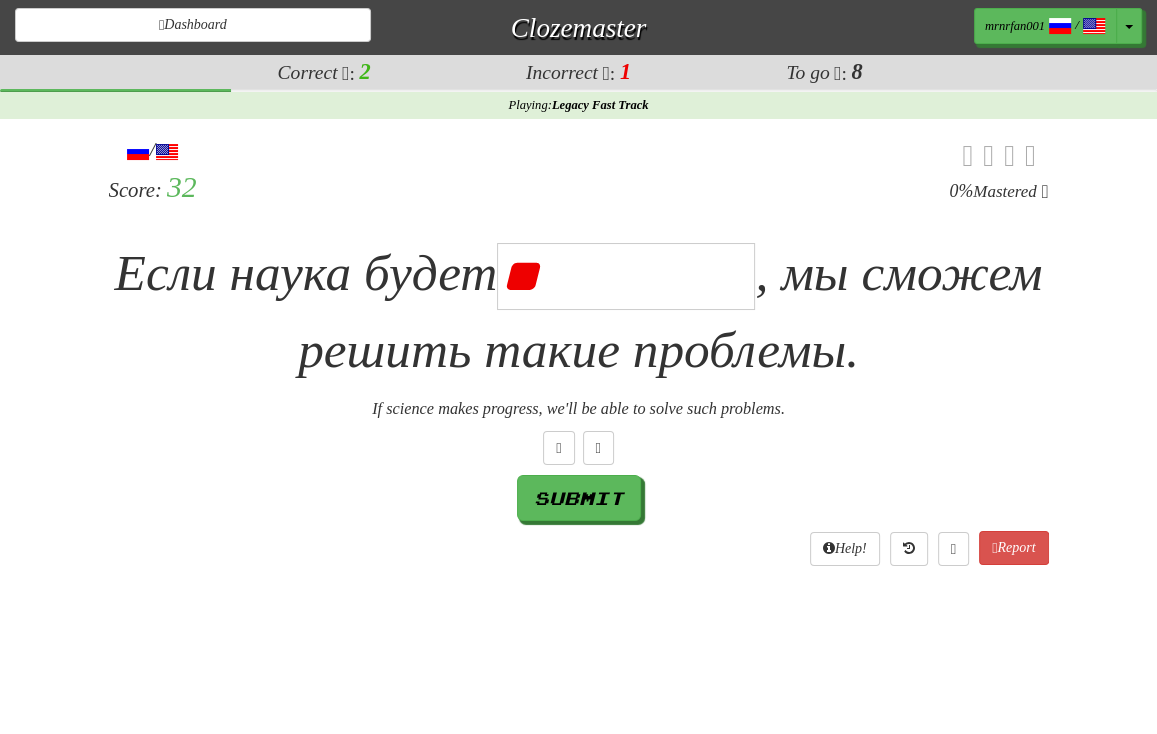 type on "*" 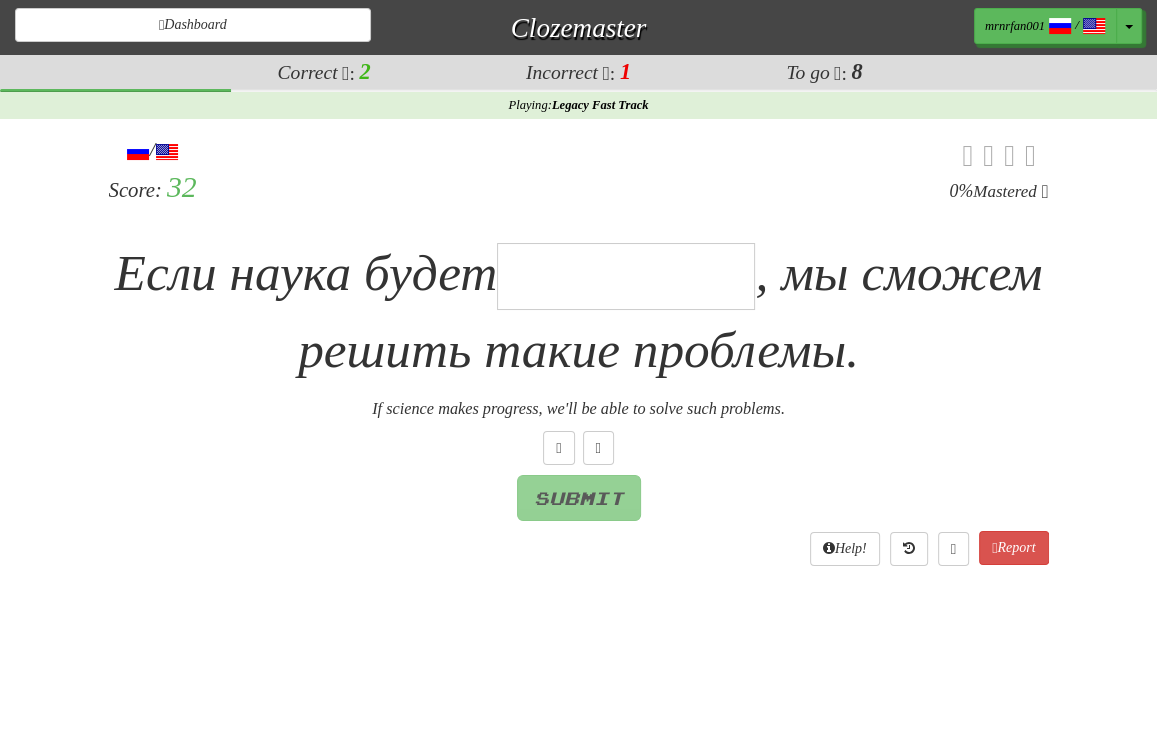 type on "*" 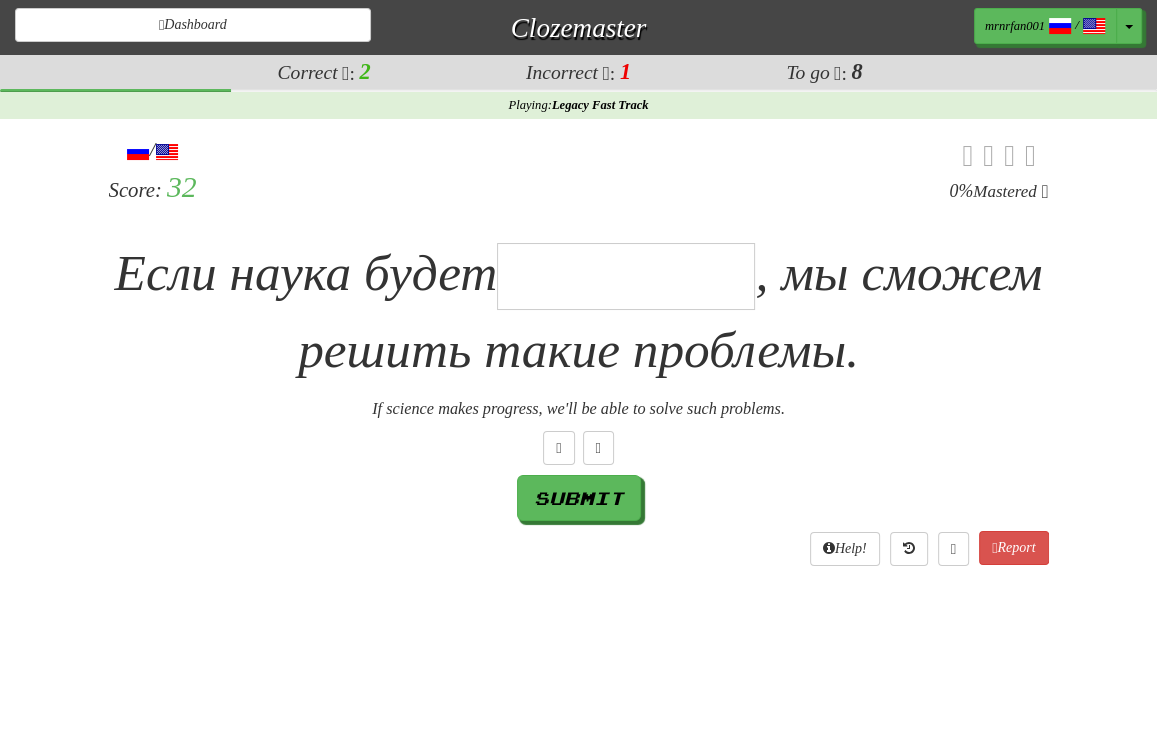 type on "*" 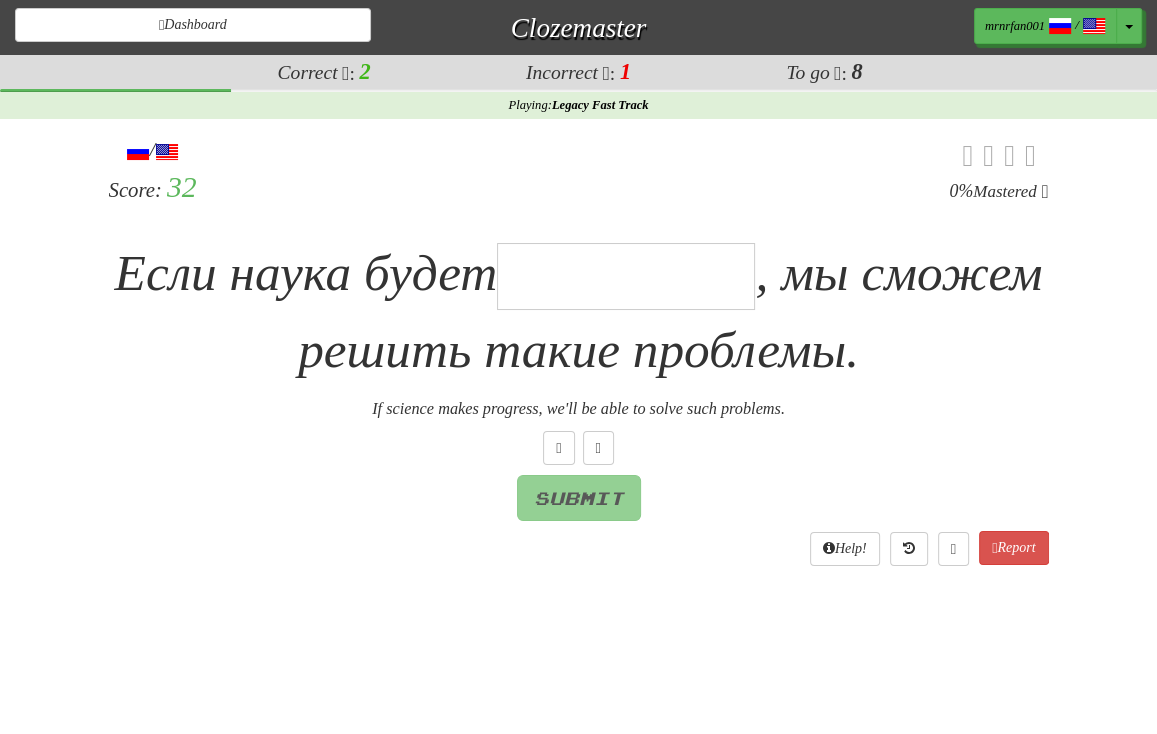 type on "*" 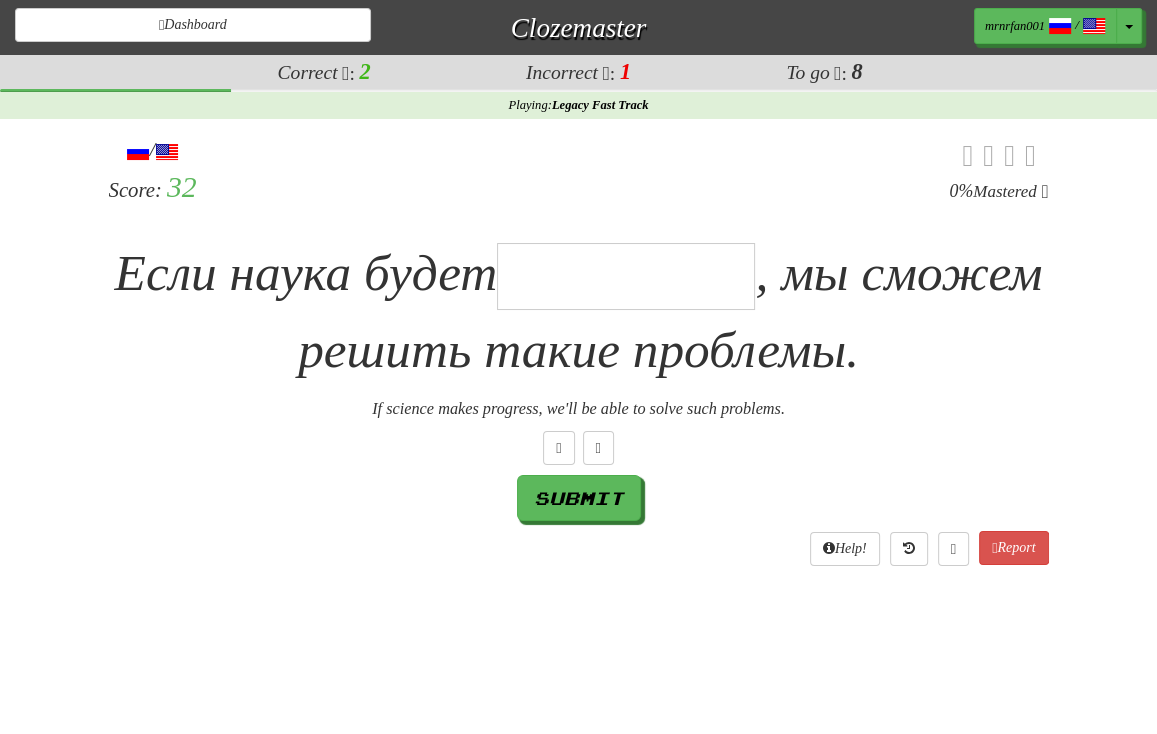 type on "*" 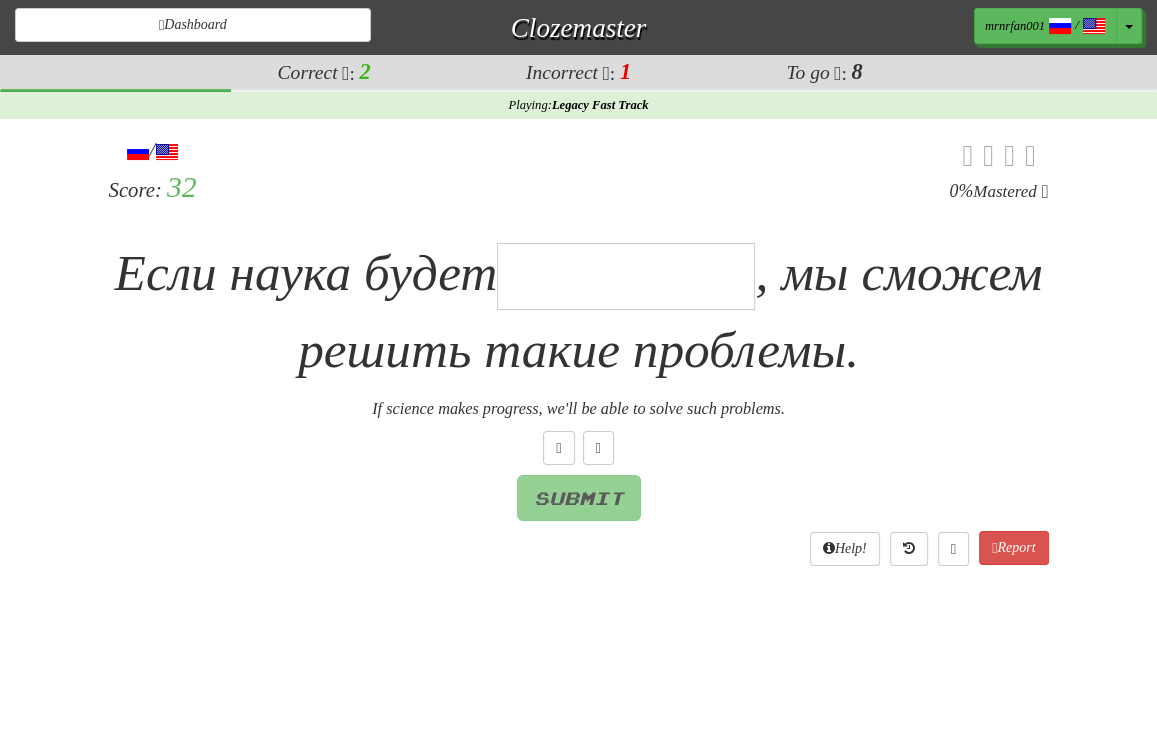 type on "**********" 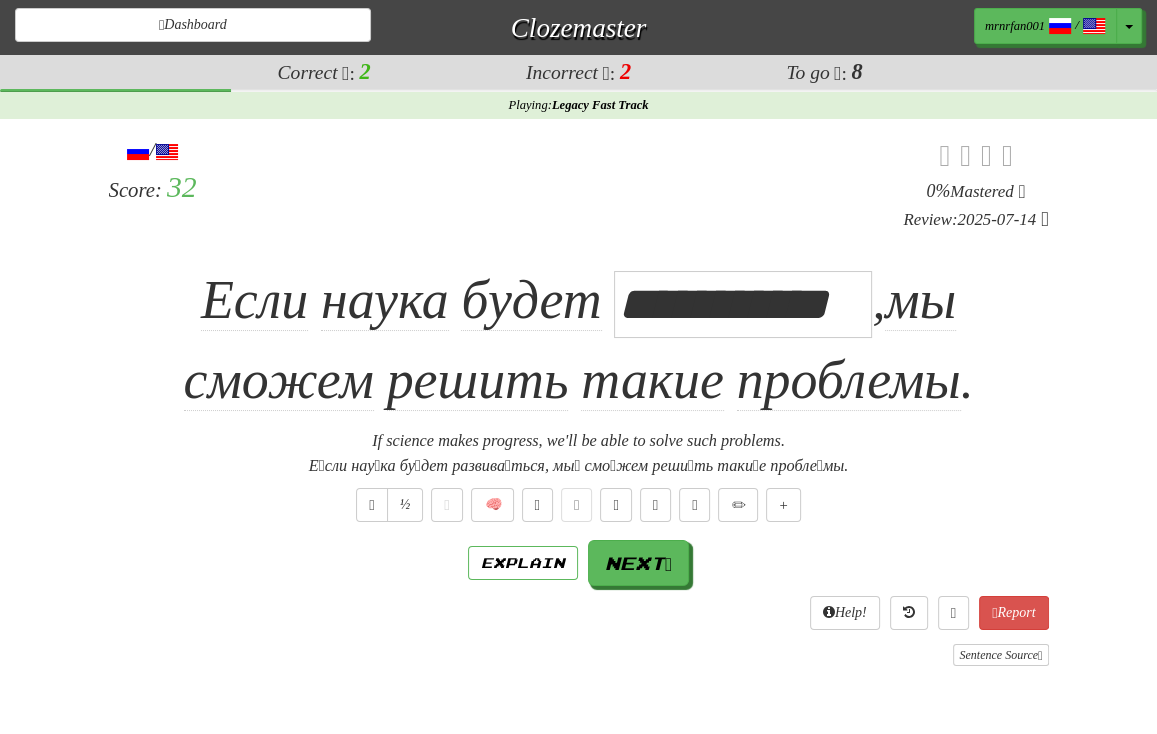 click on "**********" at bounding box center [579, 341] 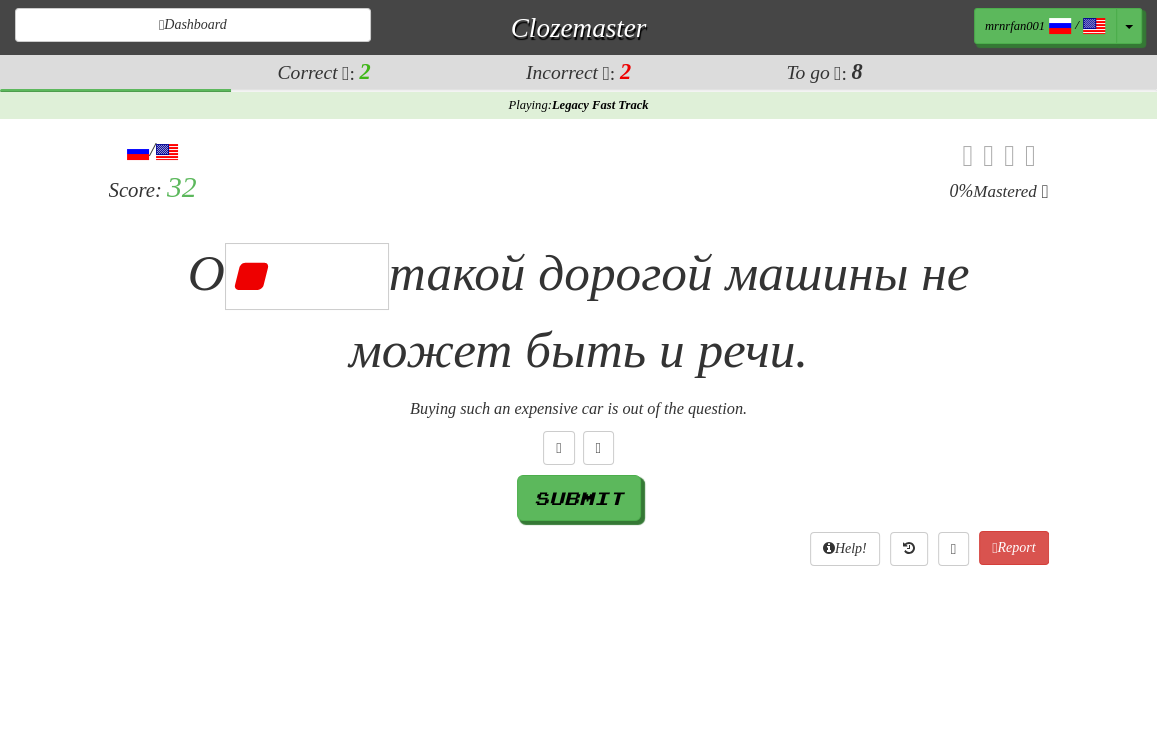 type on "*" 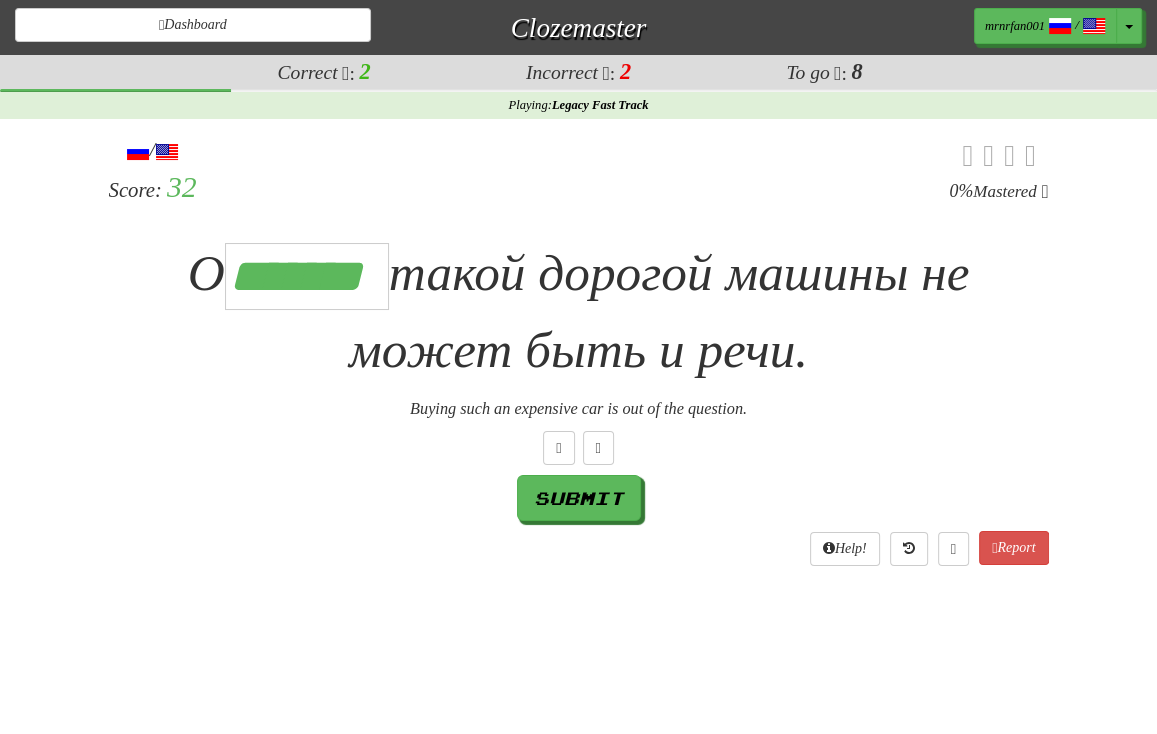 scroll, scrollTop: 0, scrollLeft: 4, axis: horizontal 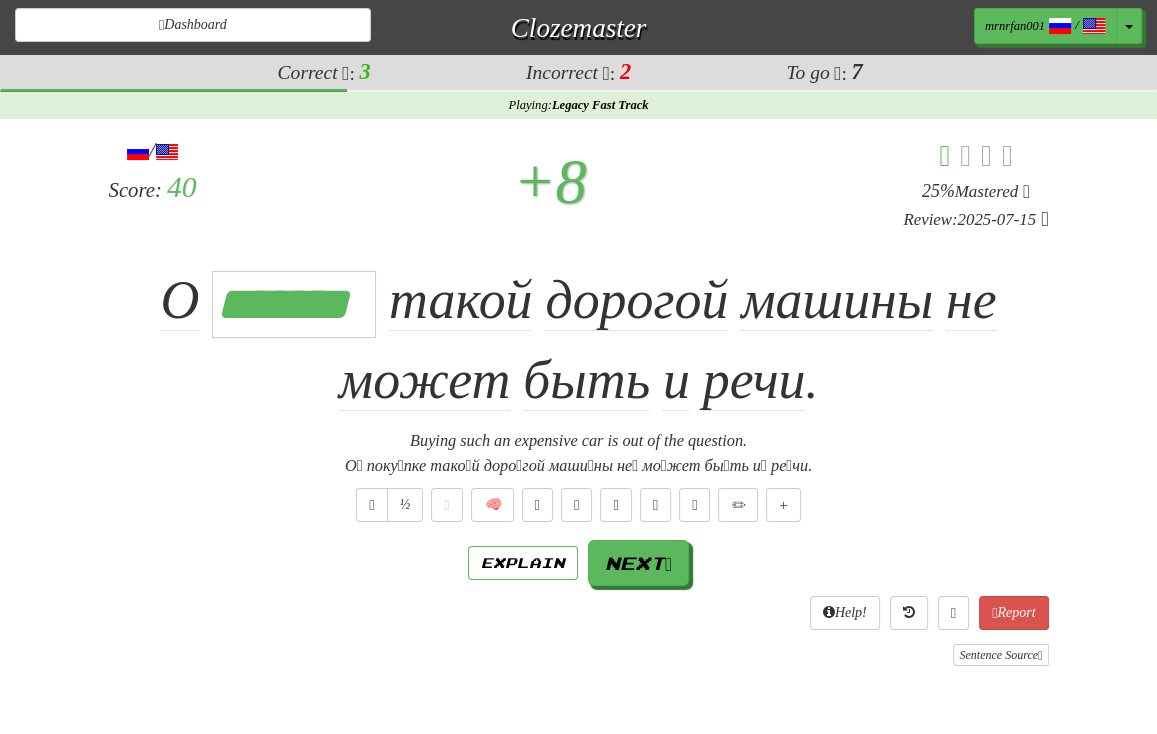 click on "О   *******   такой   дорогой   машины   не   может   быть   и   речи ." at bounding box center [579, 341] 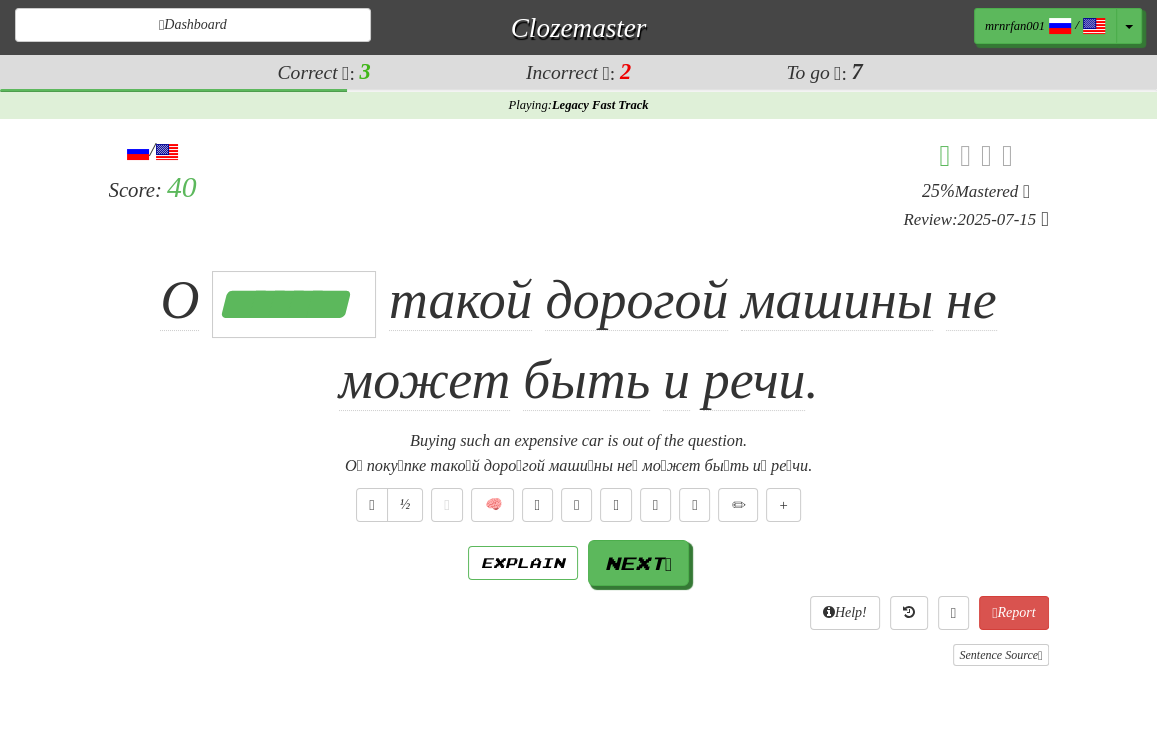 click on "Buying such an expensive car is out of the question." at bounding box center (579, 441) 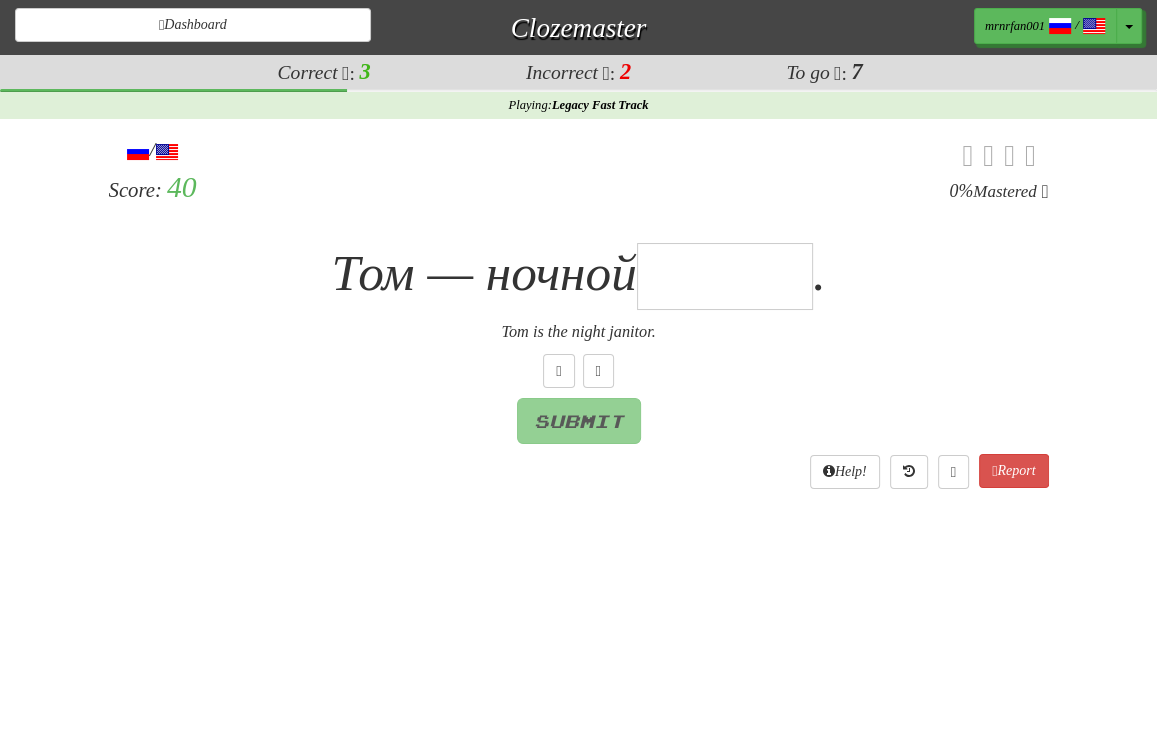 type on "*" 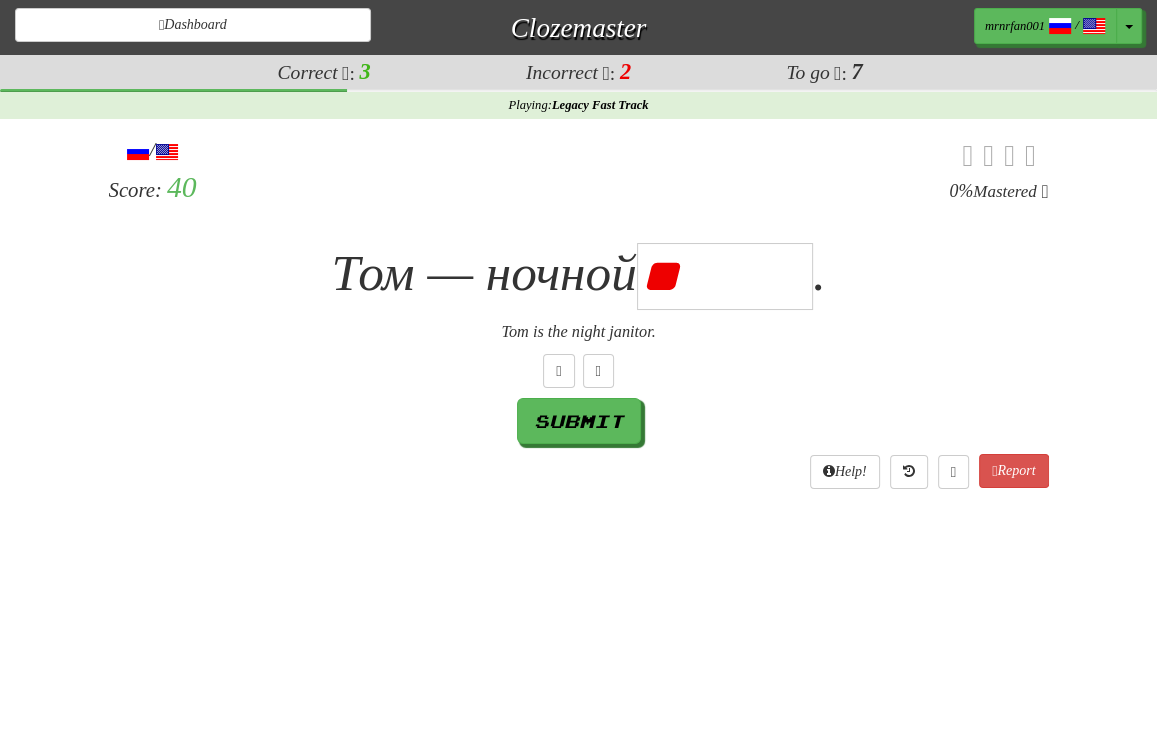 type on "*" 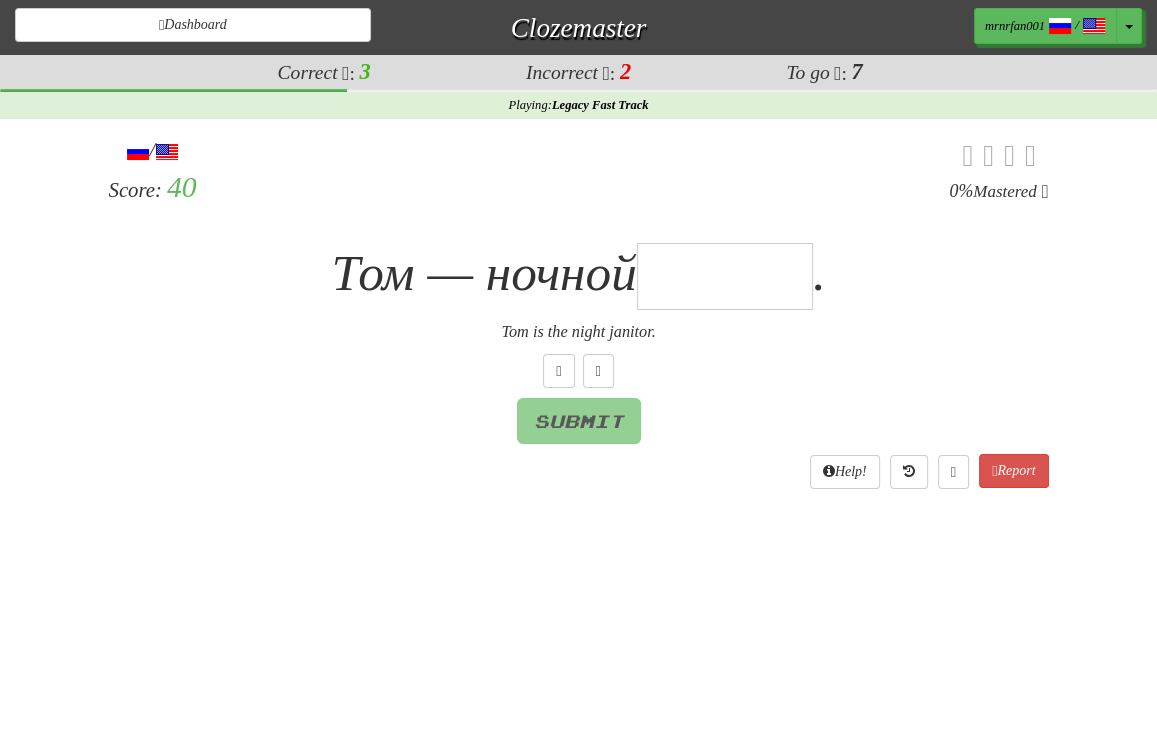 type on "******" 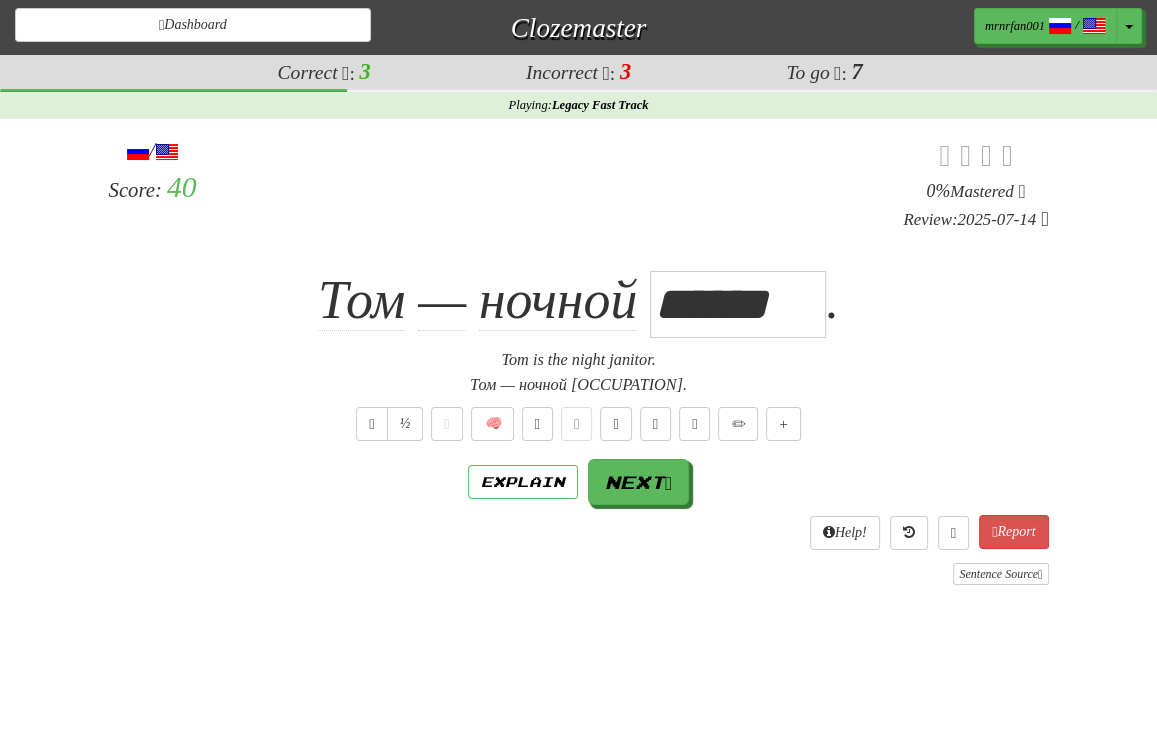 click on "Том — ночной [OCCUPATION]." at bounding box center [579, 300] 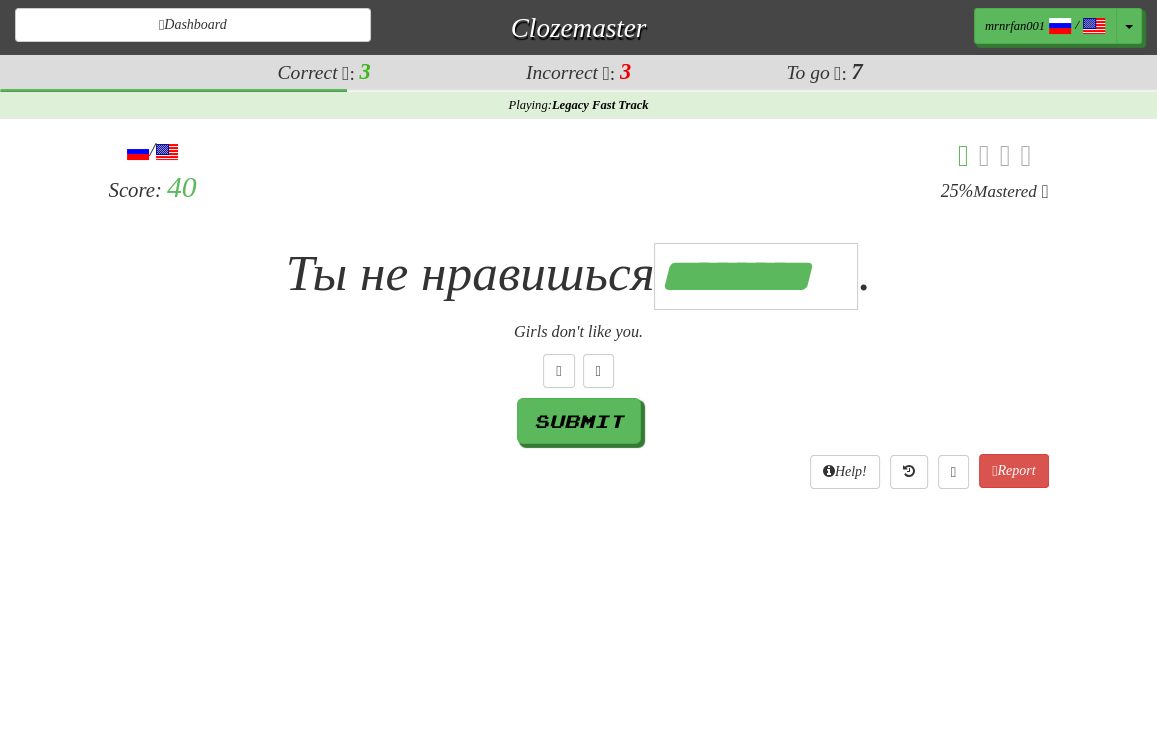 scroll, scrollTop: 0, scrollLeft: 7, axis: horizontal 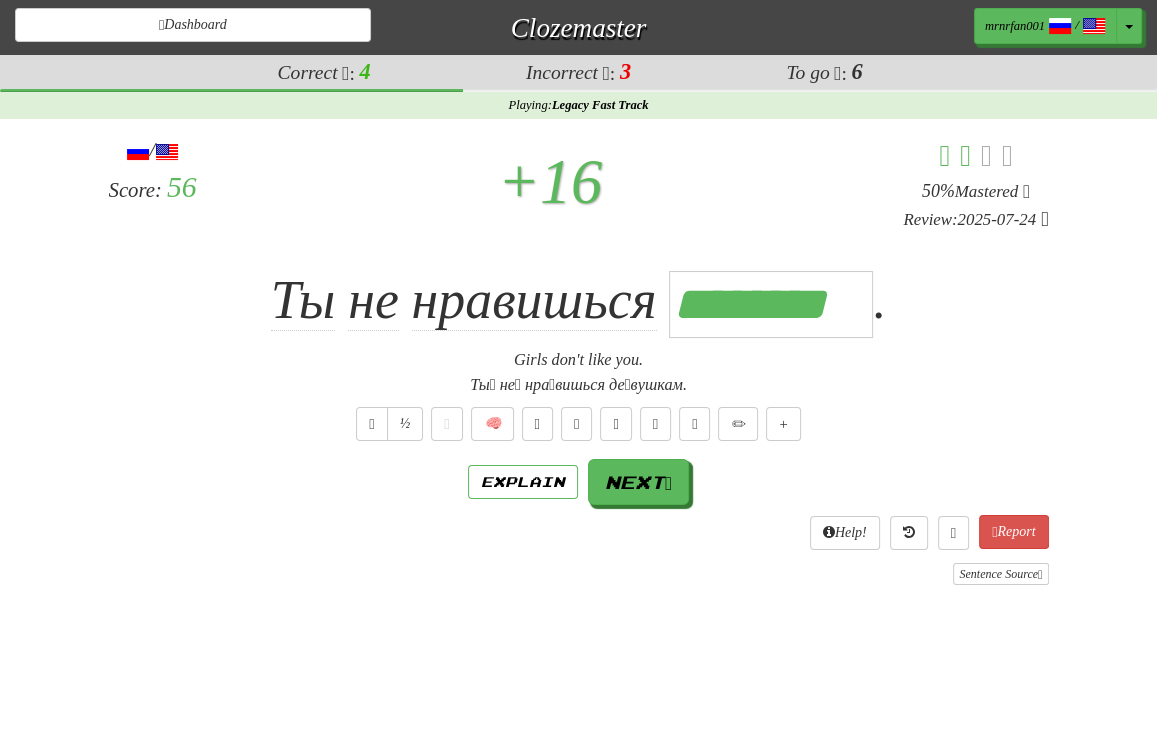 click on "Girls don't like you." at bounding box center [579, 360] 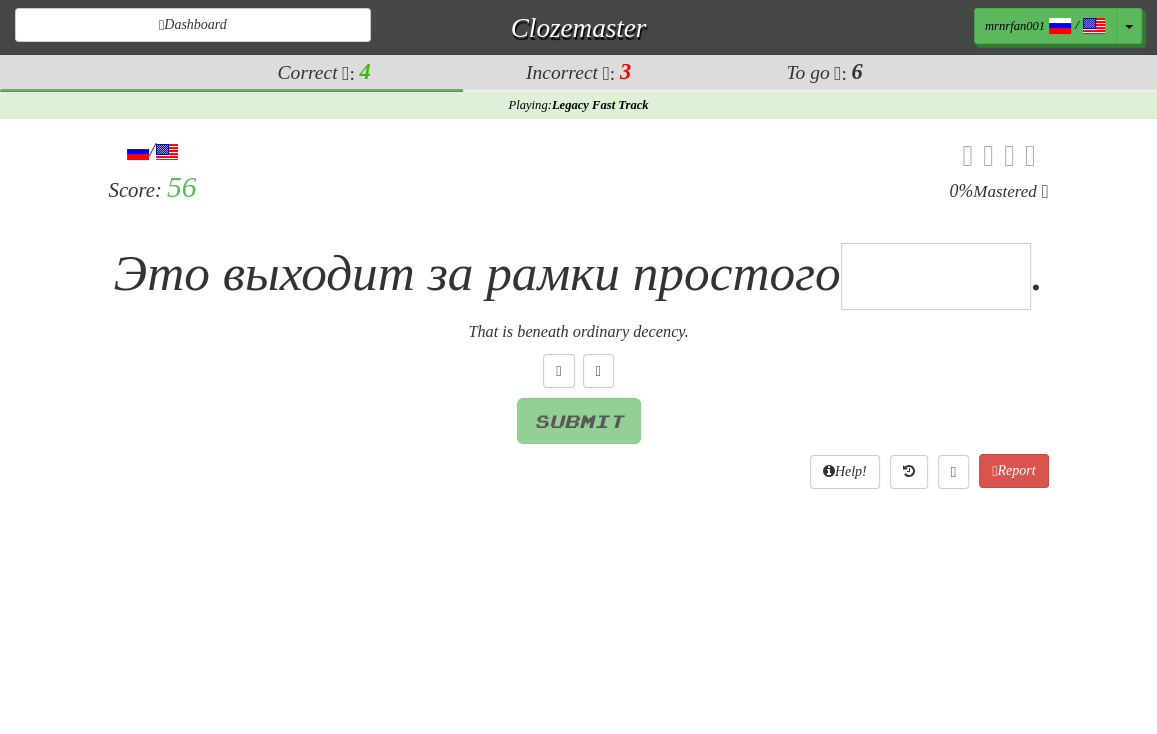 click at bounding box center [936, 276] 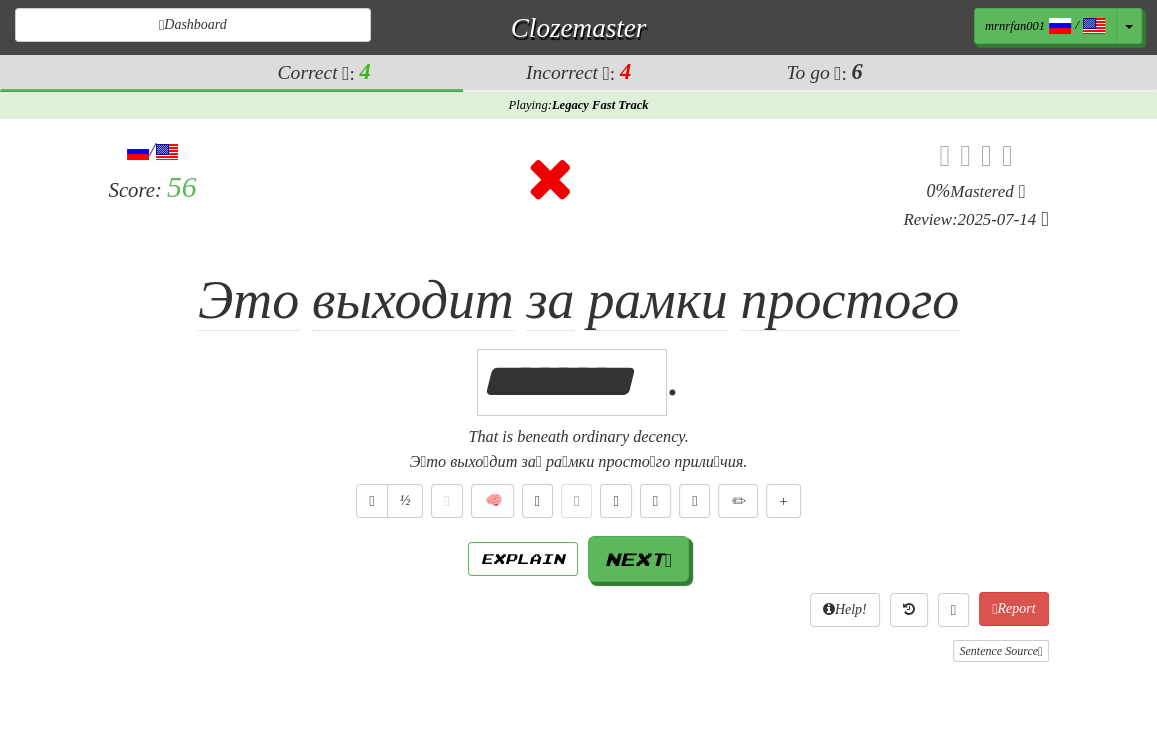 click on "That is beneath ordinary decency." at bounding box center (579, 437) 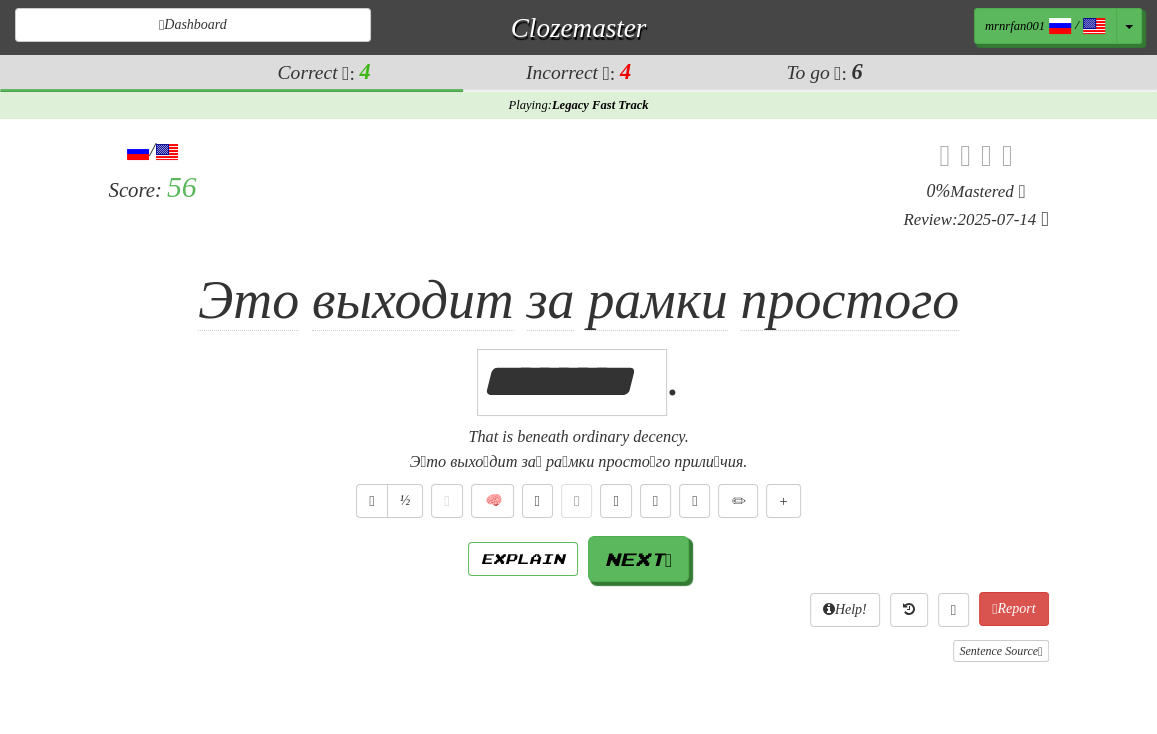 click on "Это   выходит   за   рамки   простого   ******** ." at bounding box center (579, 339) 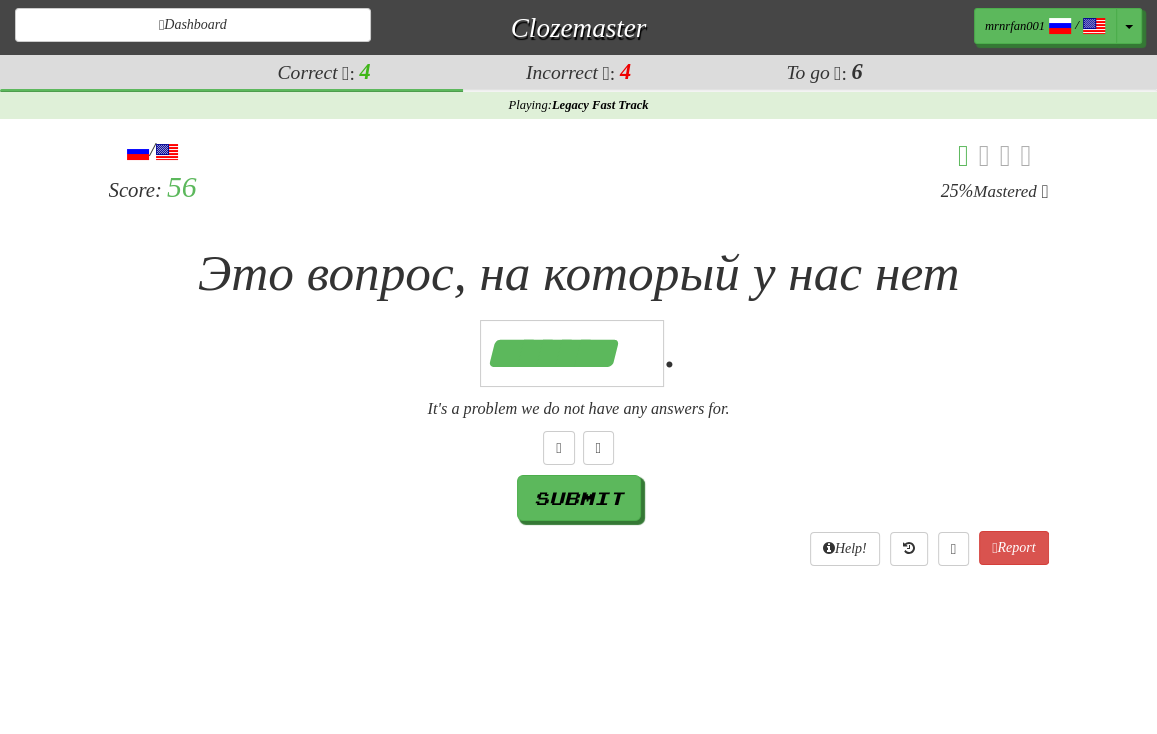 scroll, scrollTop: 0, scrollLeft: 6, axis: horizontal 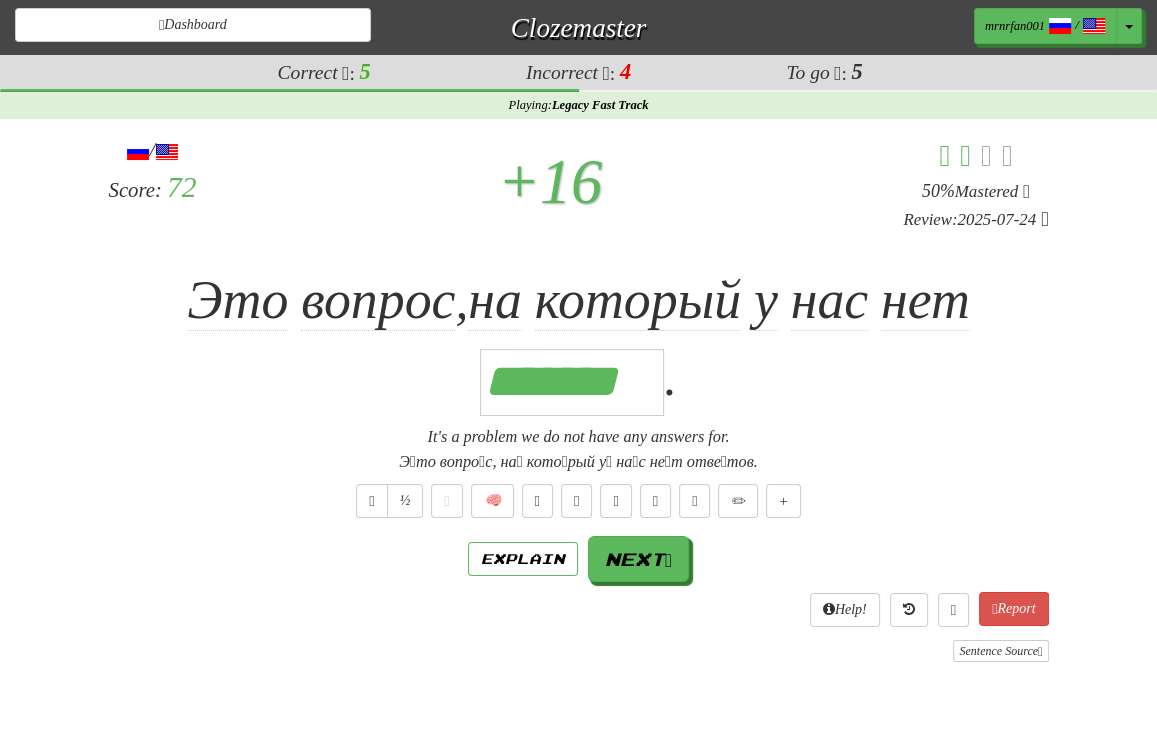 click on "Это   вопрос ,  на   который   у   нас   нет   ******* ." at bounding box center [579, 339] 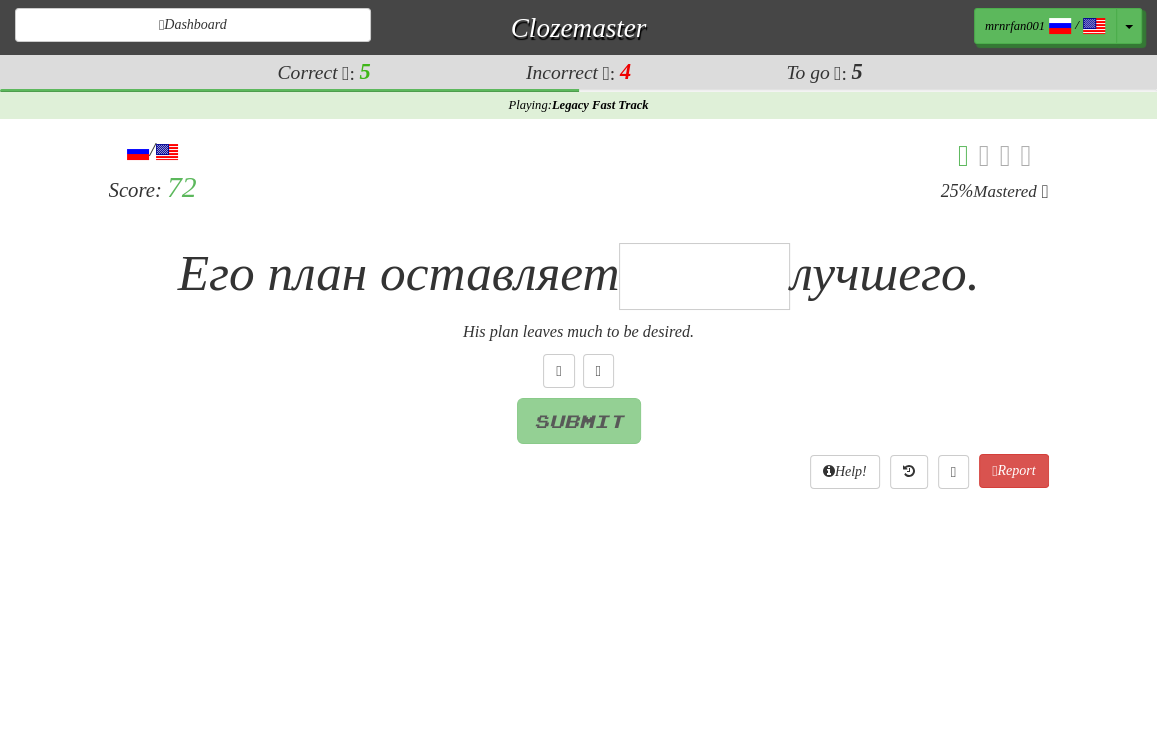 type on "*" 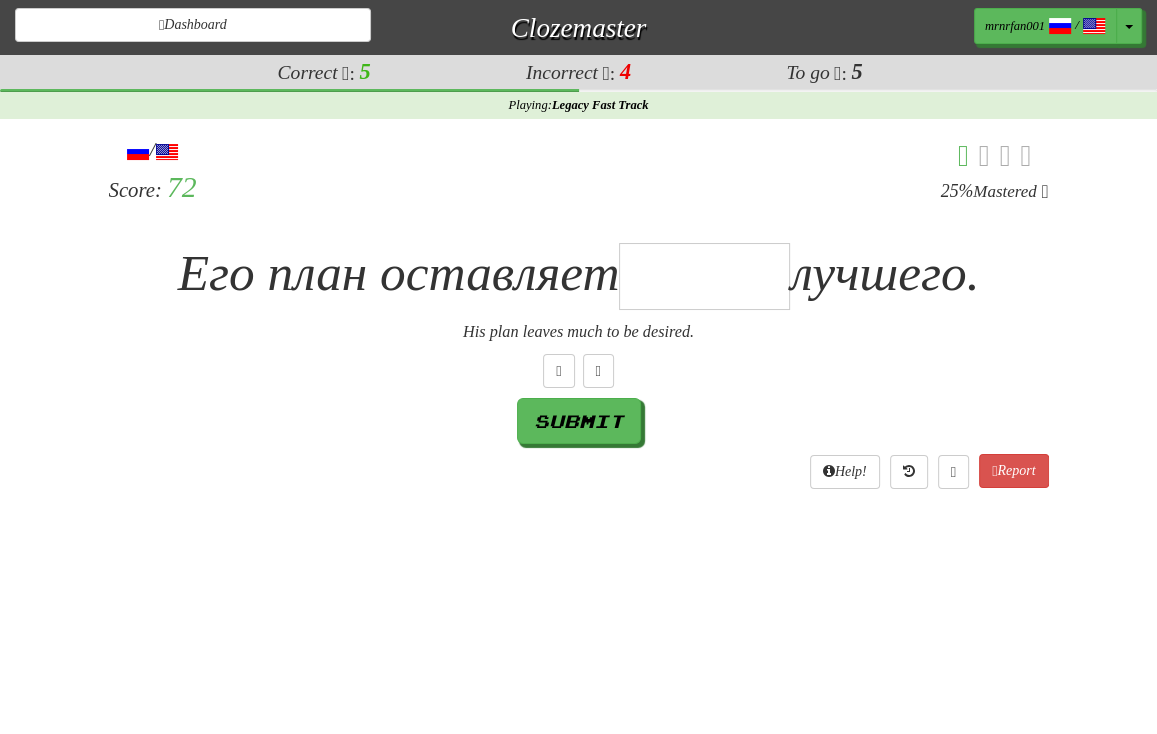 type on "*" 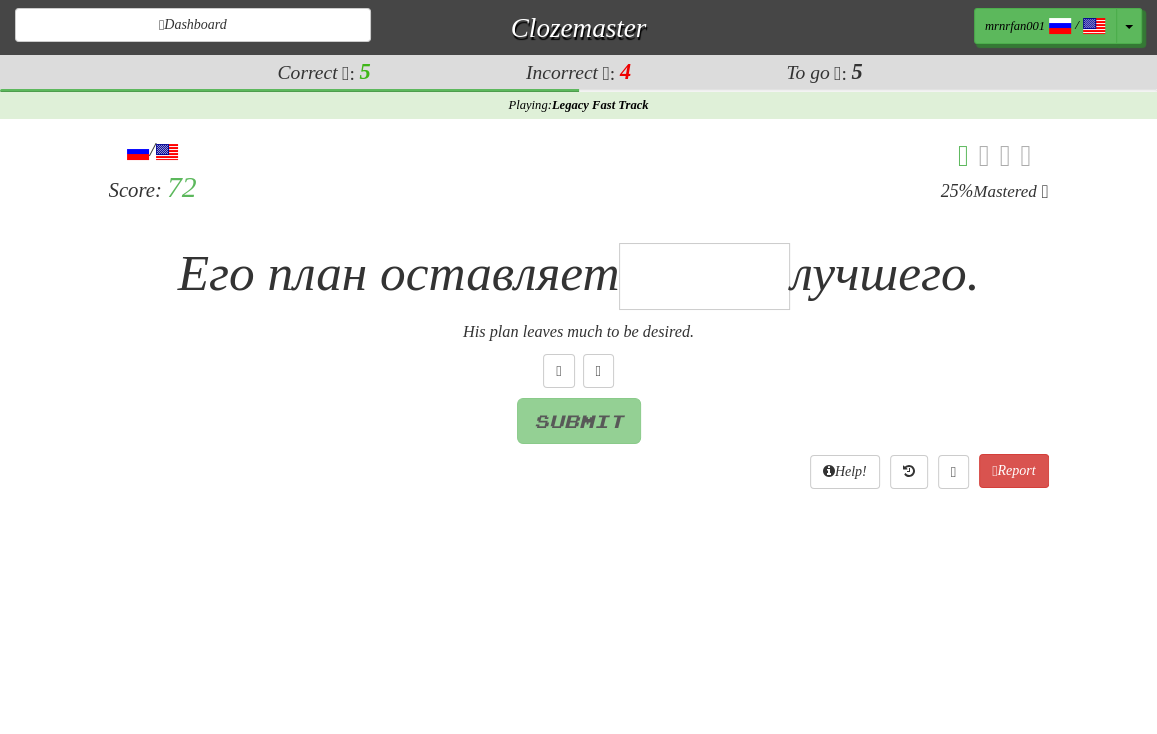 type on "*" 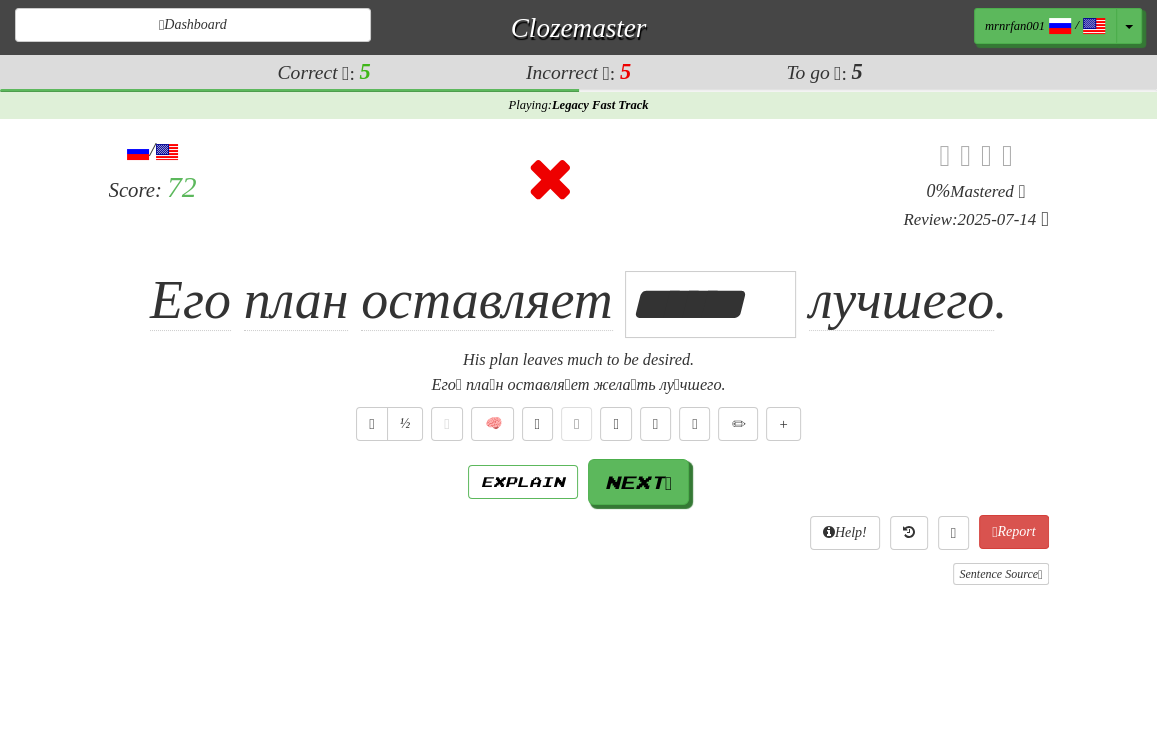 click on "His plan leaves much to be desired." at bounding box center (579, 360) 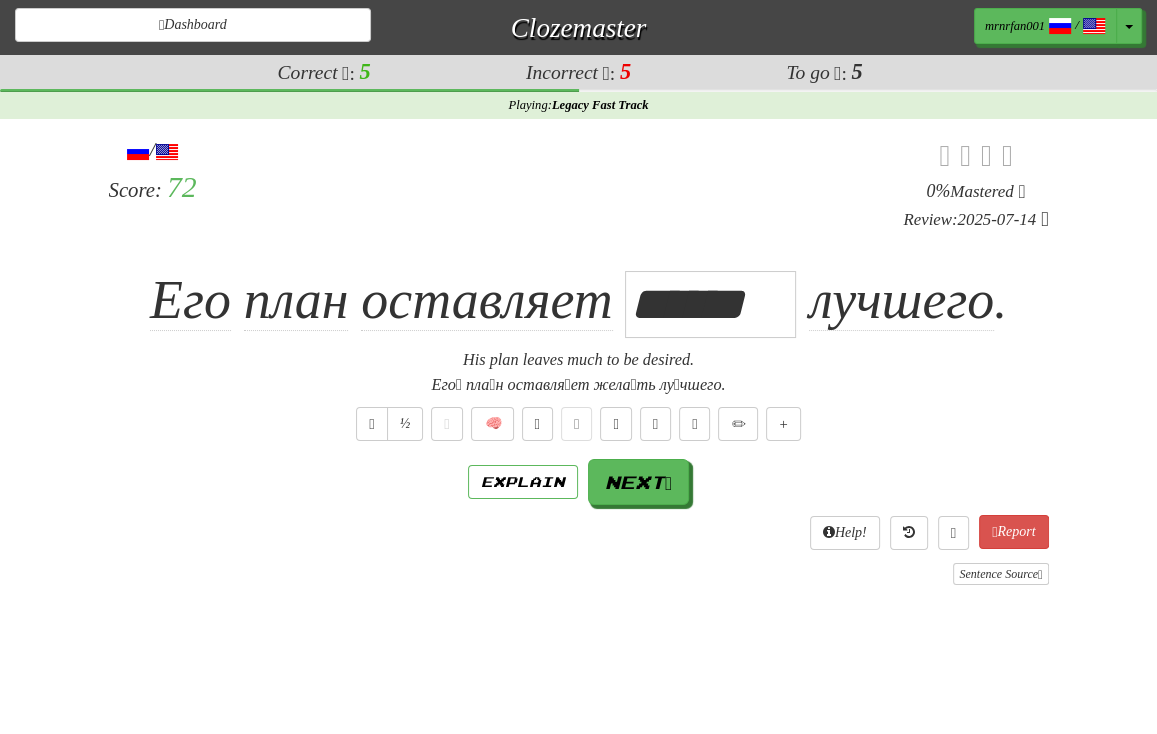 click at bounding box center (550, 184) 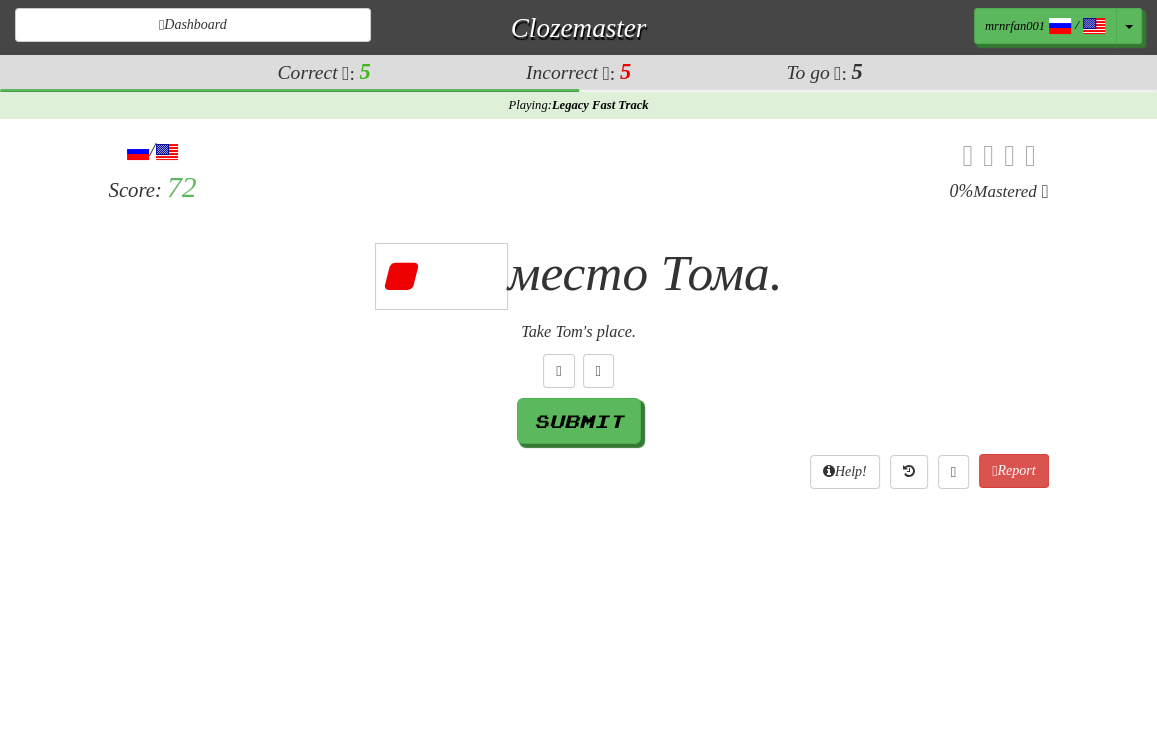 type on "*" 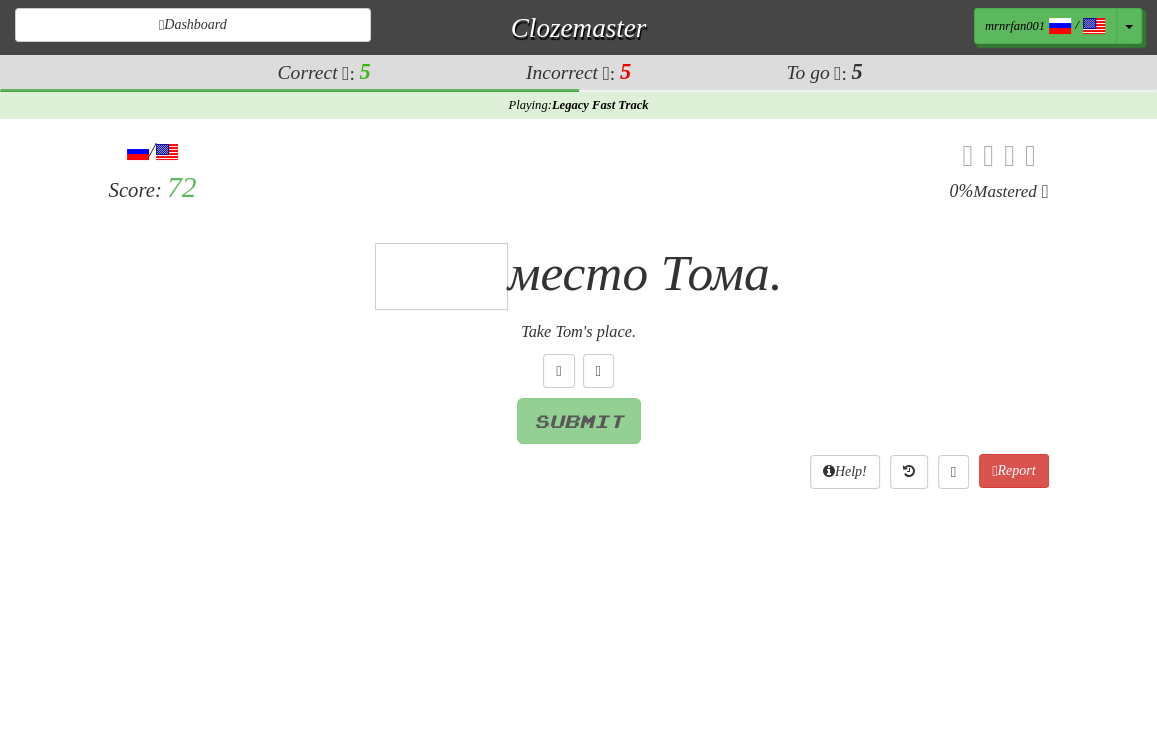 type on "*" 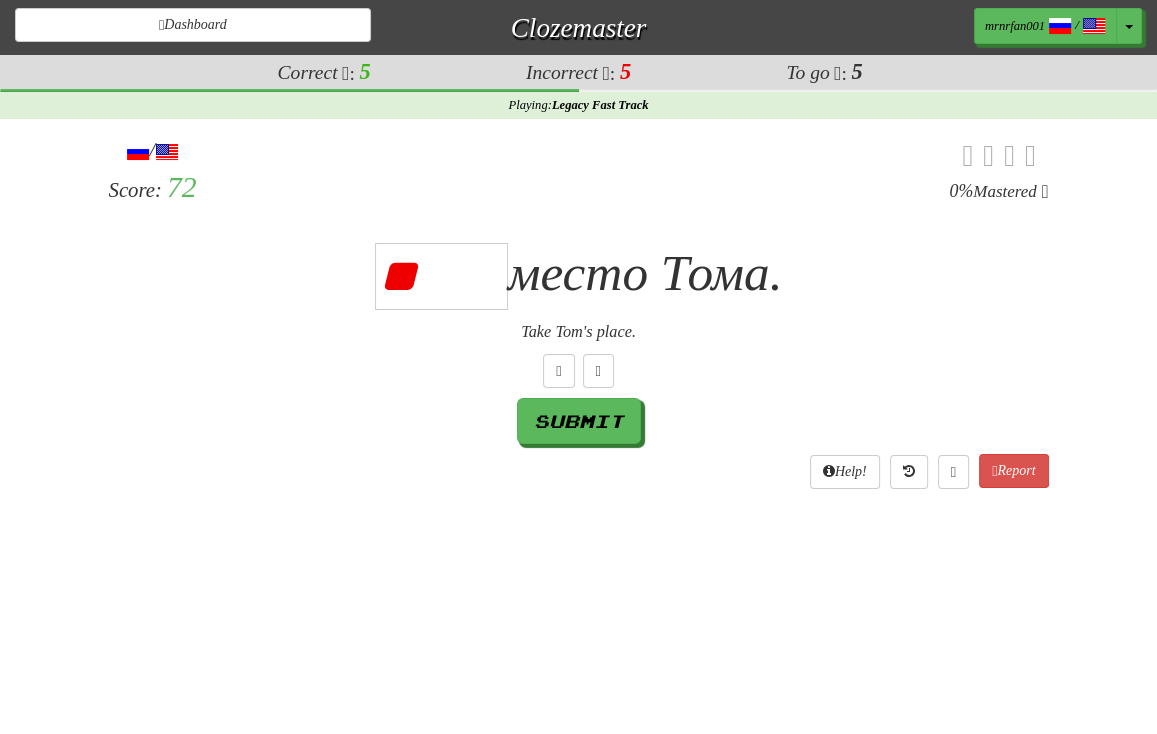 type on "*" 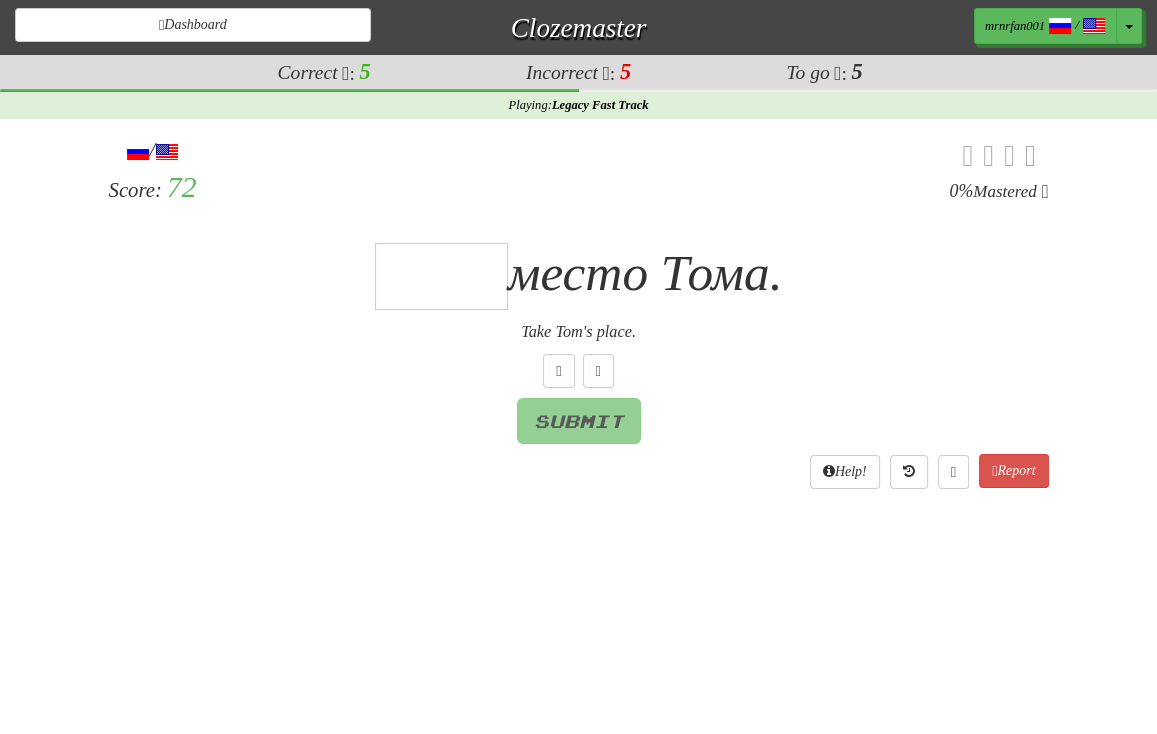 type on "*" 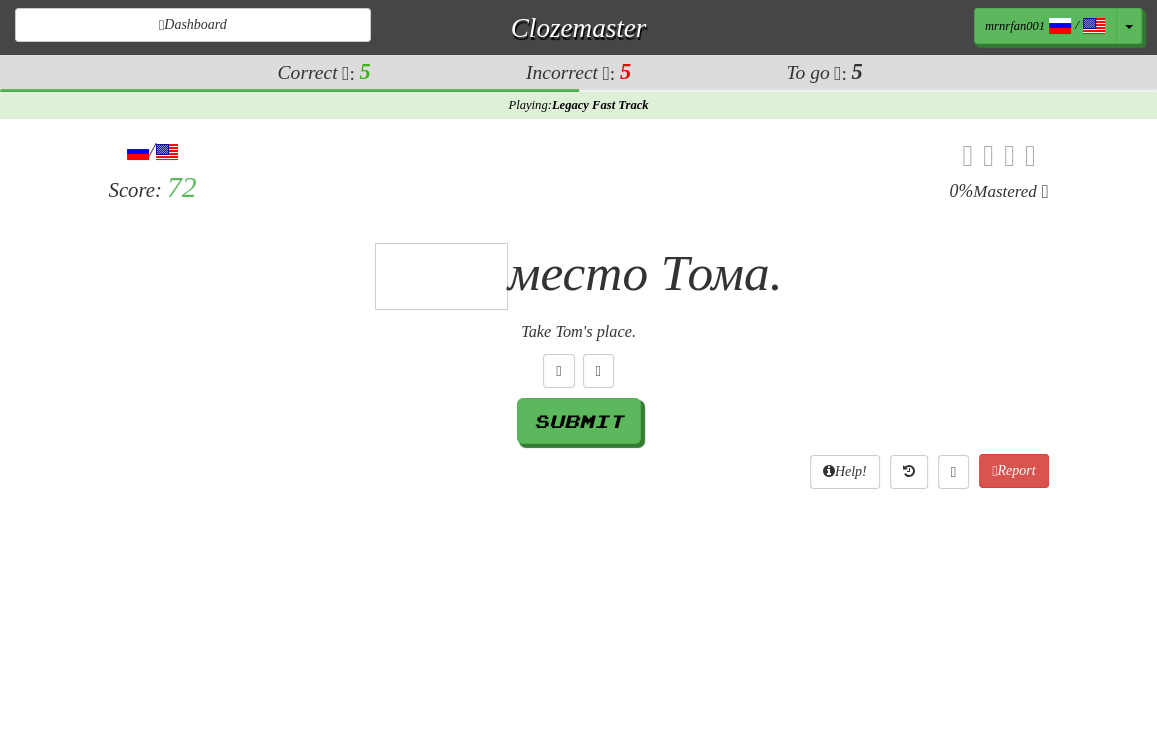 type on "*" 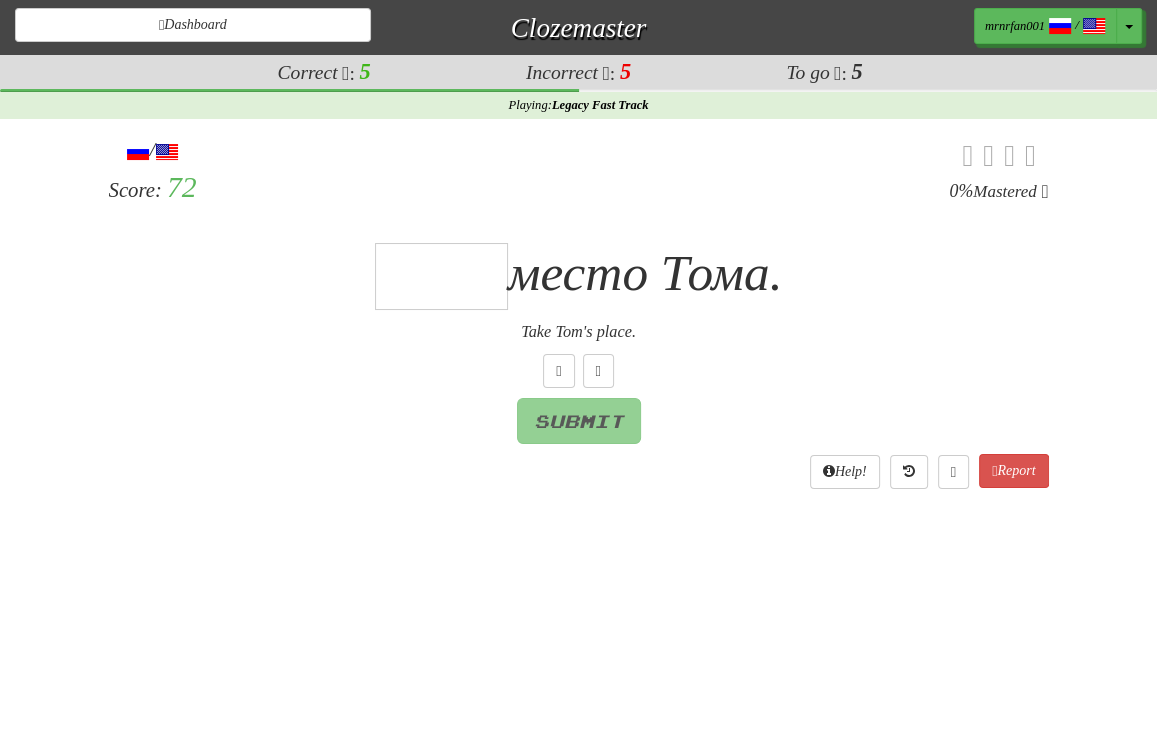 type on "*" 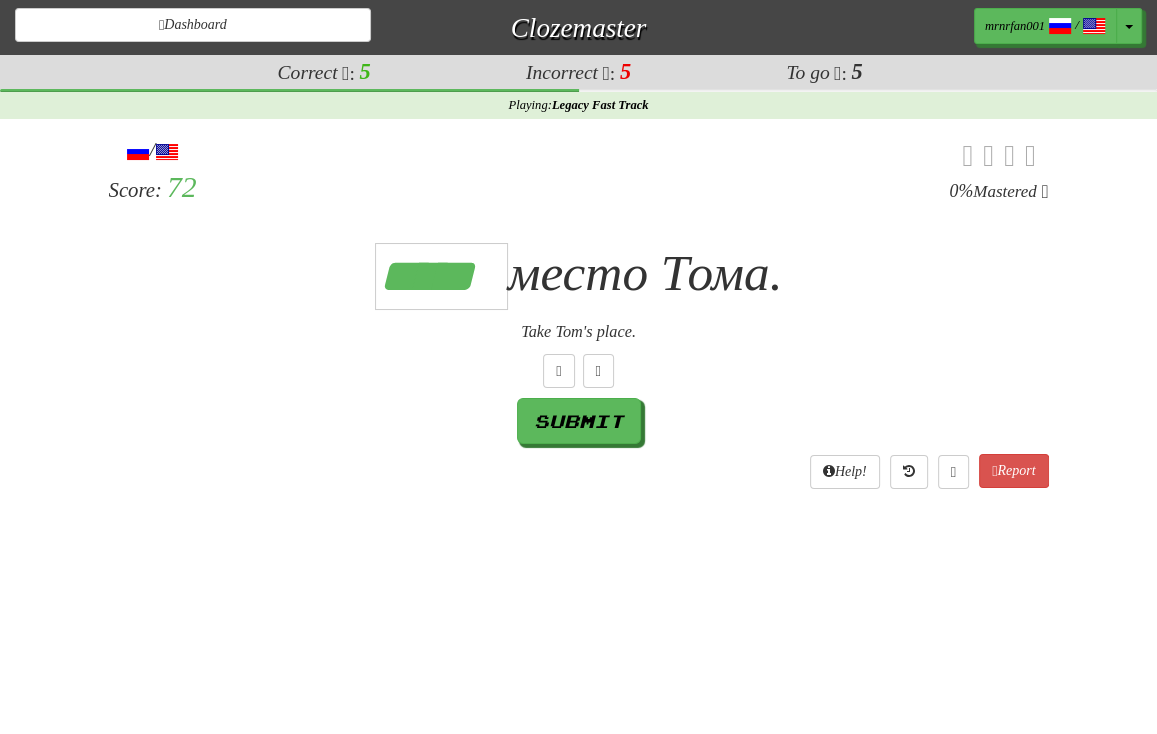 type on "*****" 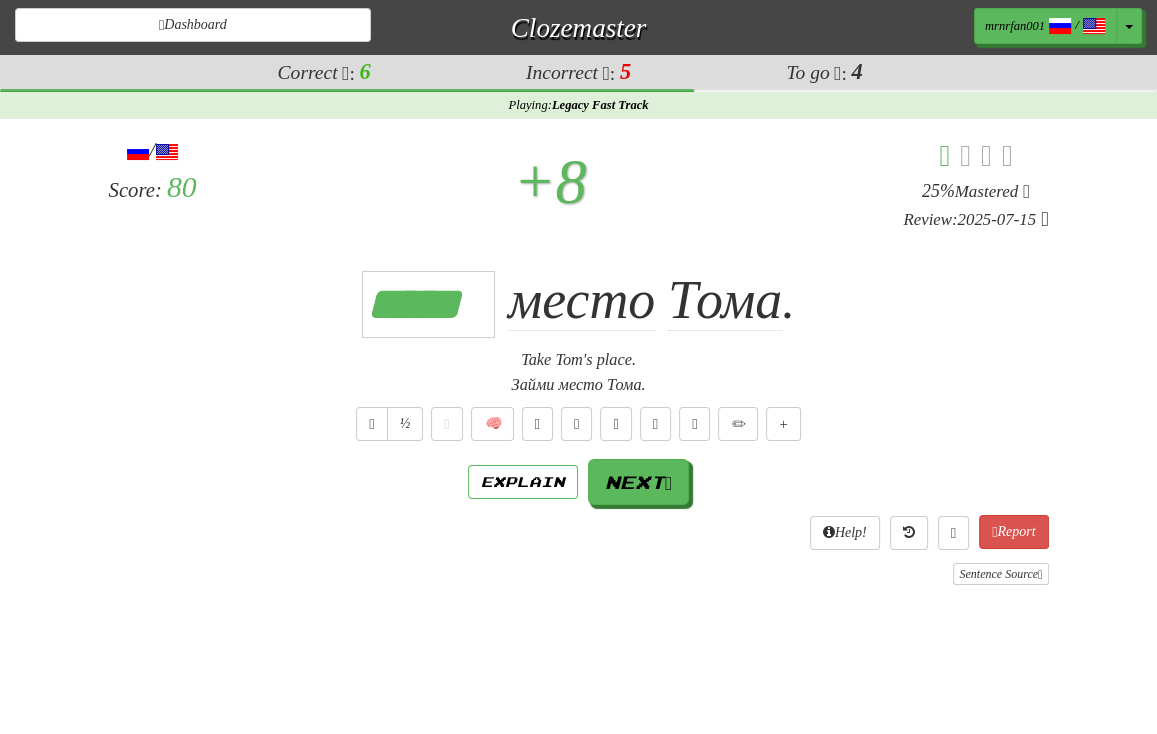 click on "+ 8" at bounding box center (550, 182) 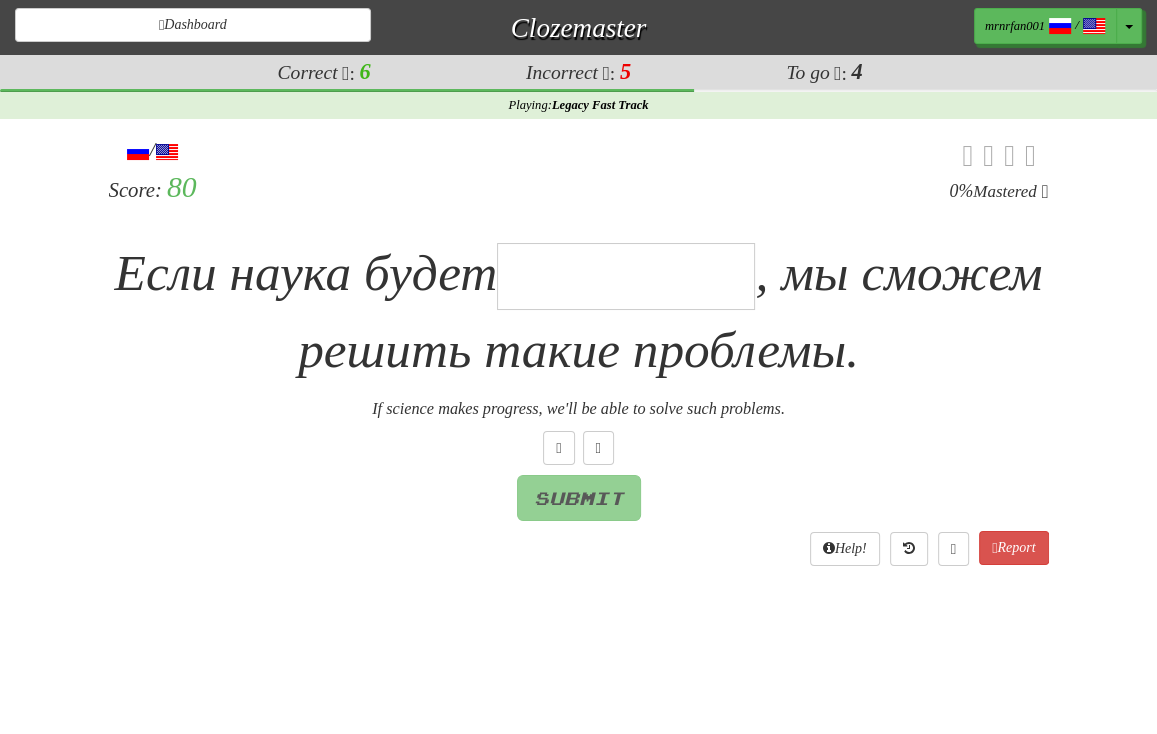 type on "*" 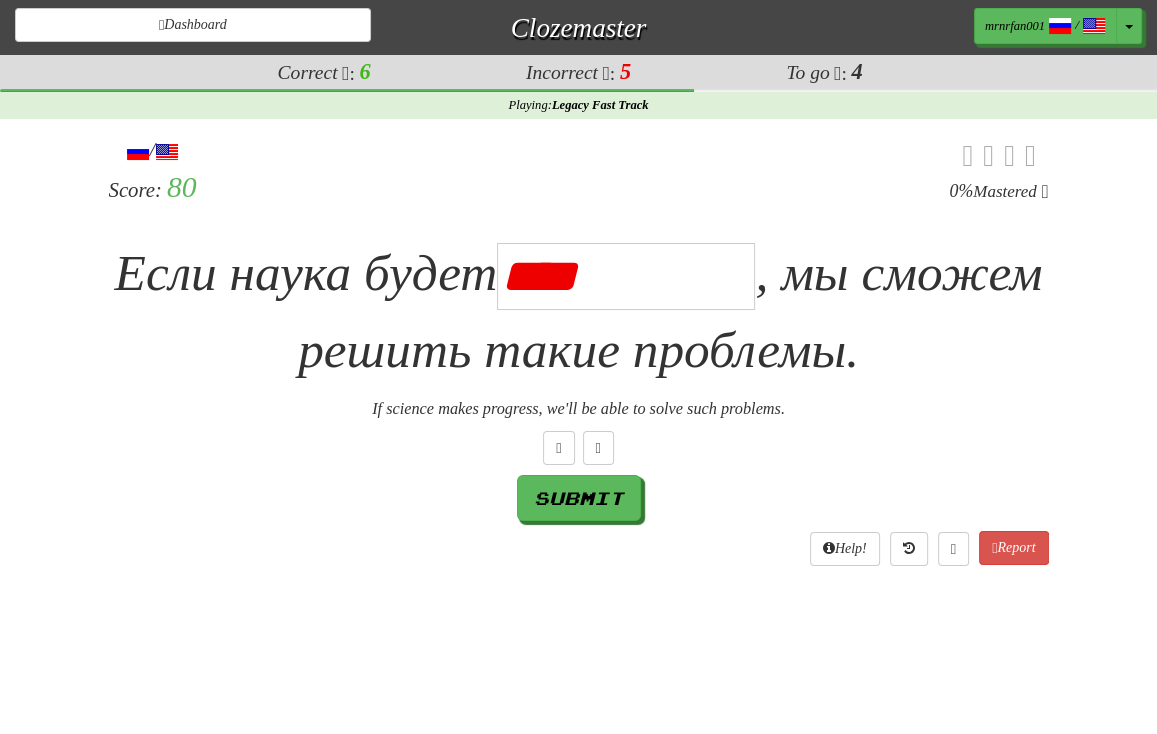 type on "**********" 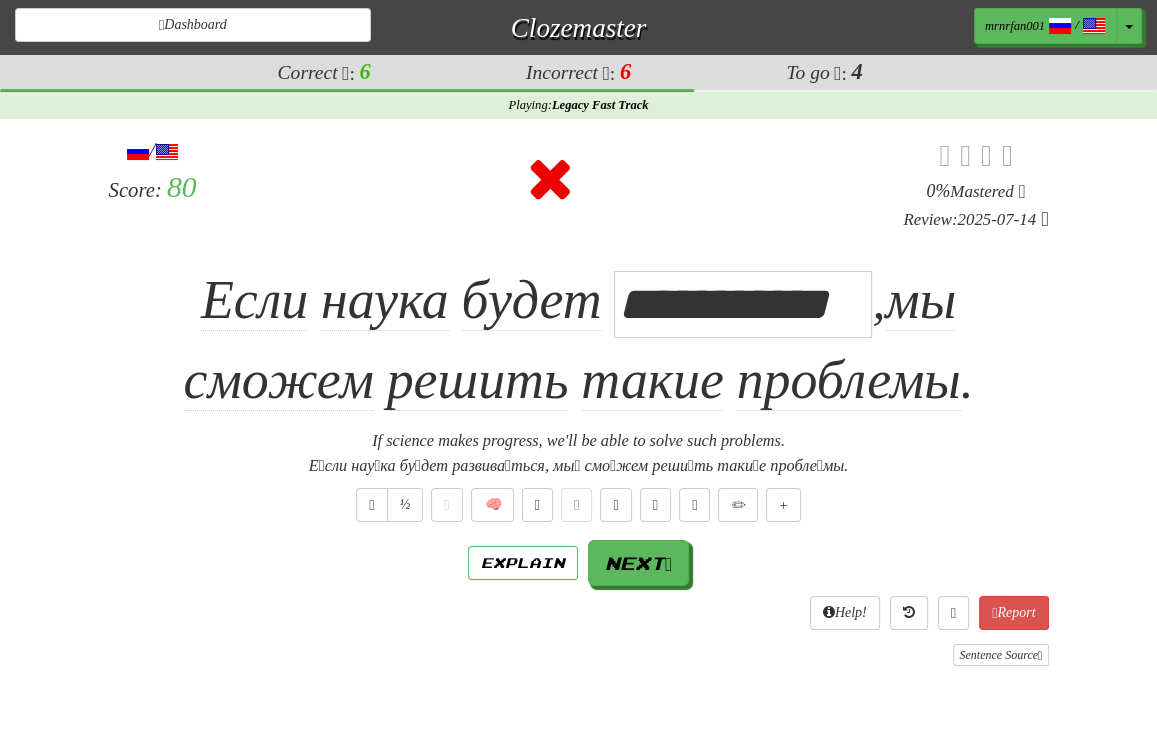 click on "**********" at bounding box center (579, 341) 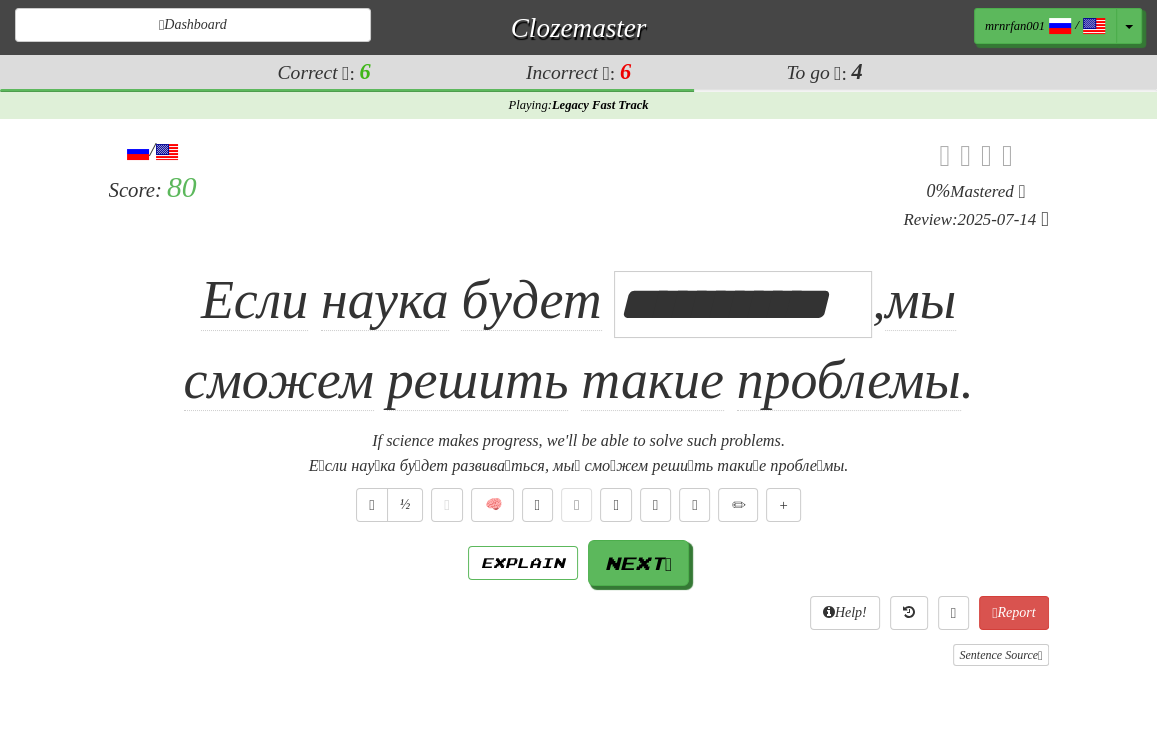 click on "**********" at bounding box center (579, 341) 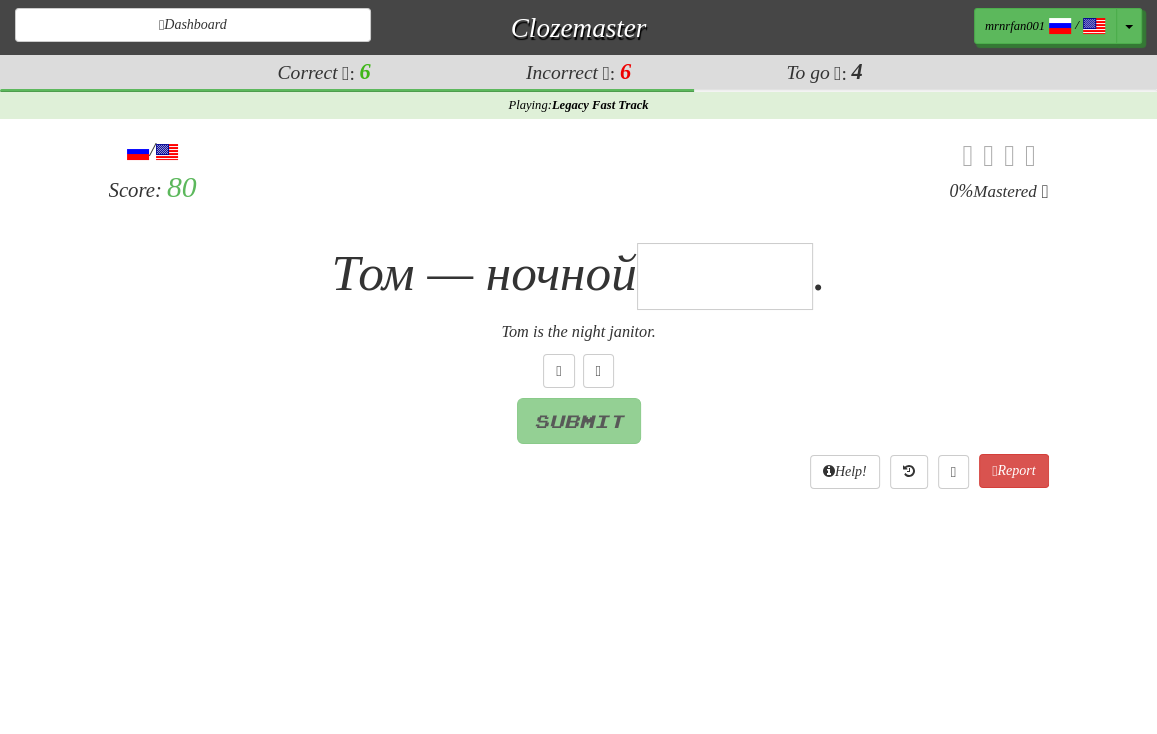 type on "*" 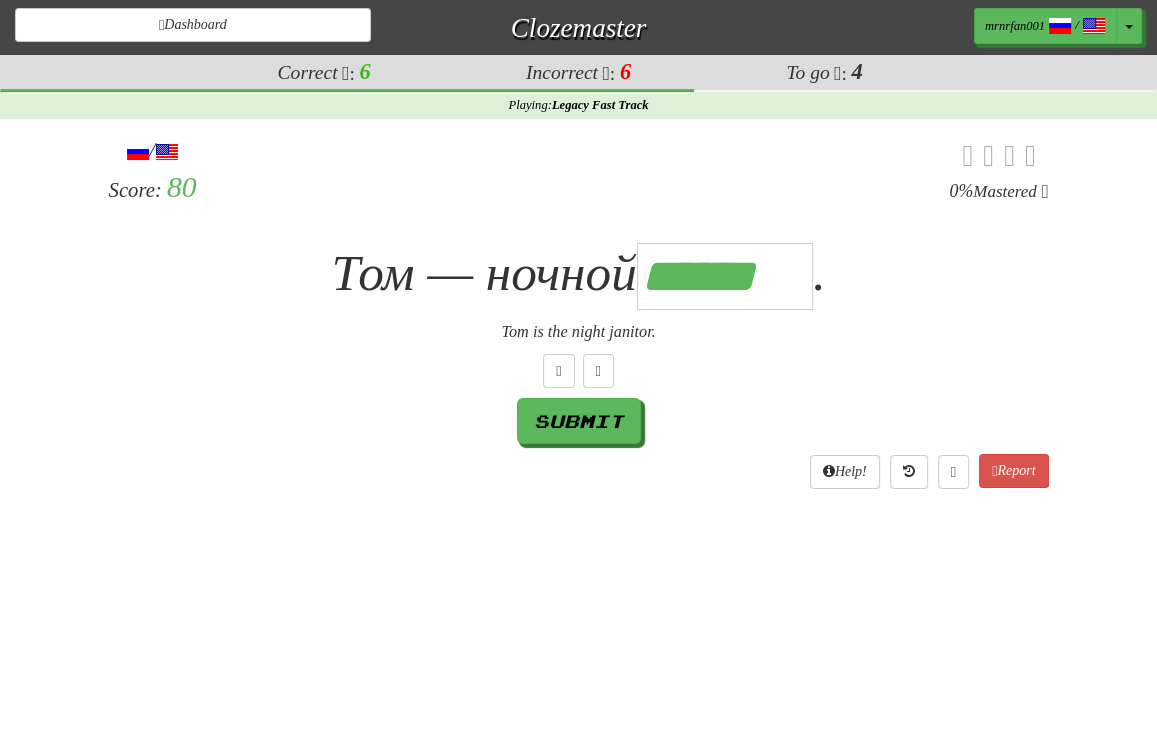 scroll, scrollTop: 0, scrollLeft: 5, axis: horizontal 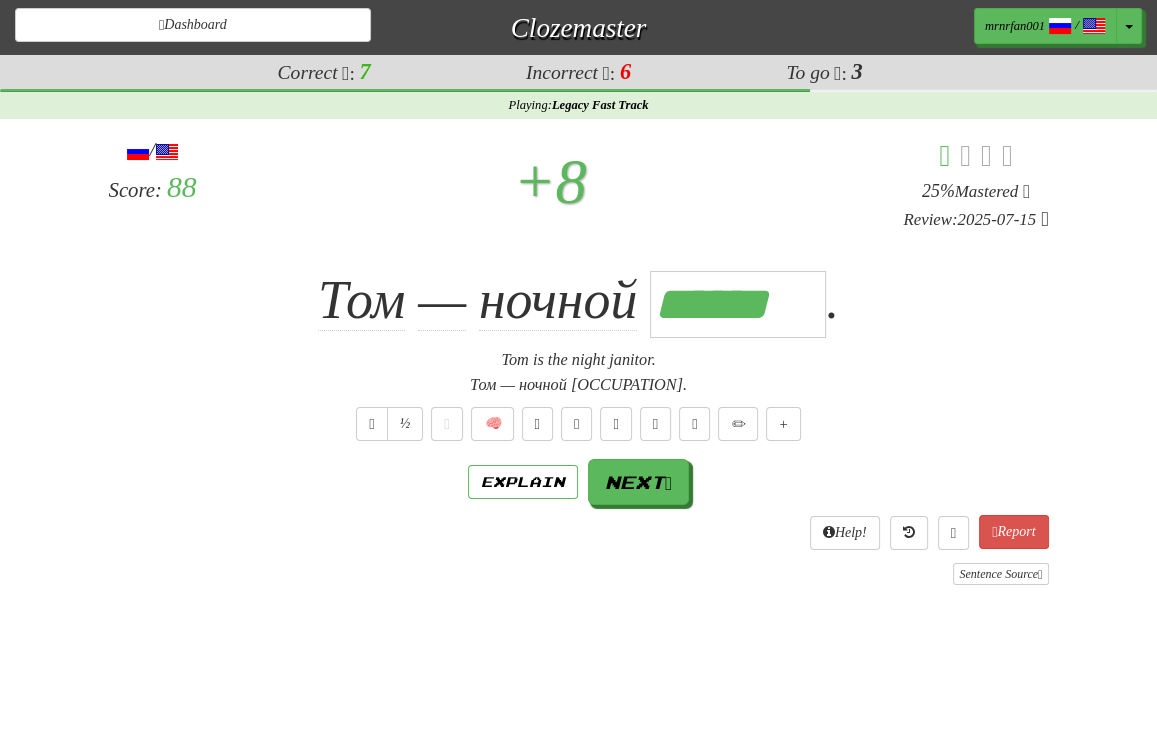 click on "Том — ночной [OCCUPATION]." at bounding box center [579, 300] 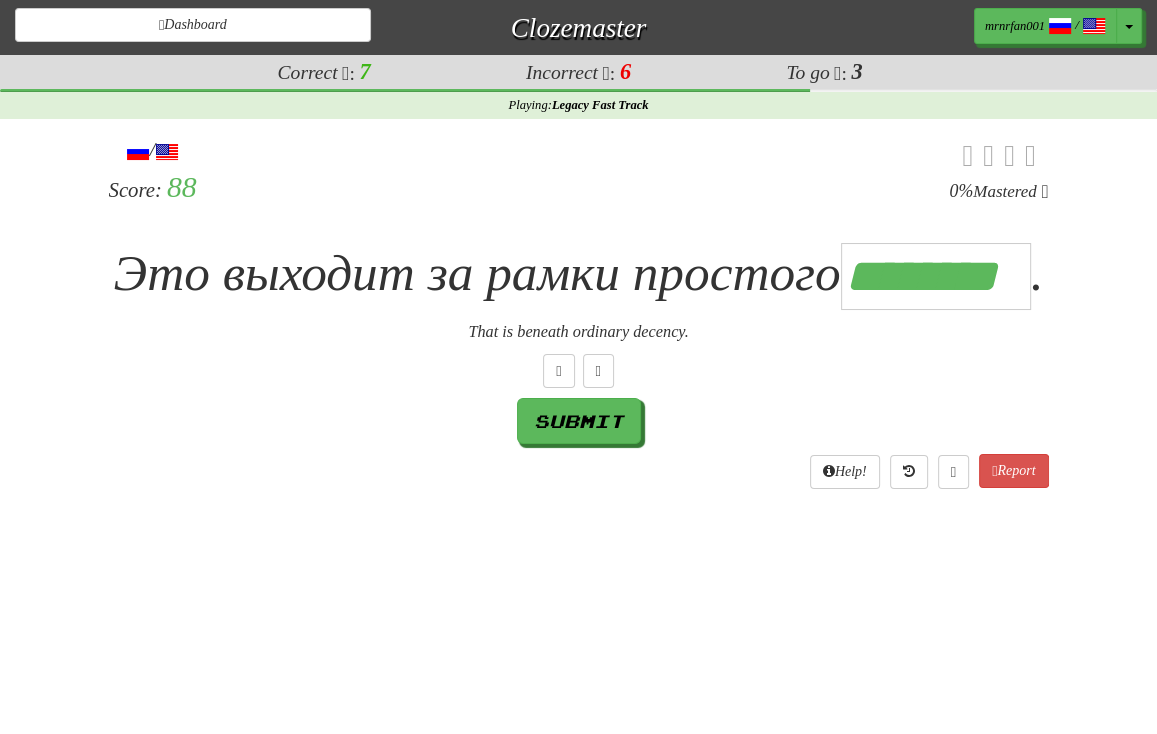 scroll, scrollTop: 0, scrollLeft: 6, axis: horizontal 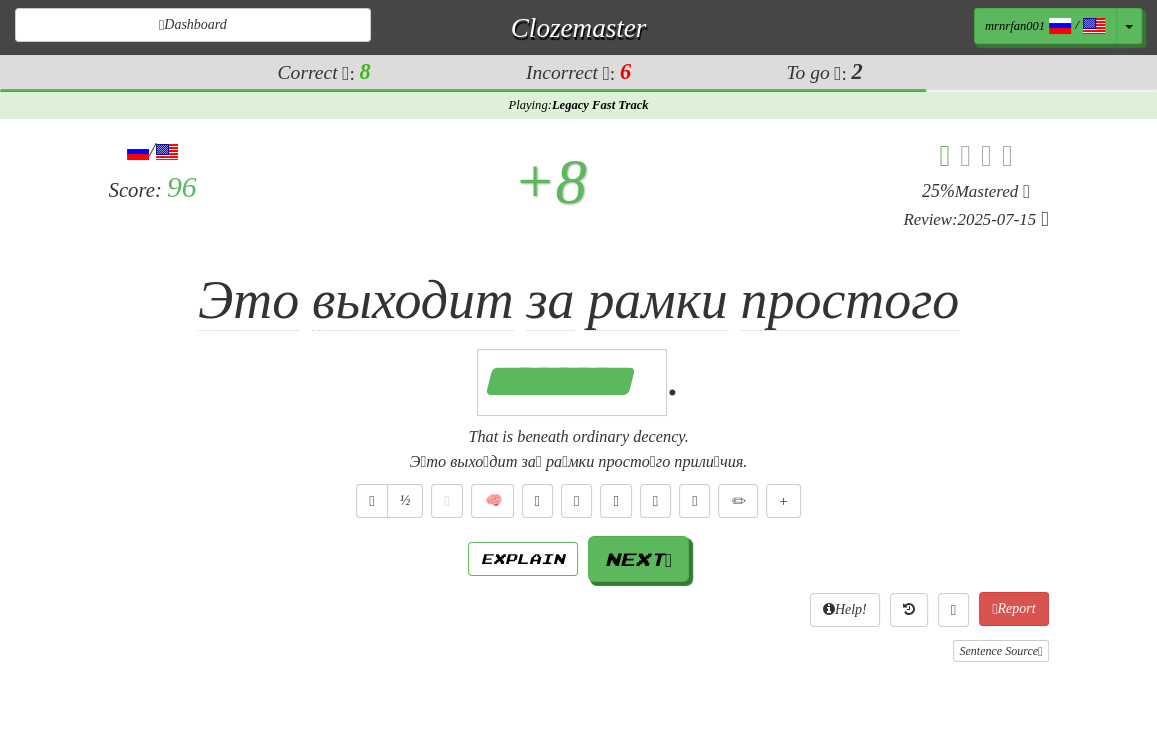 click on "That is beneath ordinary decency." at bounding box center (579, 437) 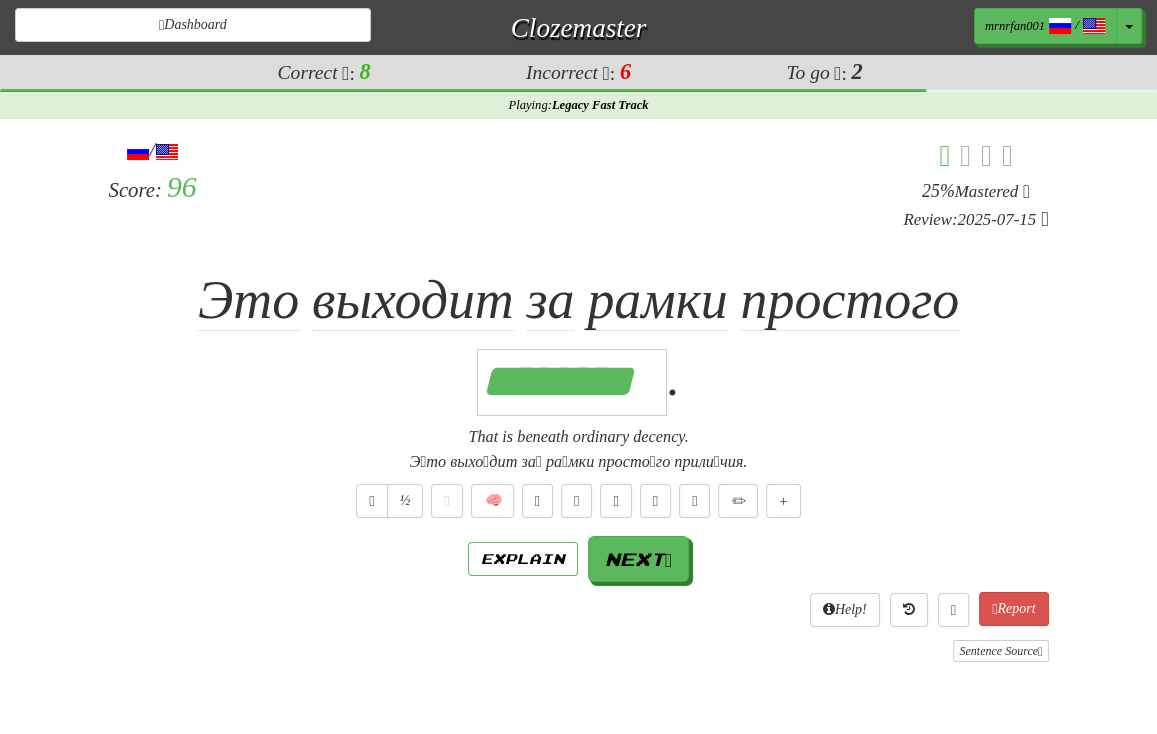 click on "That is beneath ordinary decency." at bounding box center [579, 437] 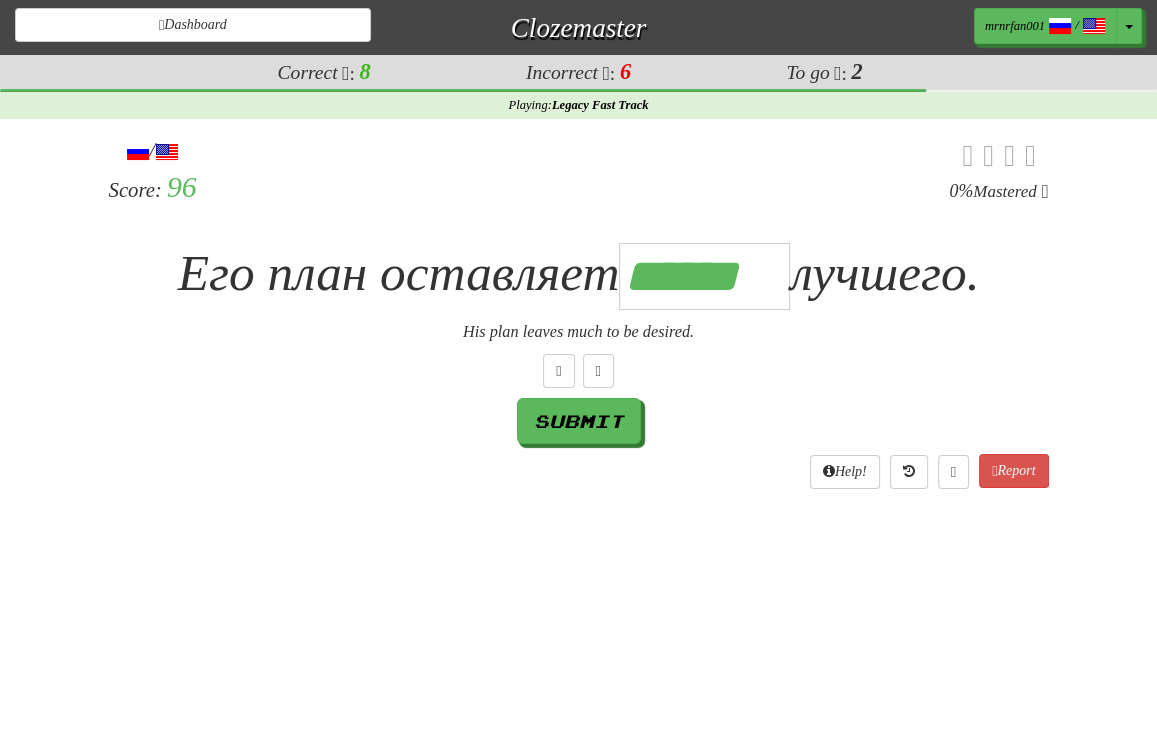 scroll, scrollTop: 0, scrollLeft: 5, axis: horizontal 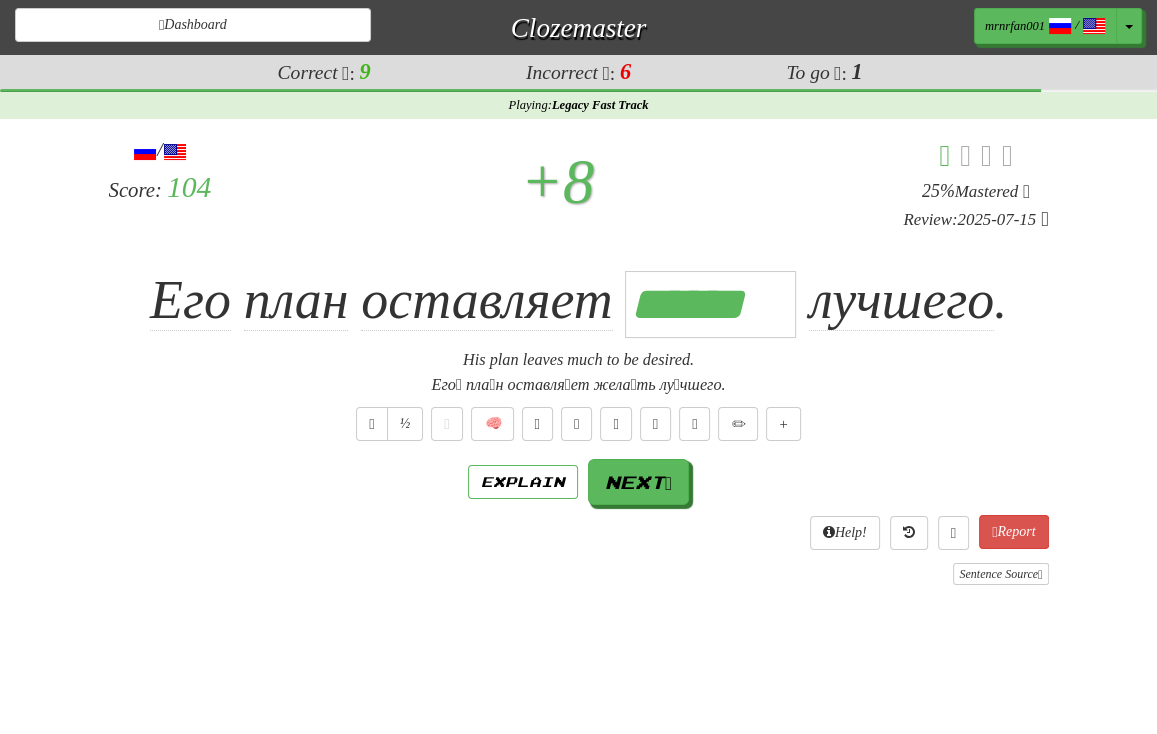 click on "His plan leaves much to be desired." at bounding box center (579, 360) 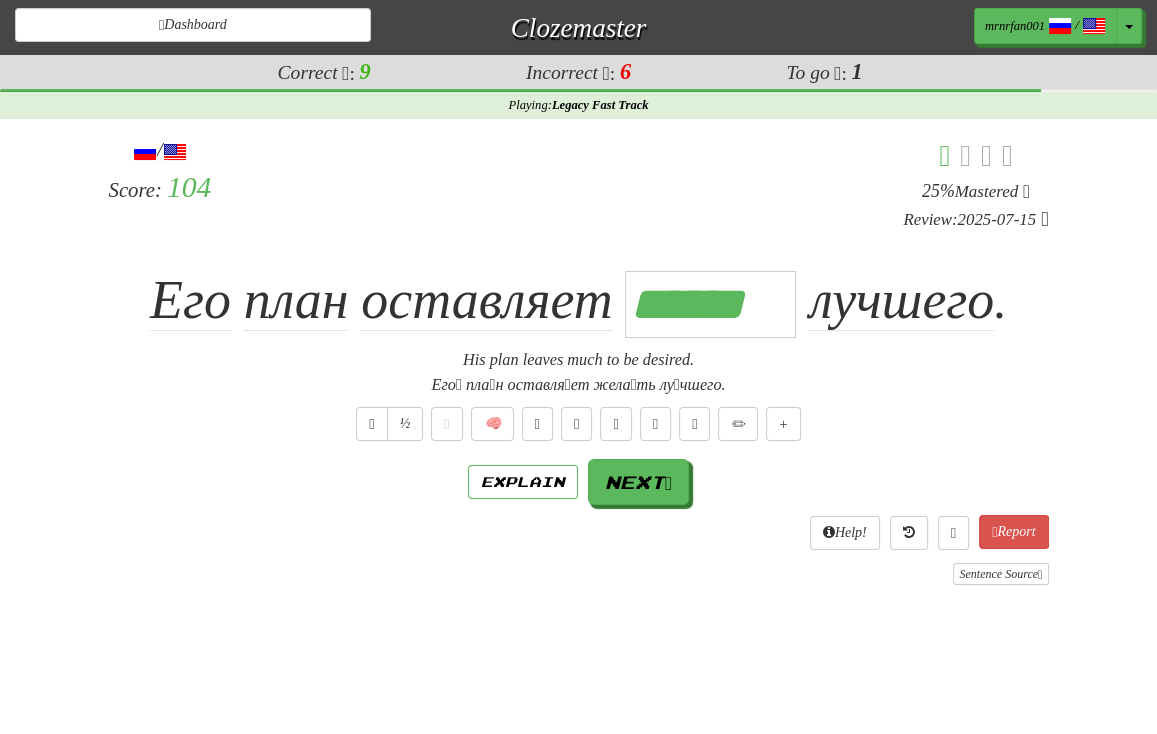 click on "His plan leaves much to be desired." at bounding box center (579, 360) 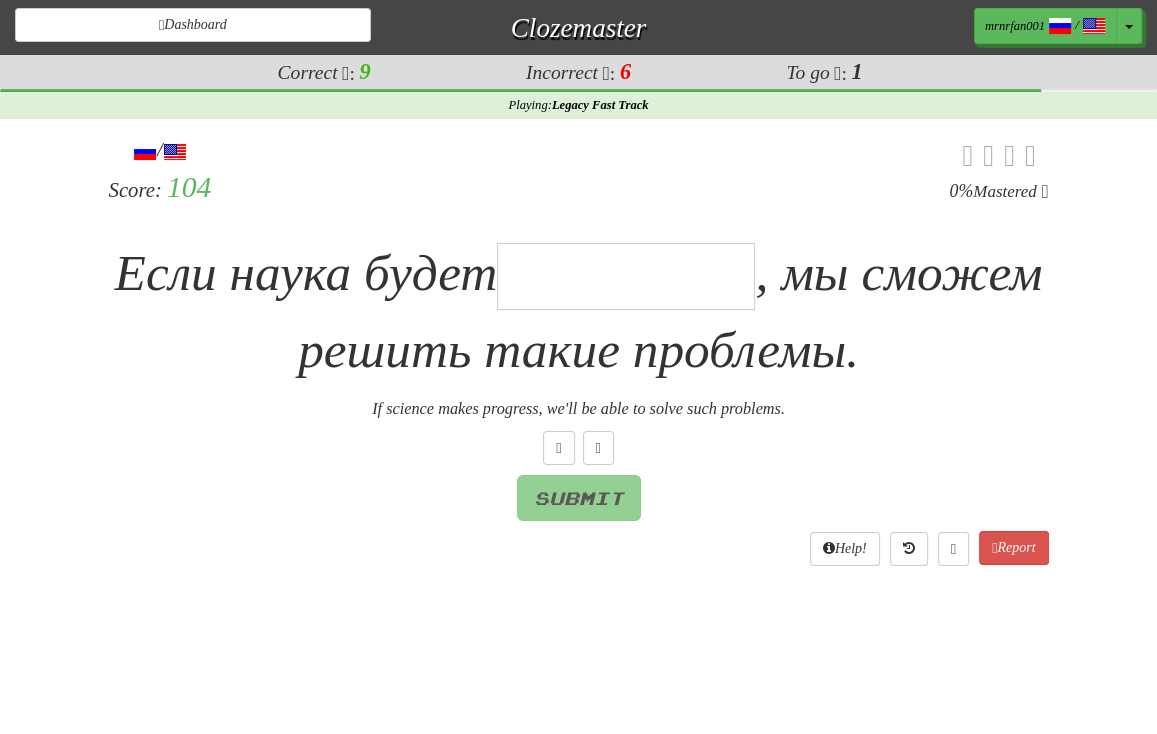 type on "*" 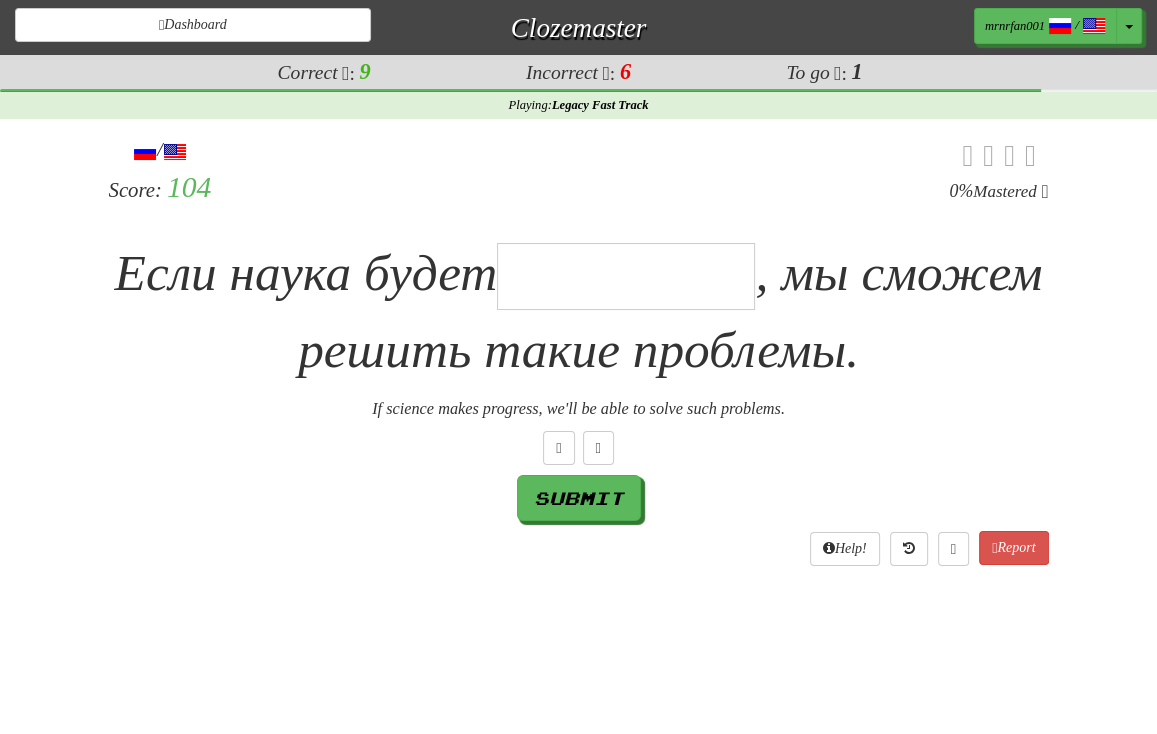 type on "*" 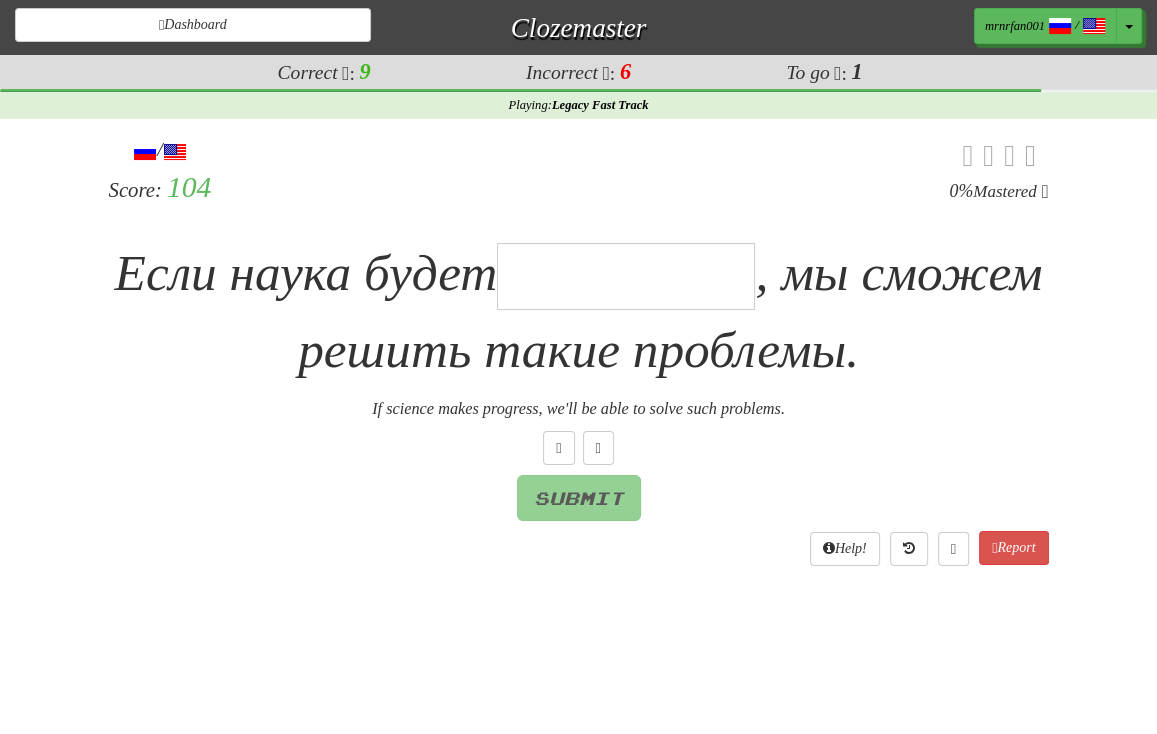 type on "*" 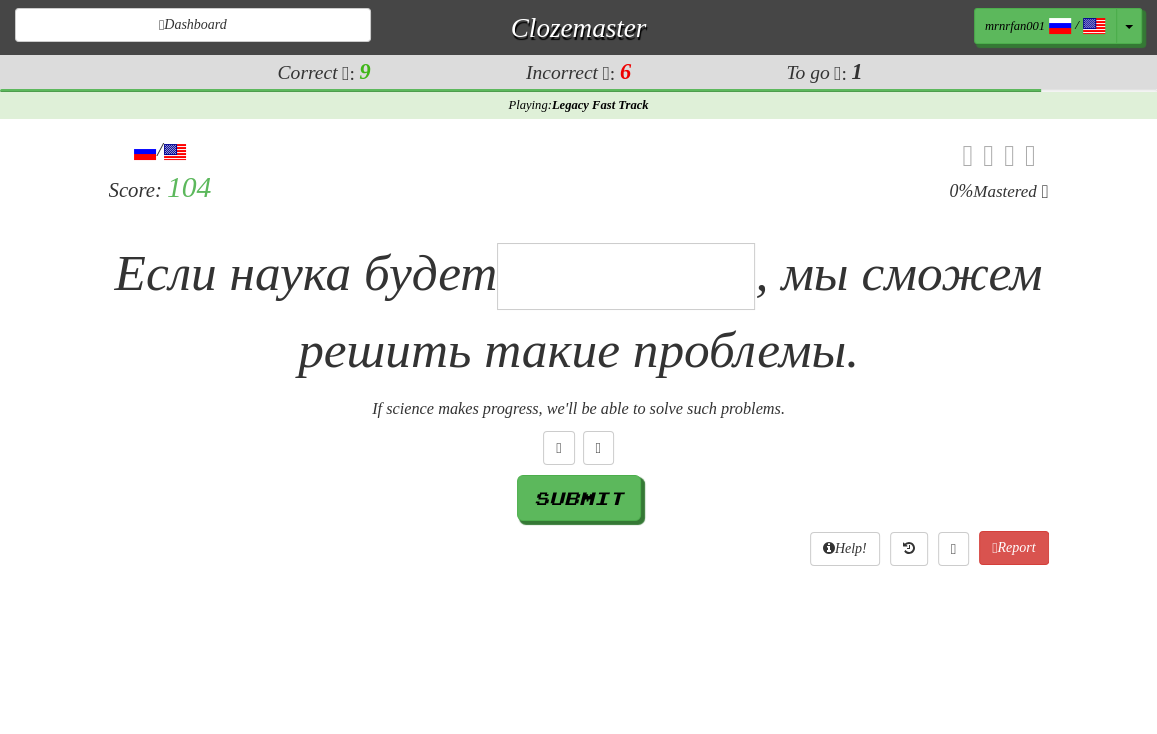 type on "*" 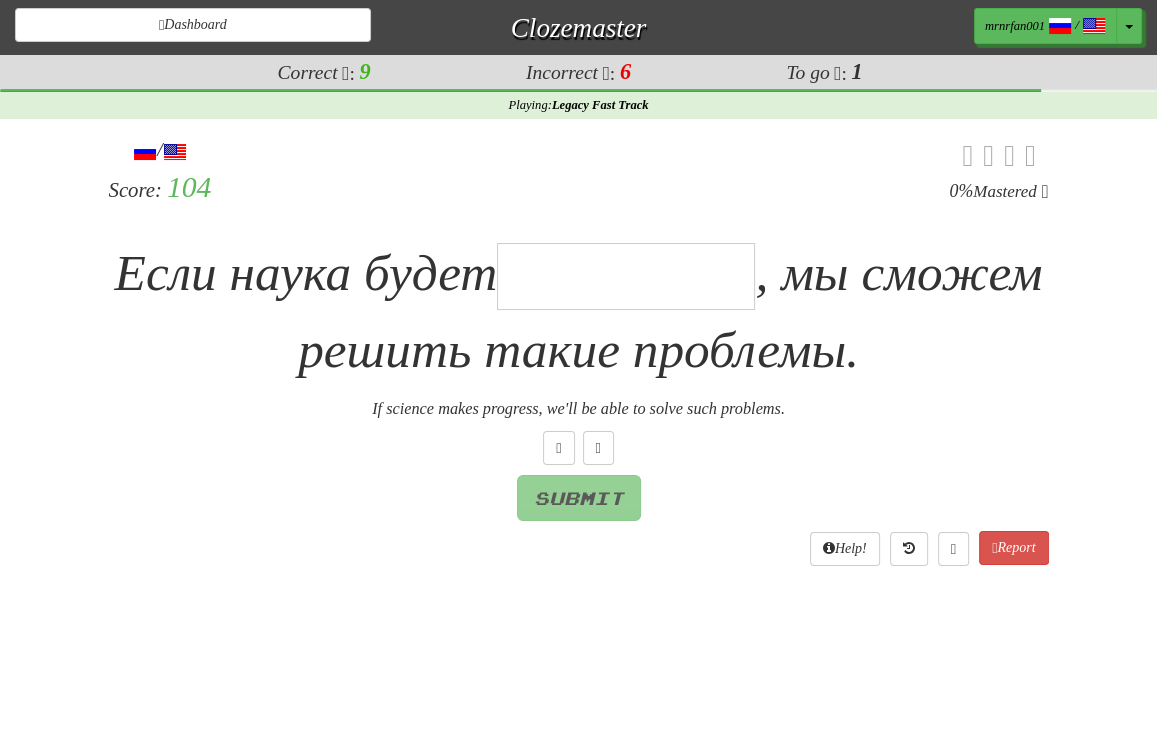 type on "*" 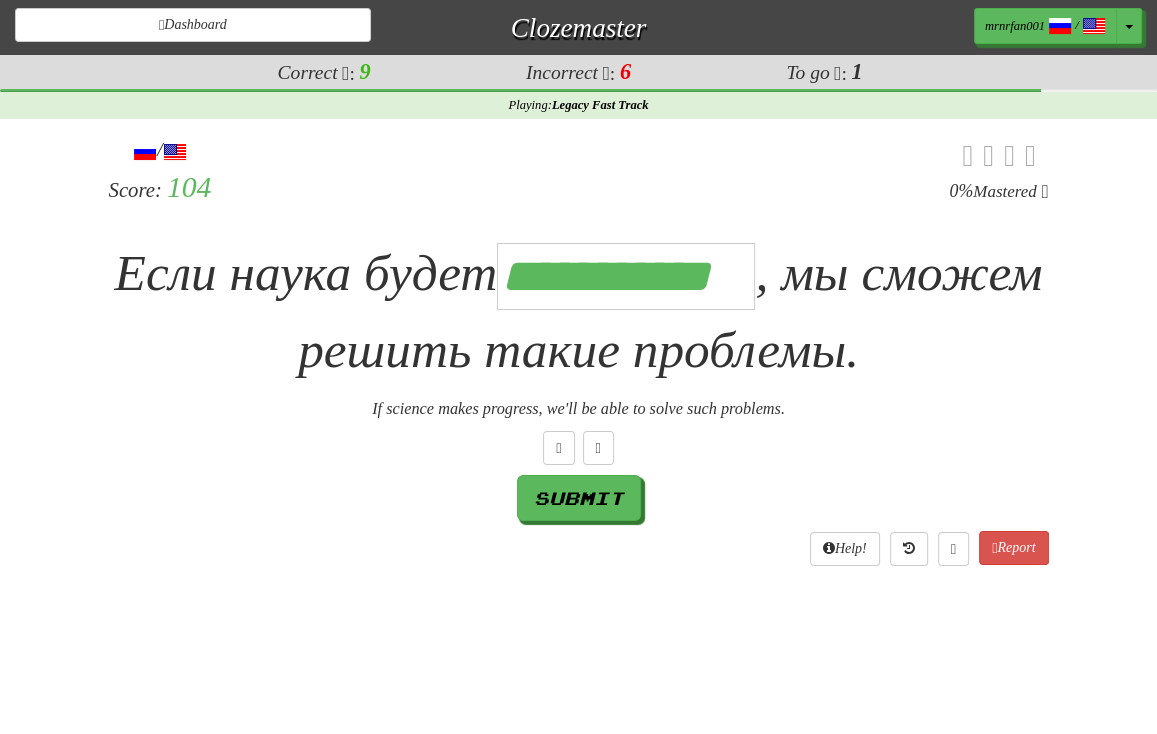 scroll, scrollTop: 0, scrollLeft: 9, axis: horizontal 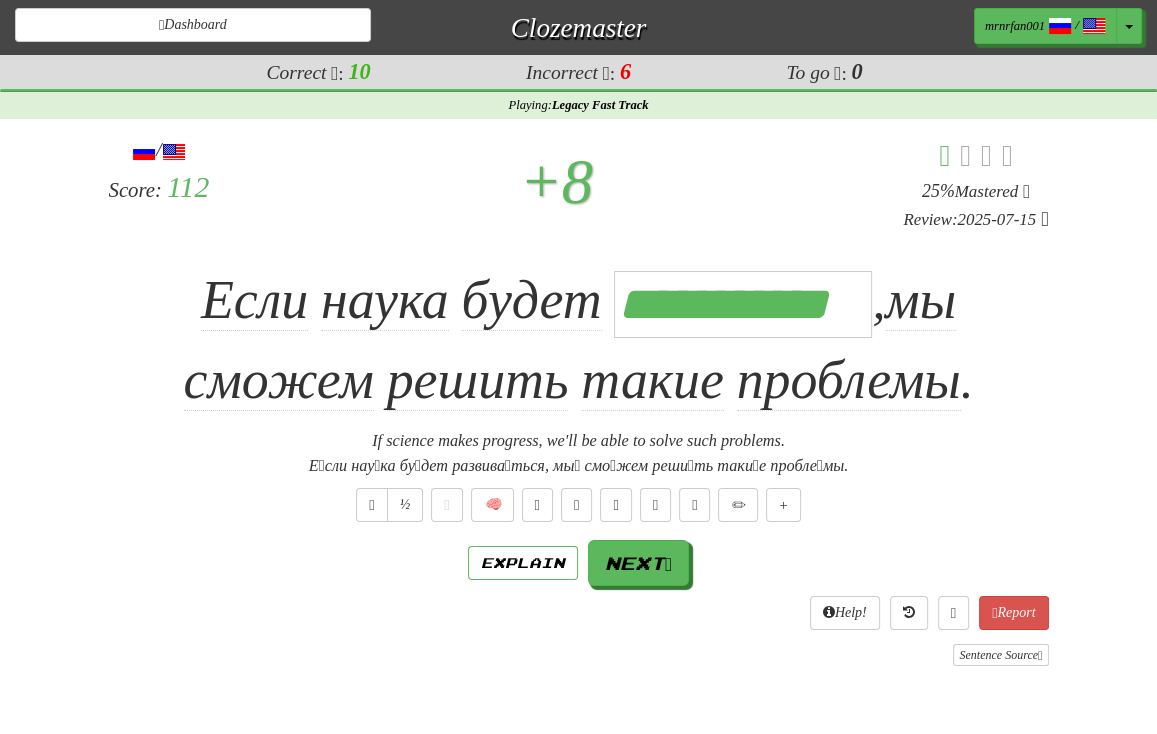 click on "½ 🧠" at bounding box center (579, 505) 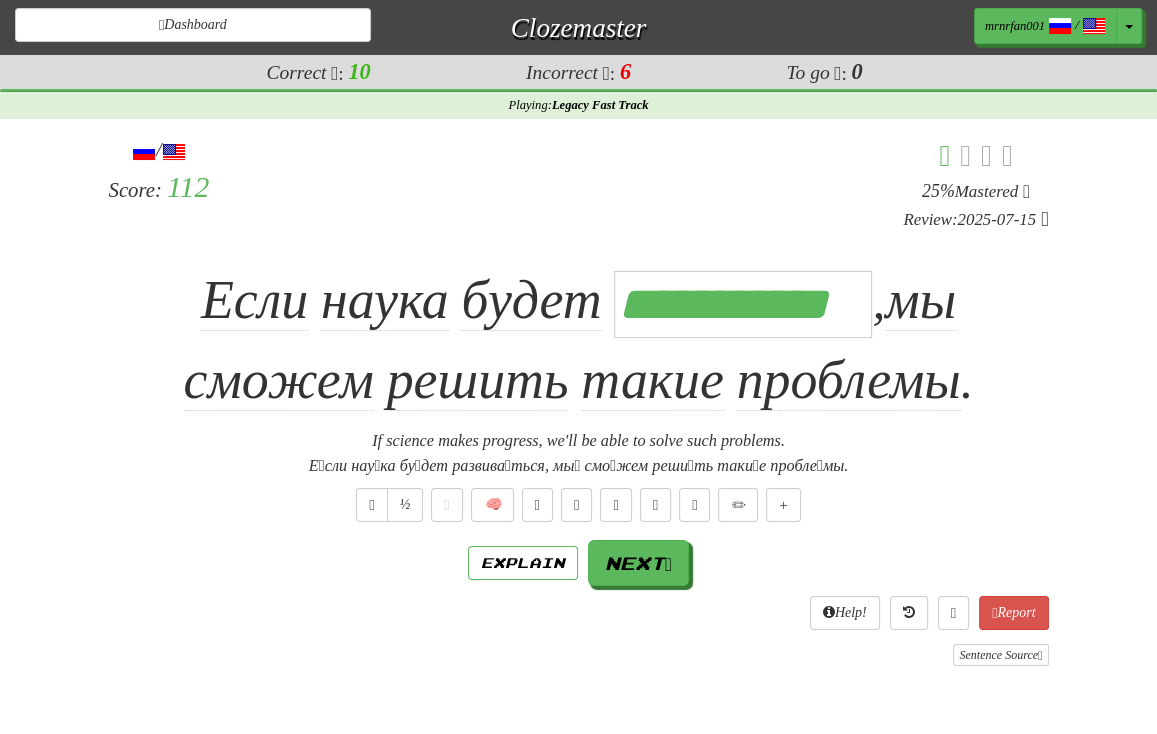 click on "/  Score:   112 + 8 25 %  Mastered Review:  2025-07-15 Если   наука   будет   [PROGRESS] ,  мы   сможем   решить   такие   проблемы . If science makes progress, we'll be able to solve such problems. Е́сли нау́ка бу́дет развива́ться, мы́ смо́жем реши́ть таки́е пробле́мы. ½ 🧠 Explain Next  Help!  Report Sentence Source" at bounding box center (579, 401) 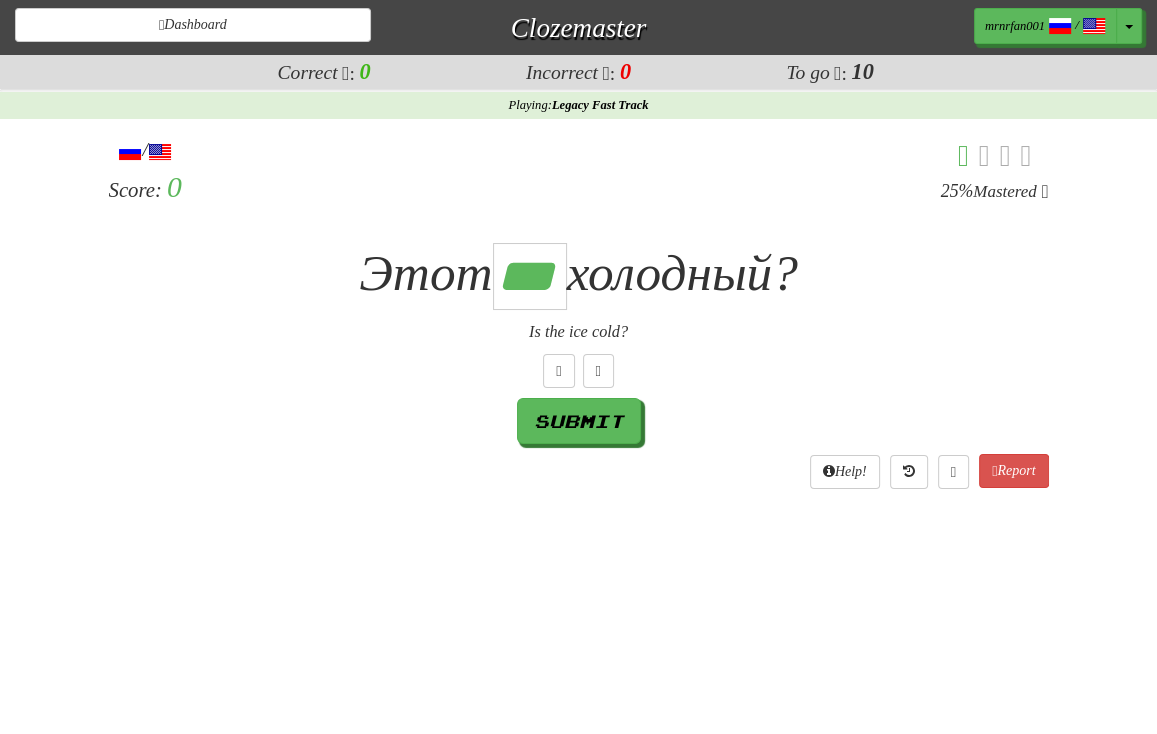 scroll, scrollTop: 0, scrollLeft: 1, axis: horizontal 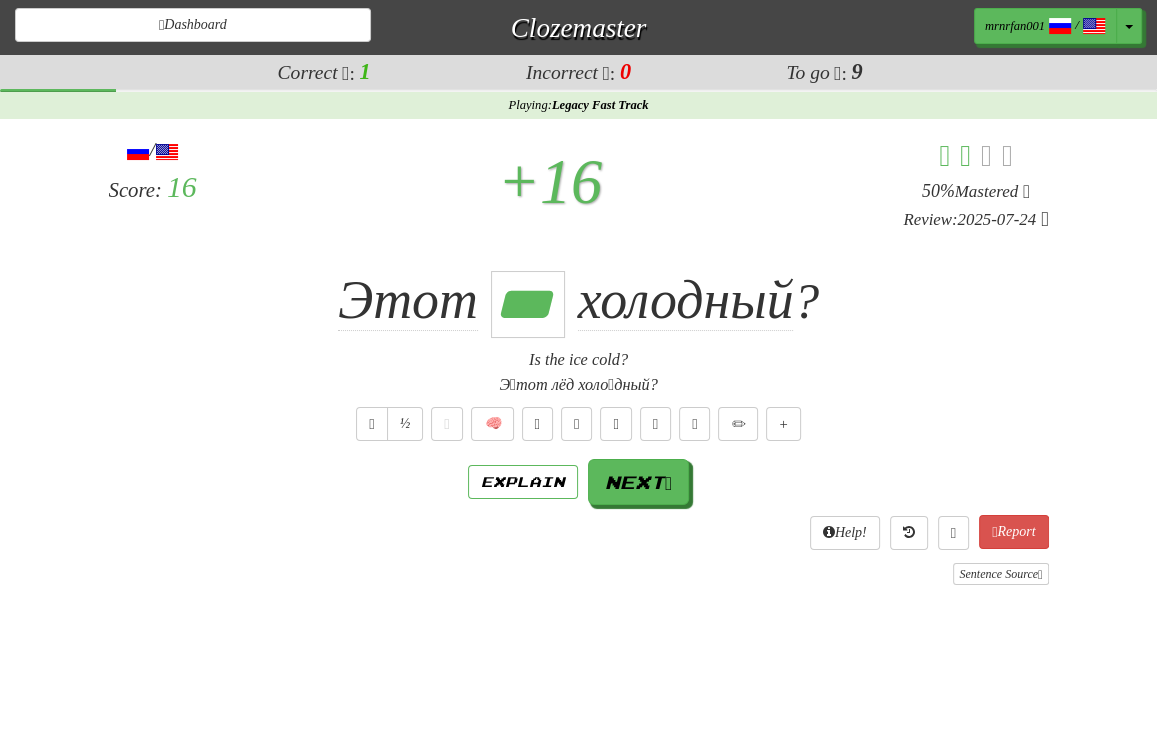 click on "Explain Next" at bounding box center [579, 482] 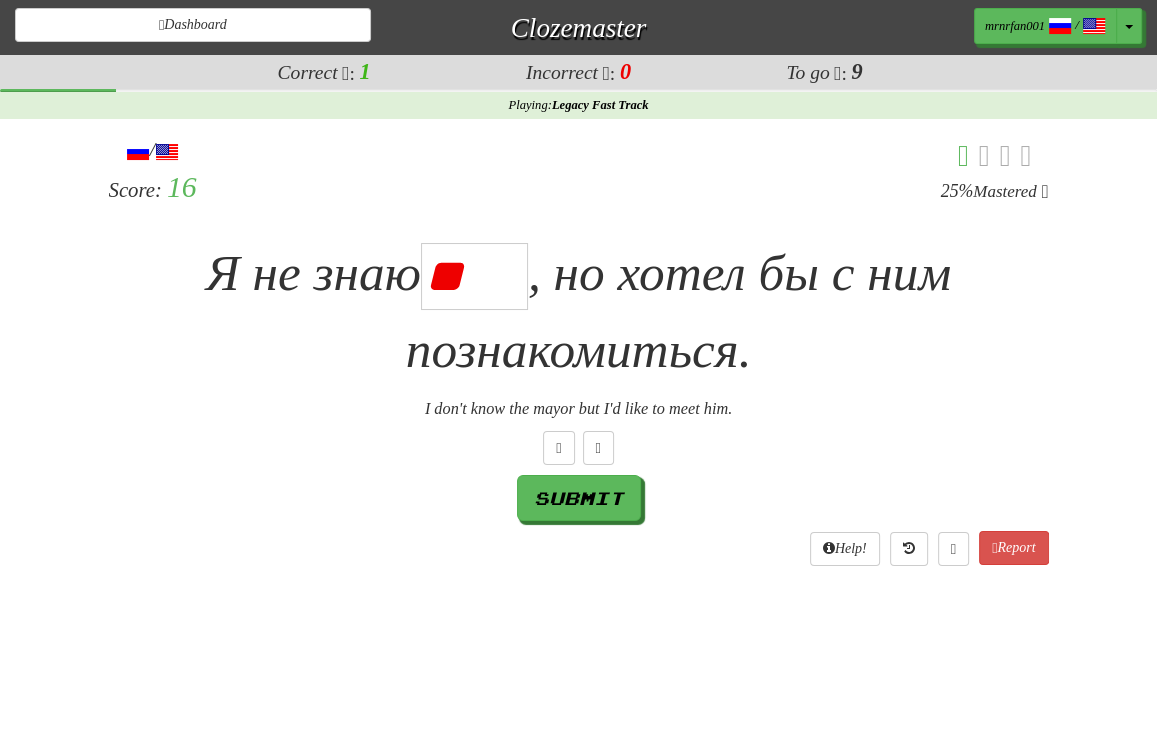 type on "****" 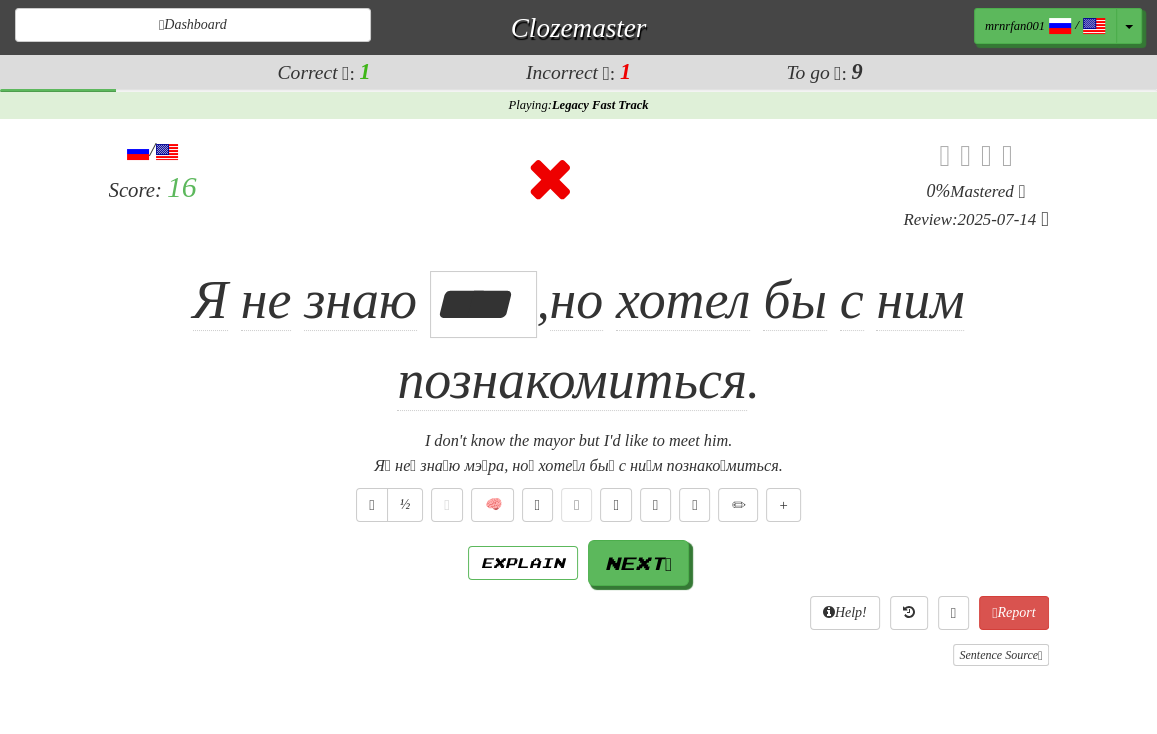 click on "/  Score:   16 0 %  Mastered Review:  2025-07-14 Я   не   знаю   **** ,  но   хотел   бы   с   ним   познакомиться . I don't know the mayor but I'd like to meet him. Я́ не́ зна́ю мэ́ра, но́ хоте́л бы́ с ни́м познако́миться. ½ 🧠 Explain Next  Help!  Report Sentence Source" at bounding box center (579, 401) 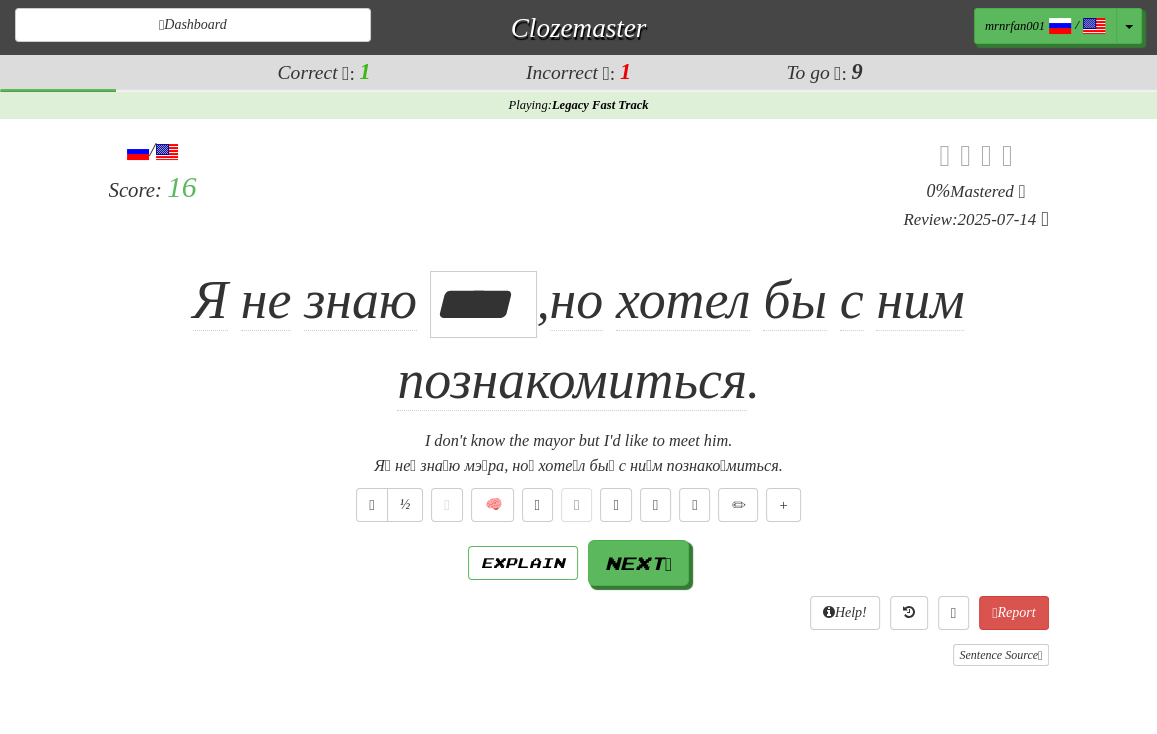 click on "I don't know the mayor but I'd like to meet him." at bounding box center [579, 441] 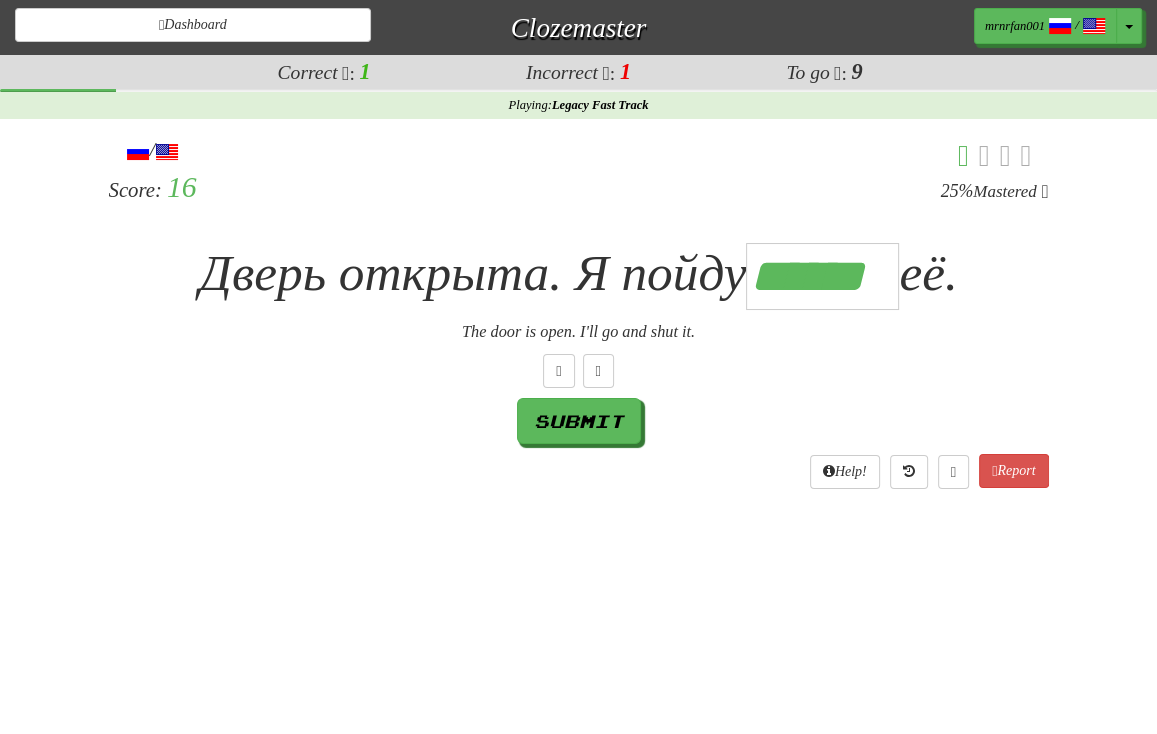 scroll, scrollTop: 0, scrollLeft: 4, axis: horizontal 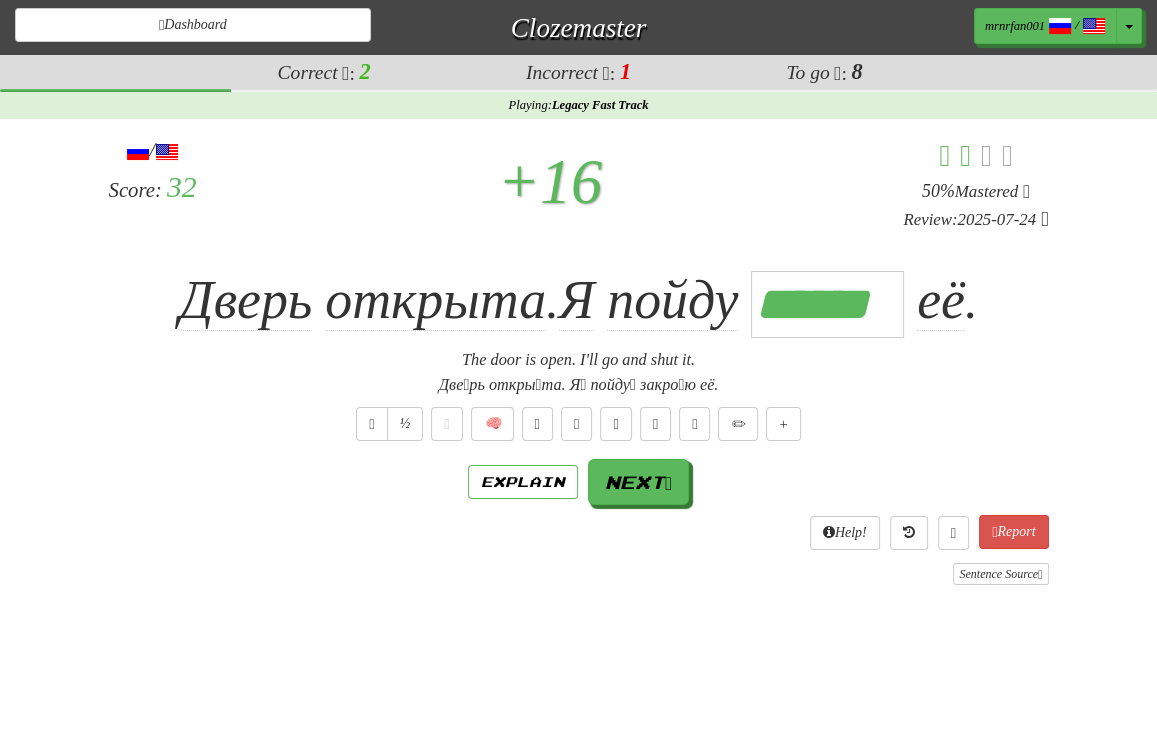 click on "½ 🧠" at bounding box center [579, 424] 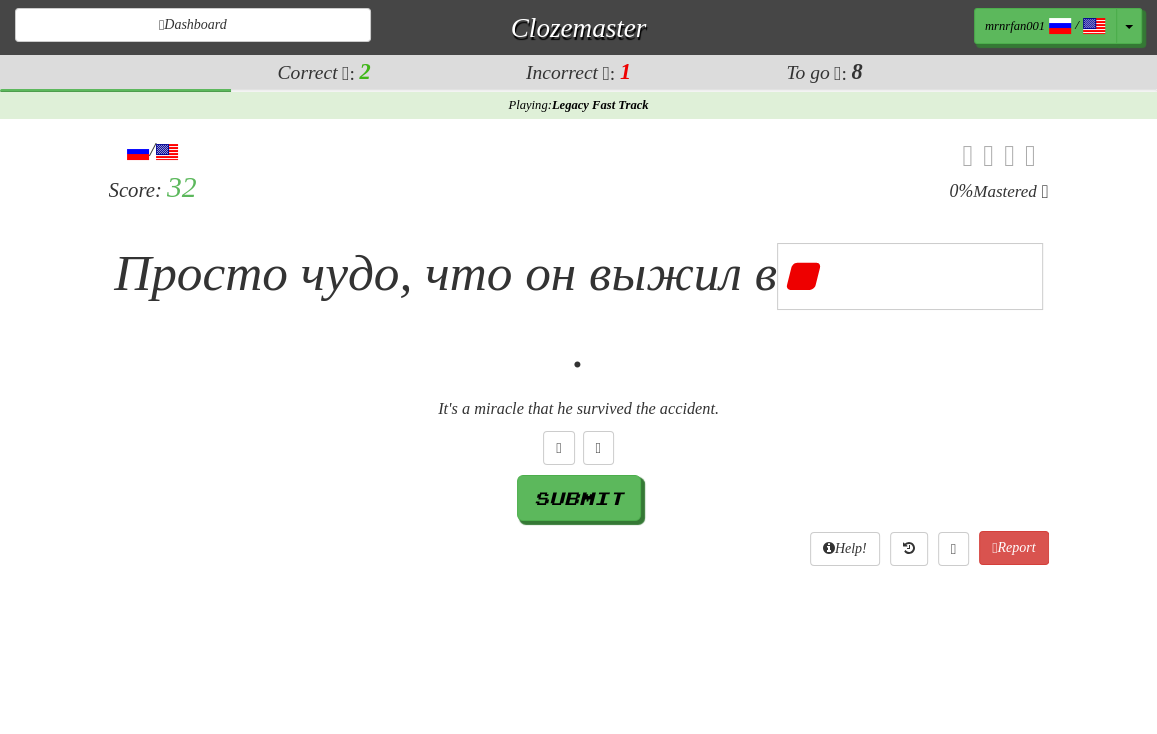 type on "*" 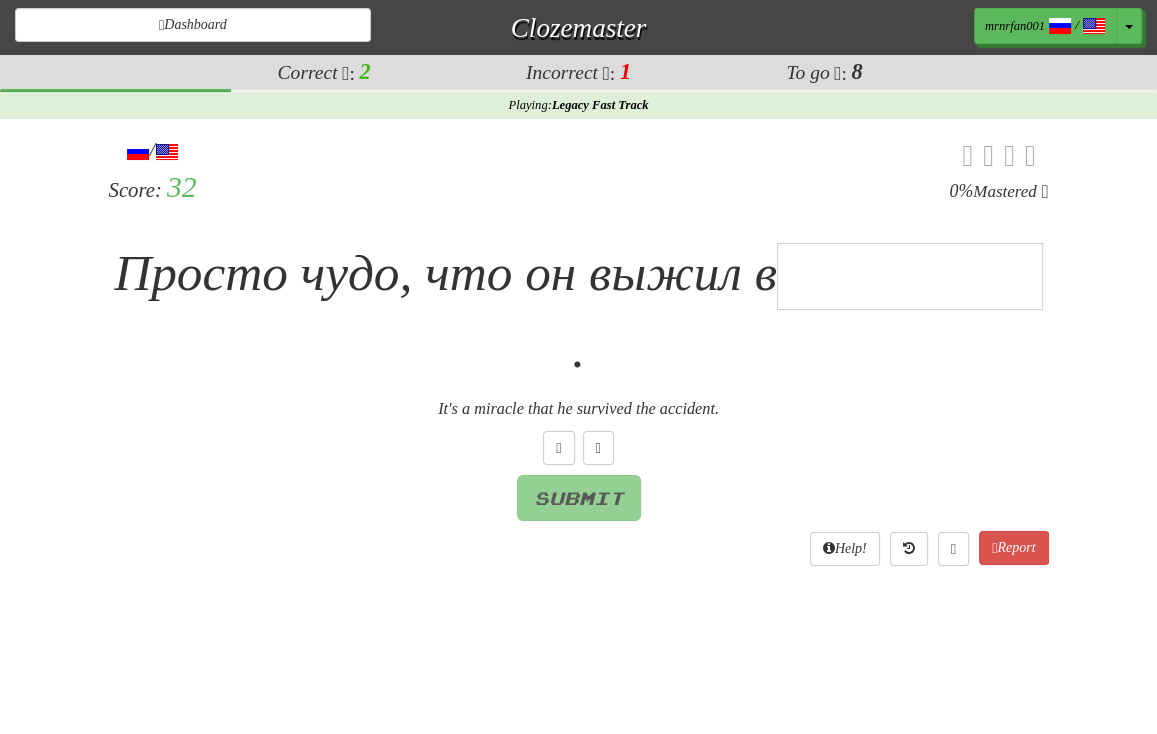 type on "*" 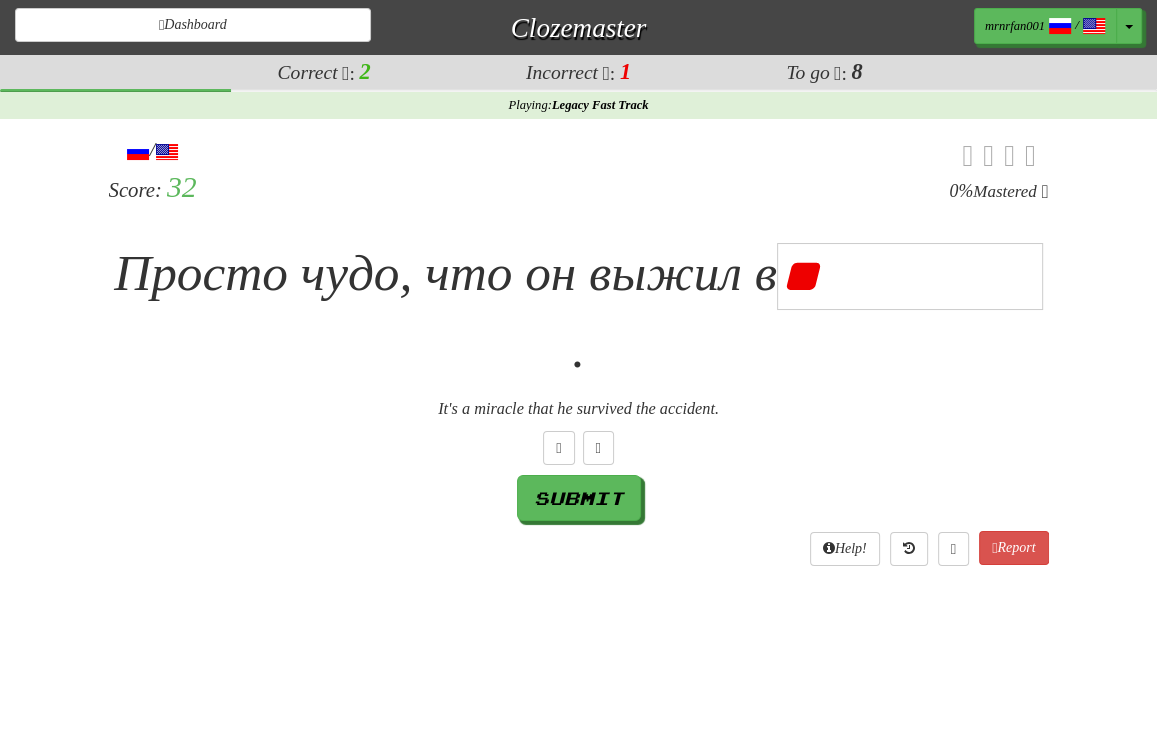 type on "*" 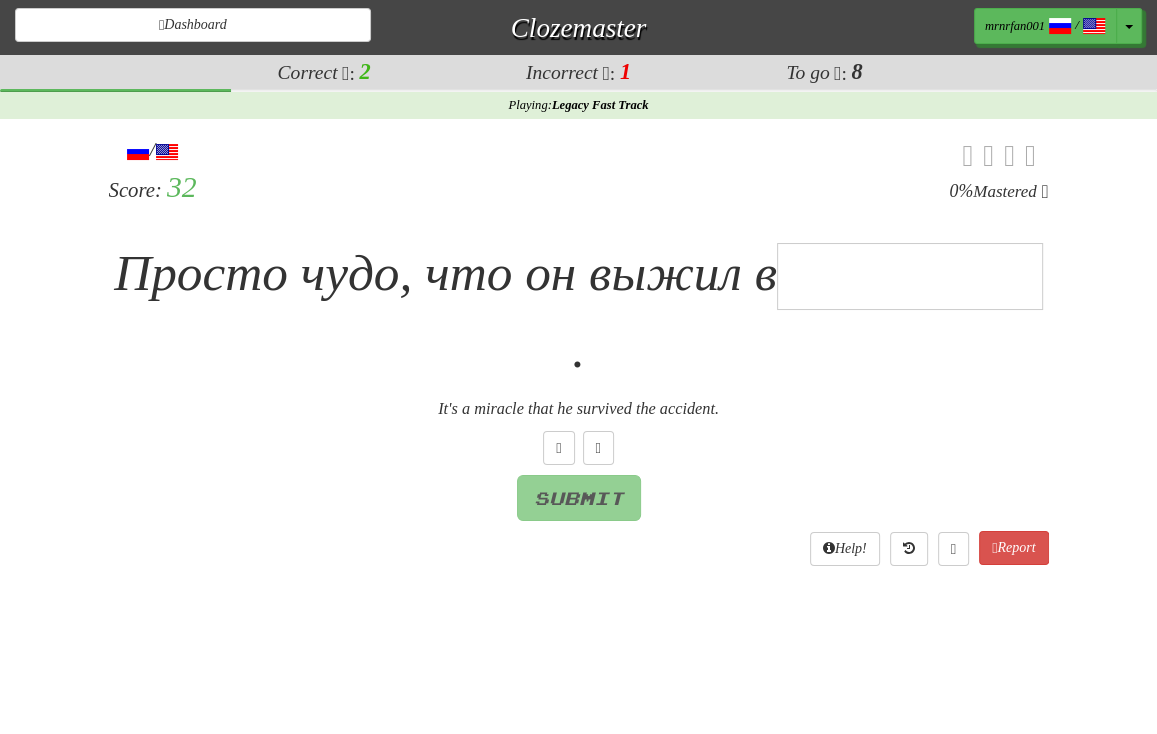 type on "*" 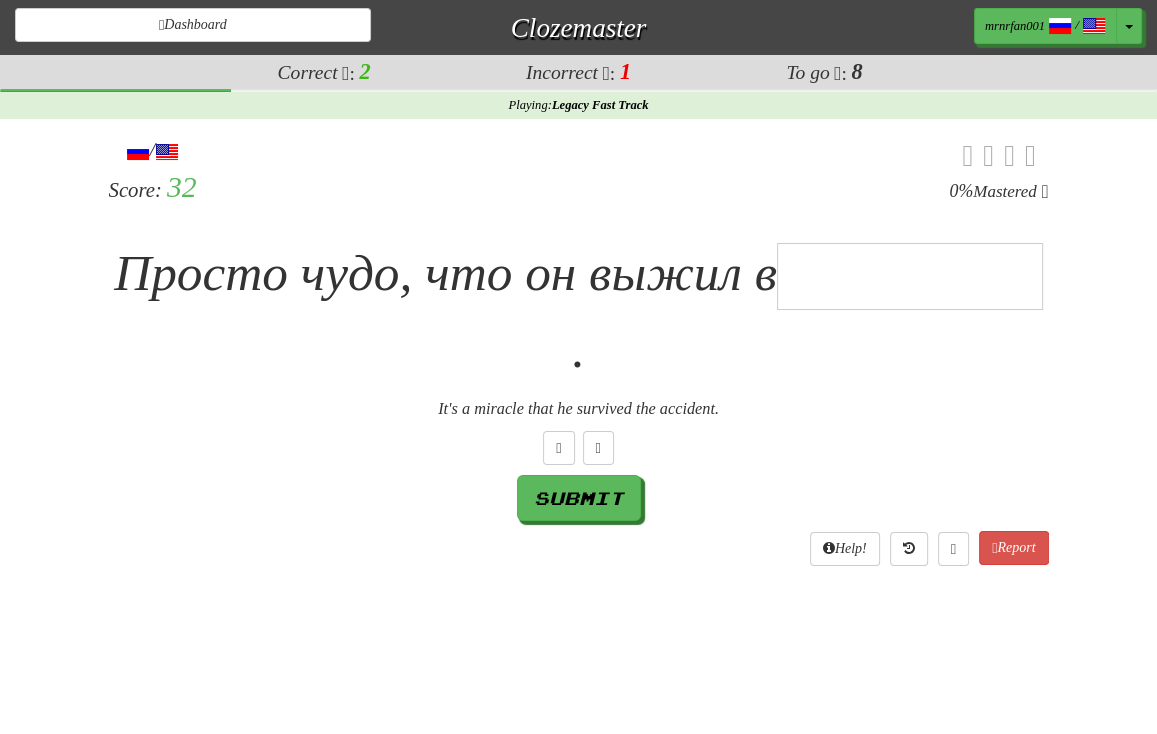 type on "*" 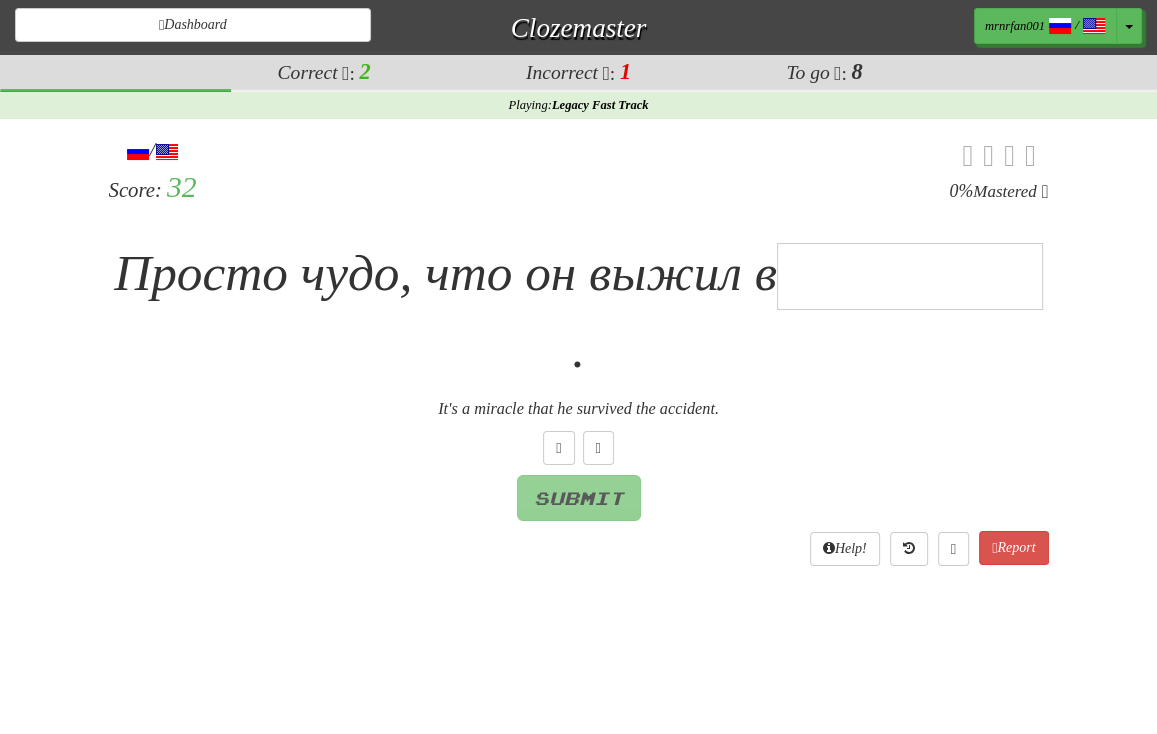 type on "*" 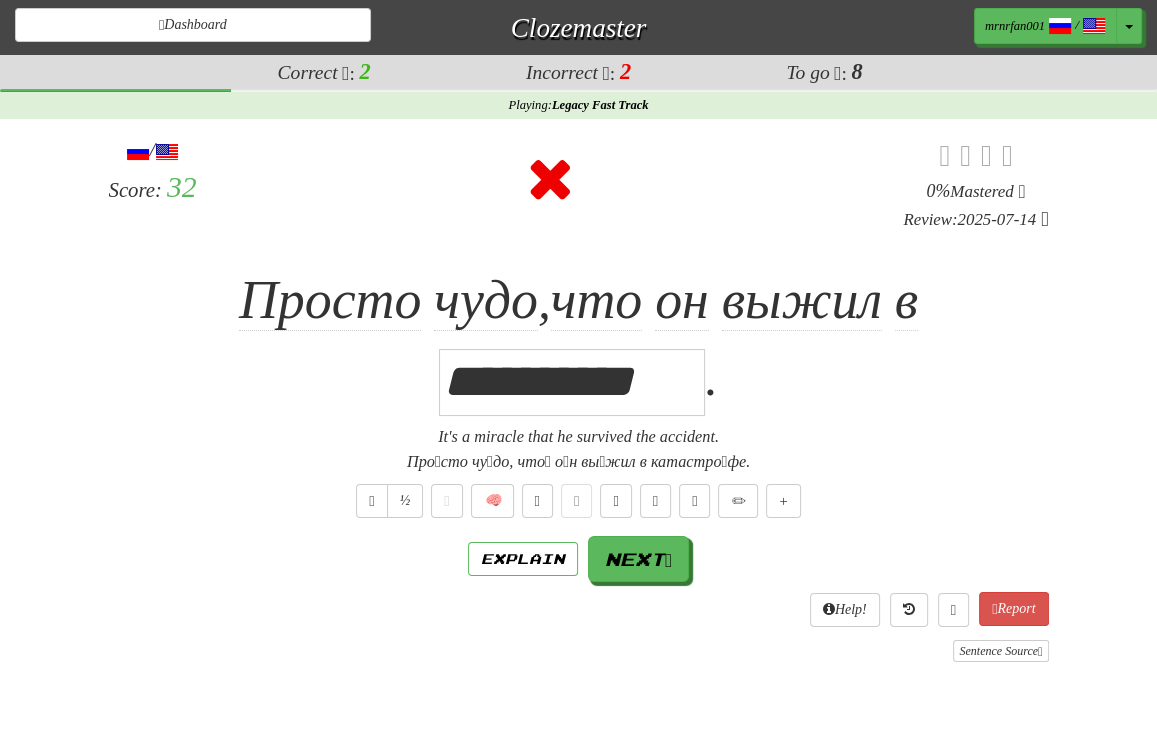 click on "Просто чудо, что он выжил в [EVENT]." at bounding box center [579, 339] 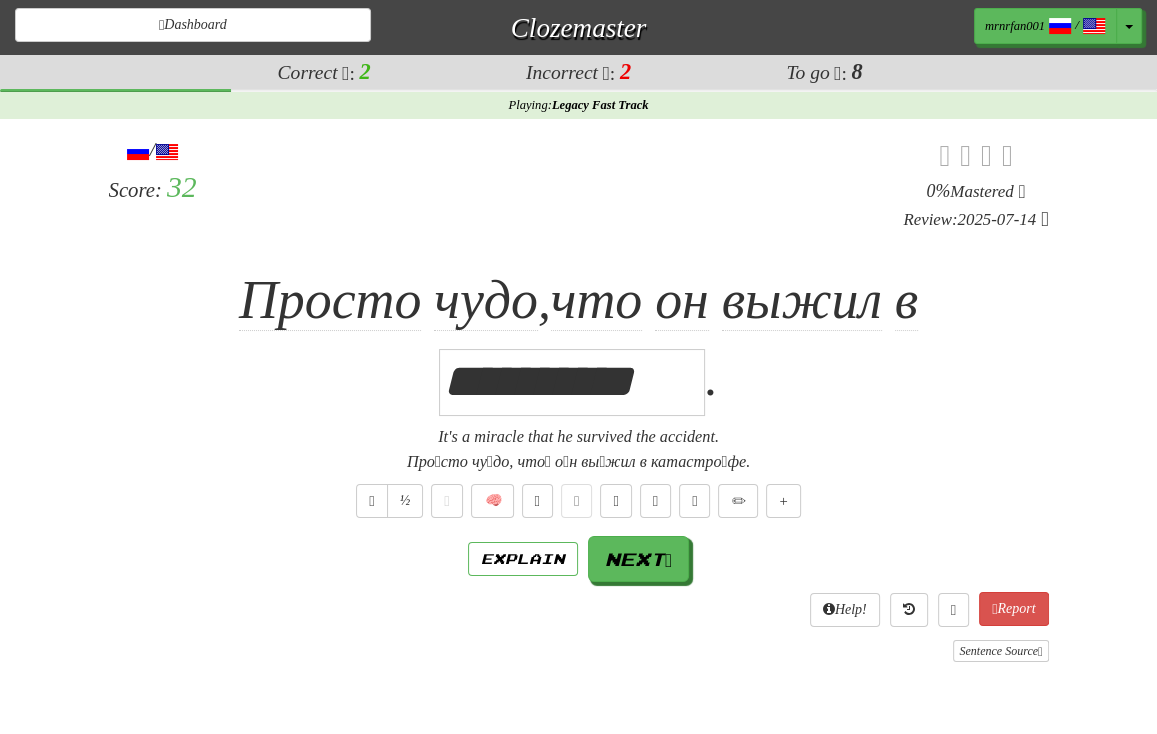 click on "Просто чудо, что он выжил в [EVENT]." at bounding box center (579, 339) 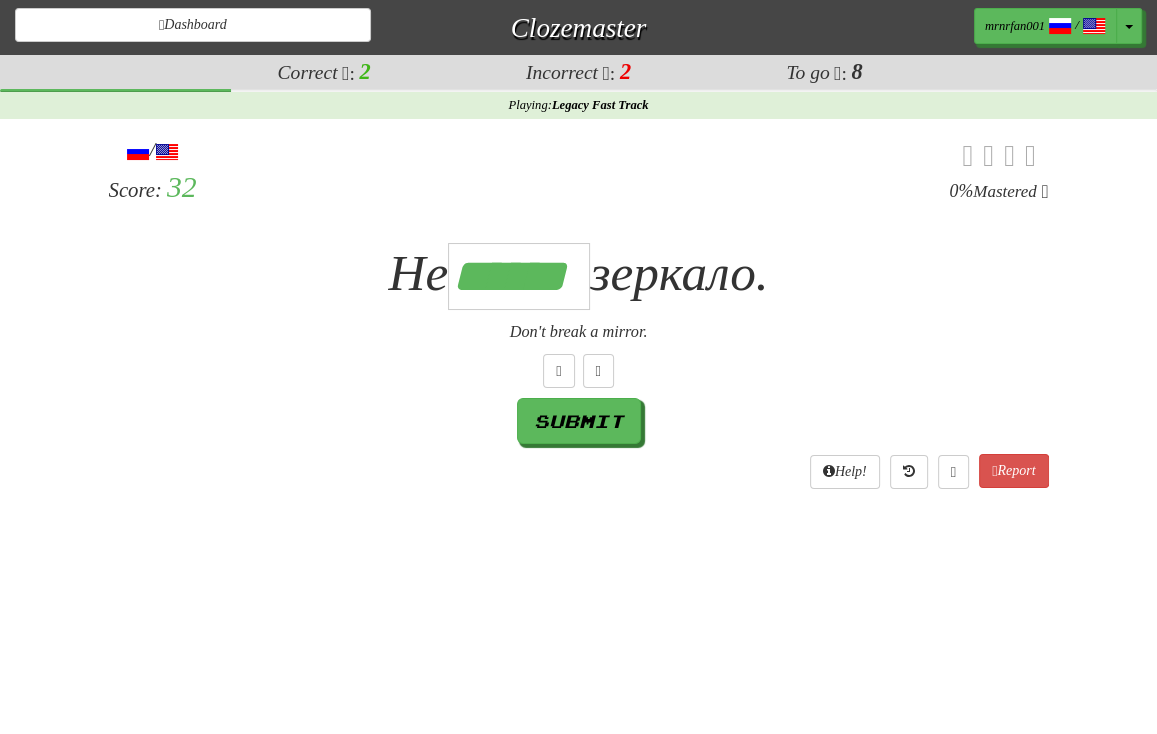 scroll, scrollTop: 0, scrollLeft: 4, axis: horizontal 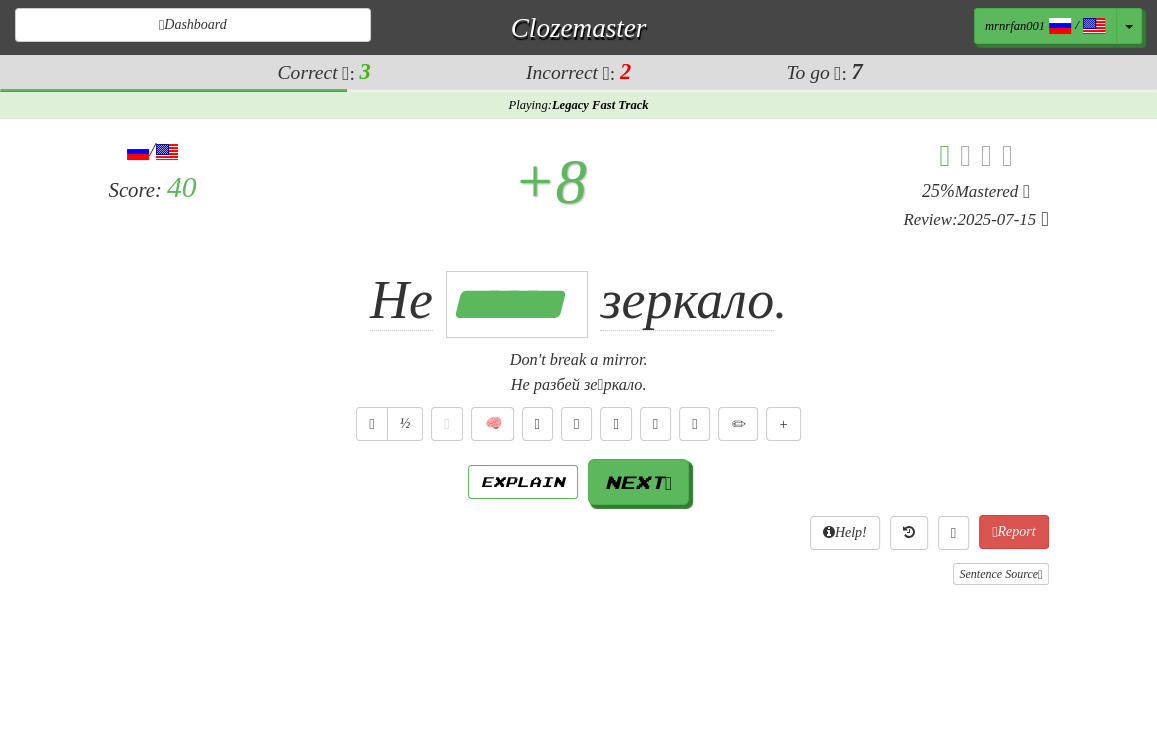 click on "Не [ACTION] зеркало." at bounding box center (579, 300) 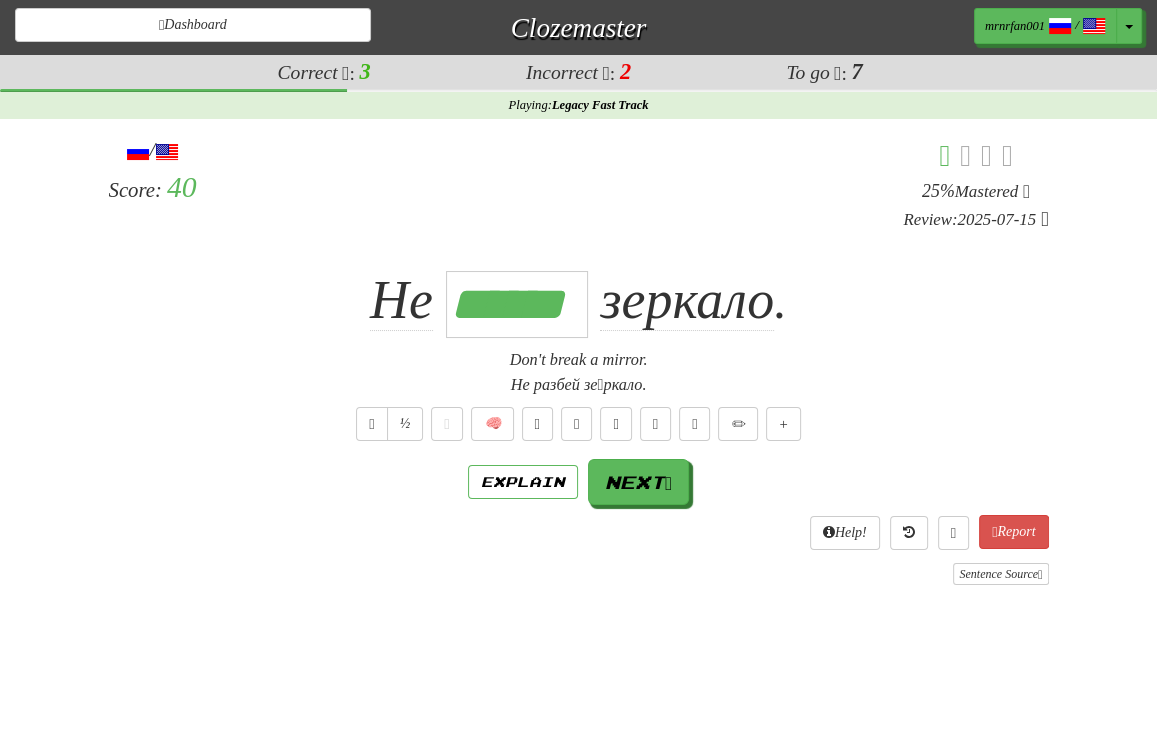 click on "Не [ACTION] зеркало." at bounding box center [579, 300] 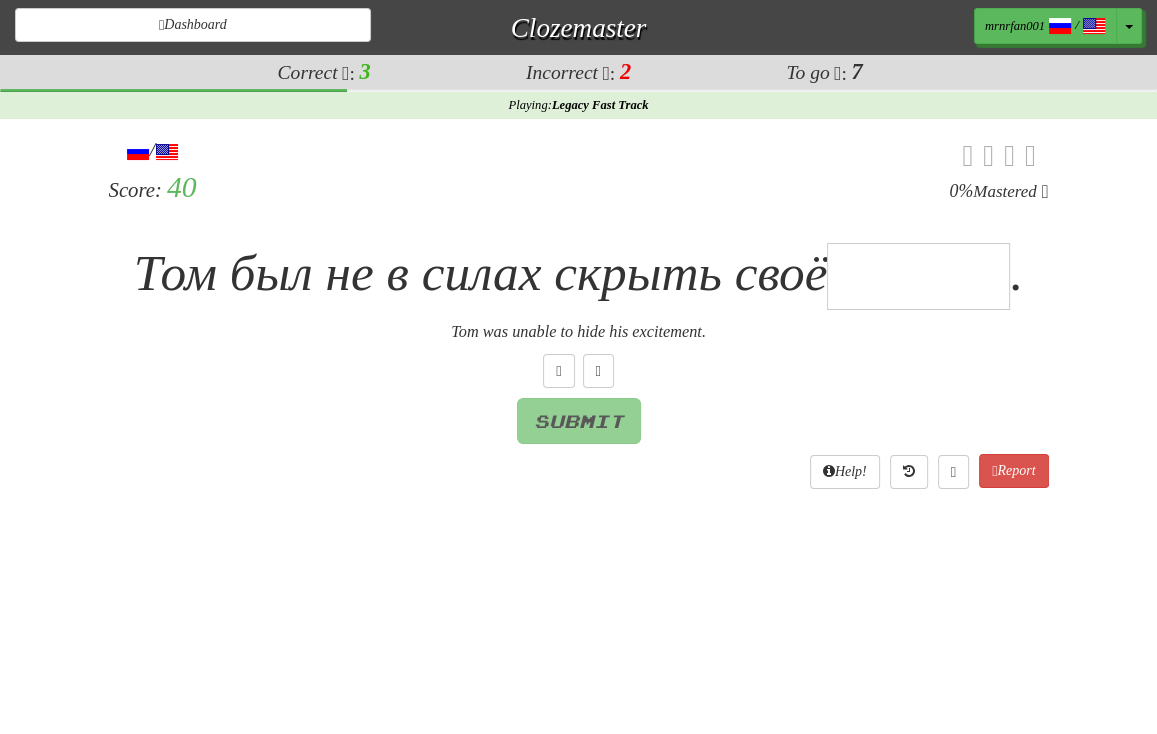 type on "*" 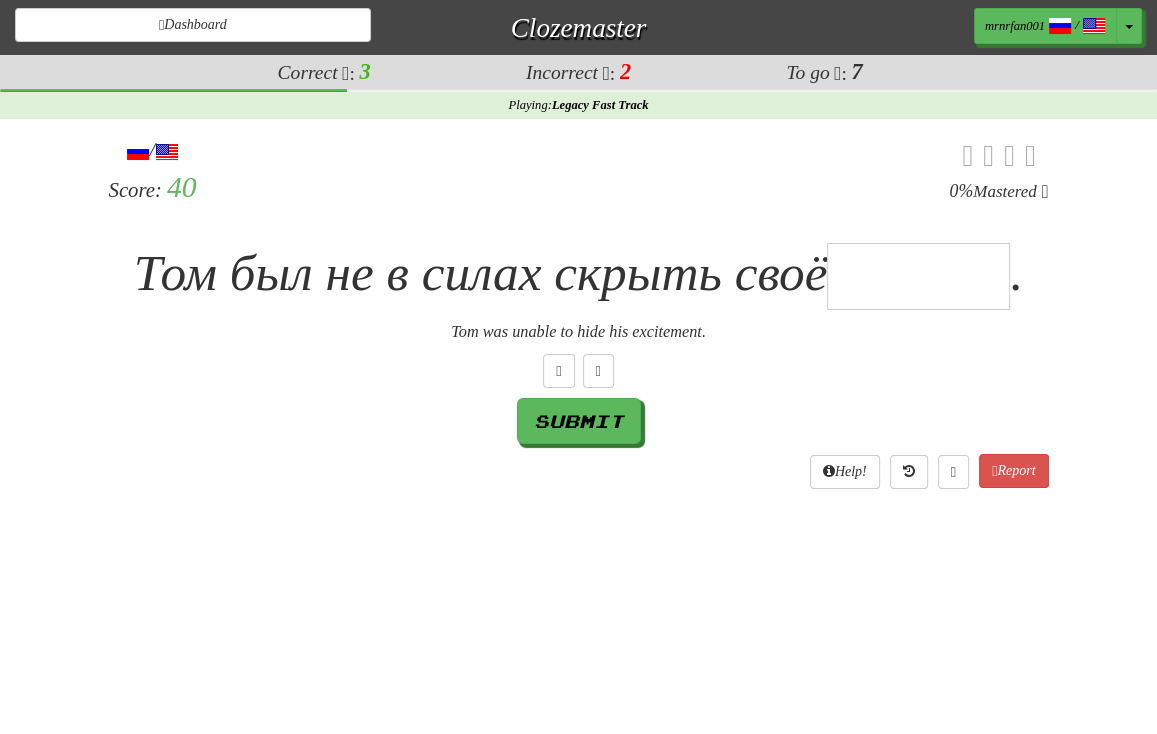 type on "*" 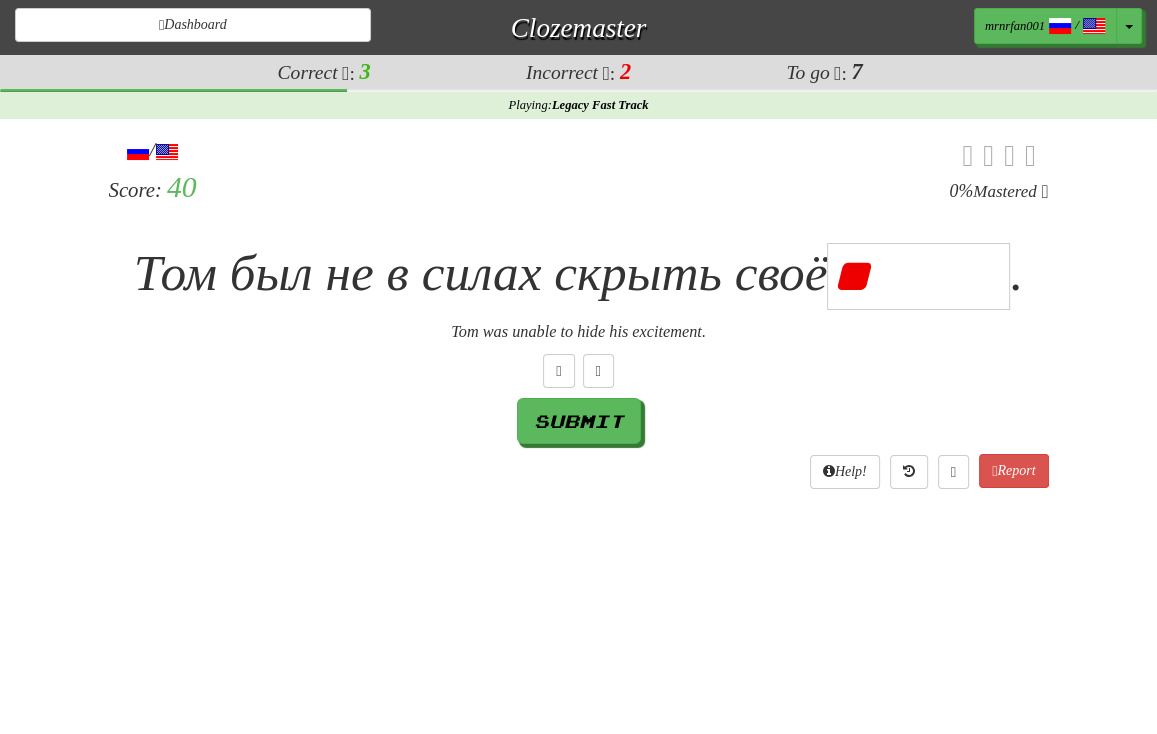 type on "*" 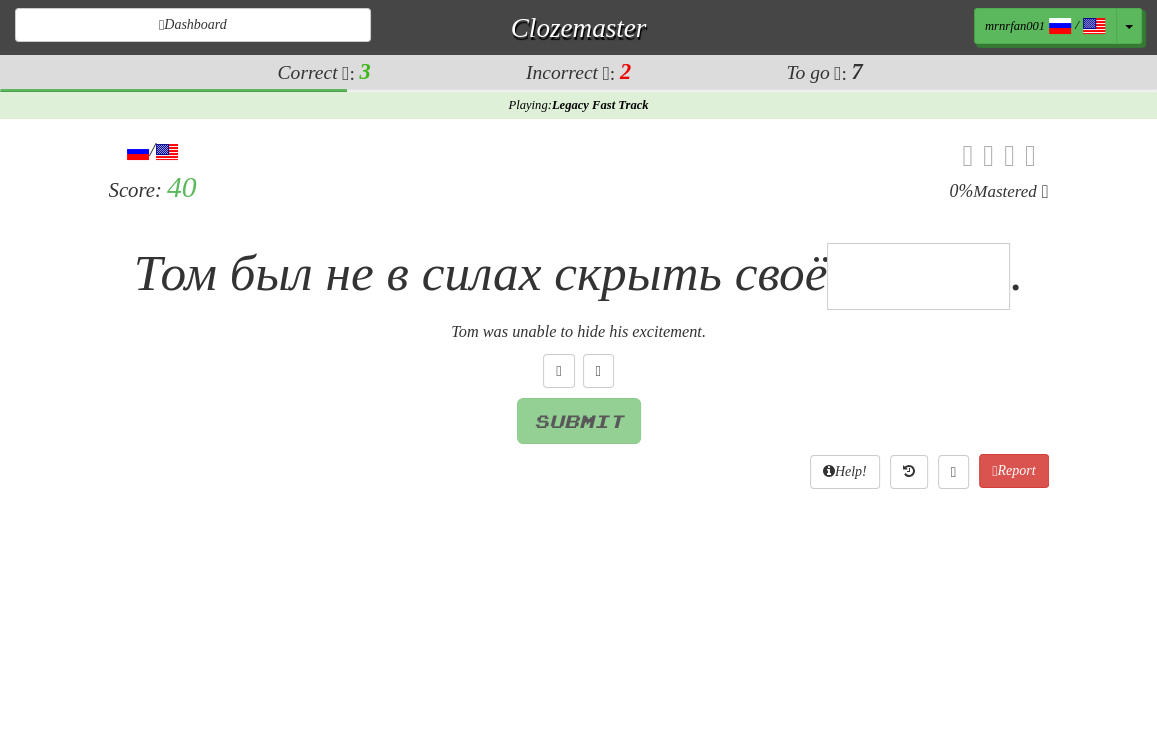 type on "*" 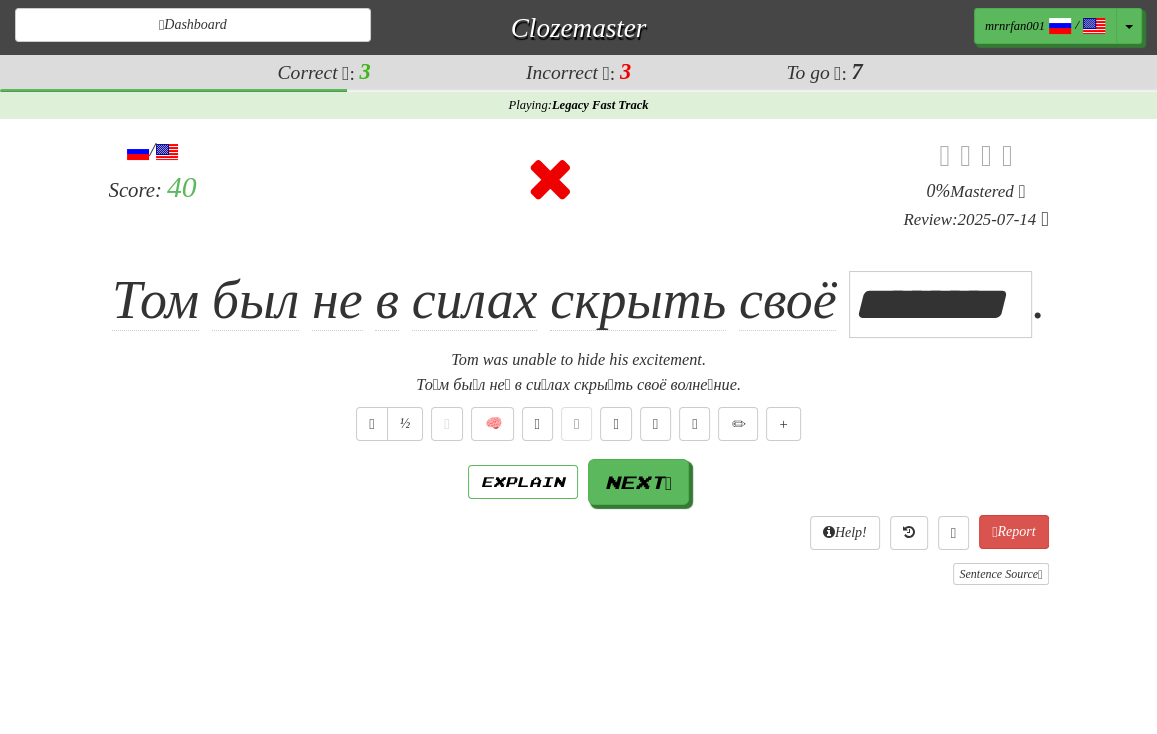 click on "Explain Next" at bounding box center [579, 482] 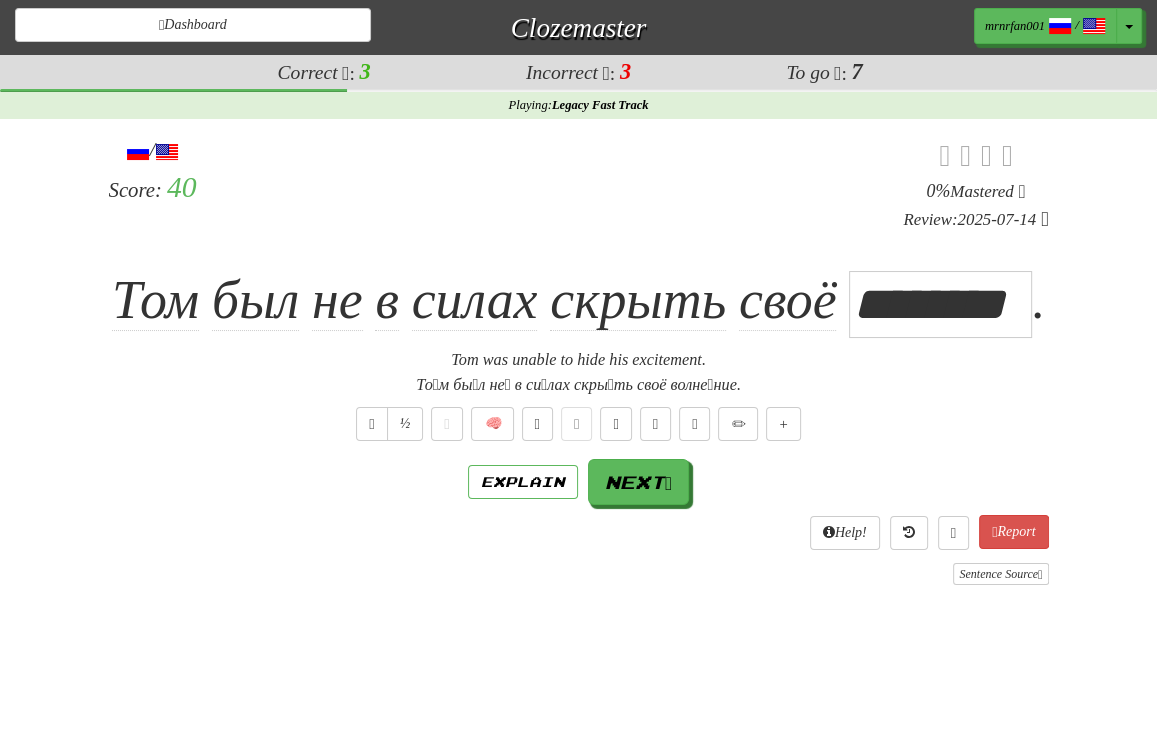 click on "Explain Next" at bounding box center (579, 482) 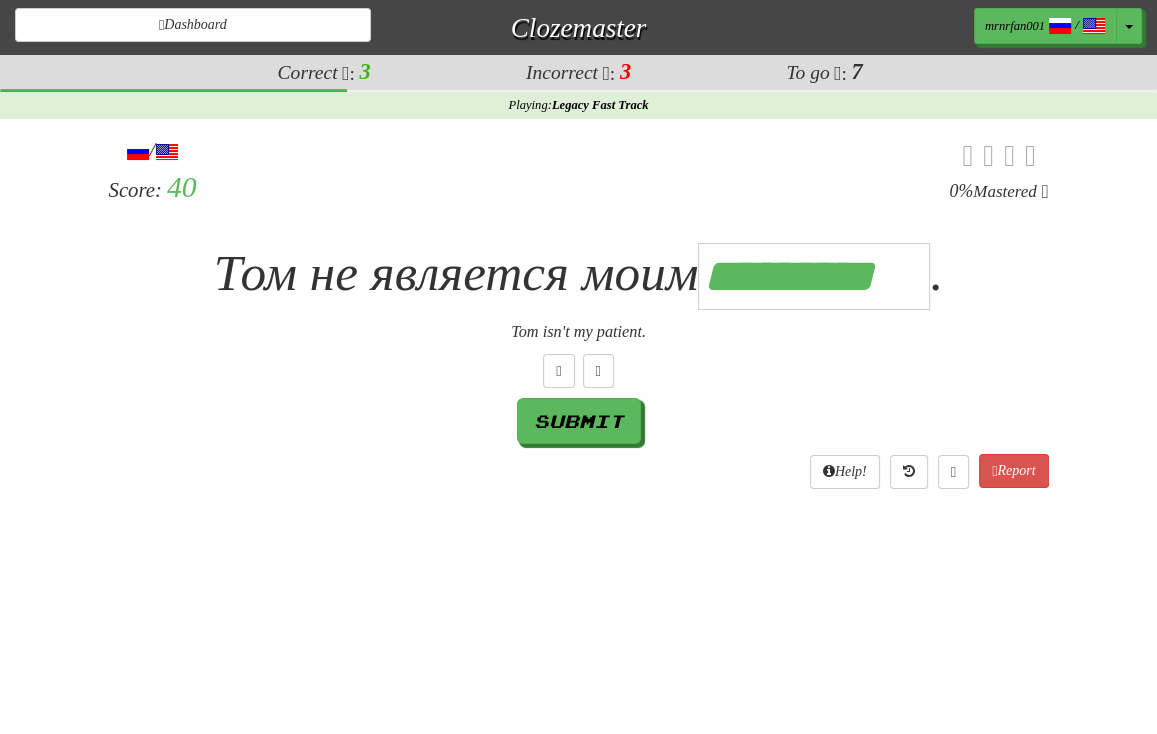 scroll, scrollTop: 0, scrollLeft: 8, axis: horizontal 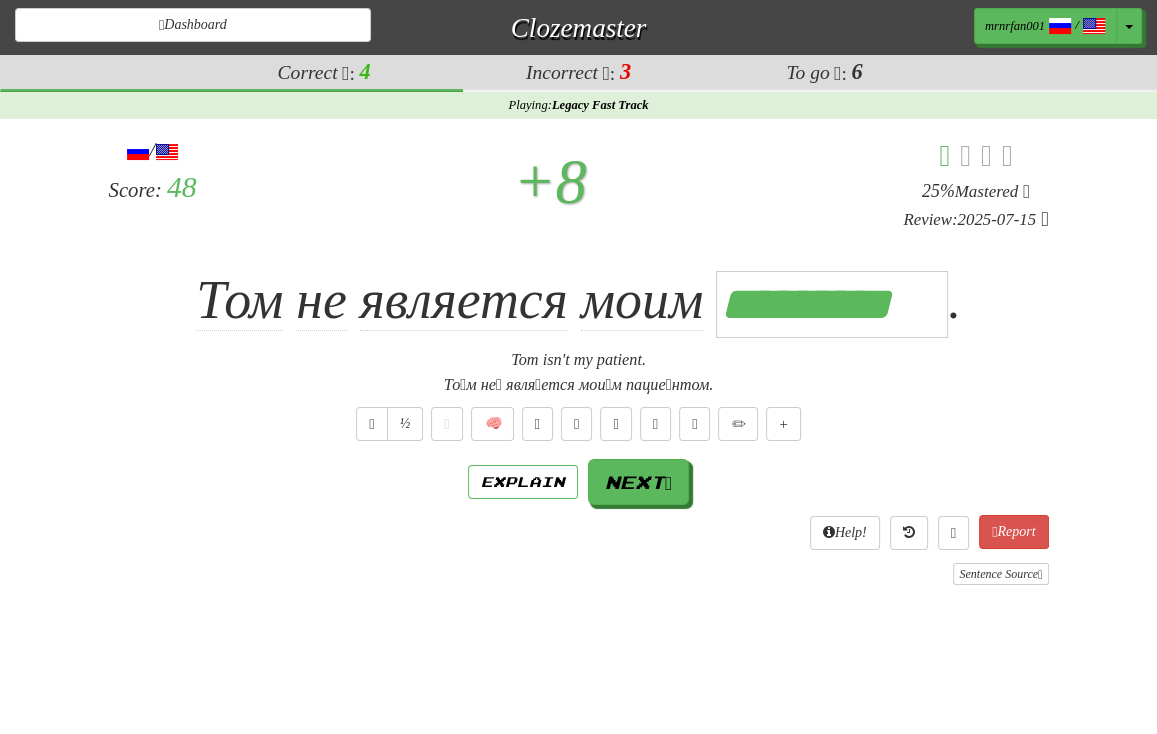 click on "То́м не́ явля́ется мои́м пацие́нтом." at bounding box center (579, 385) 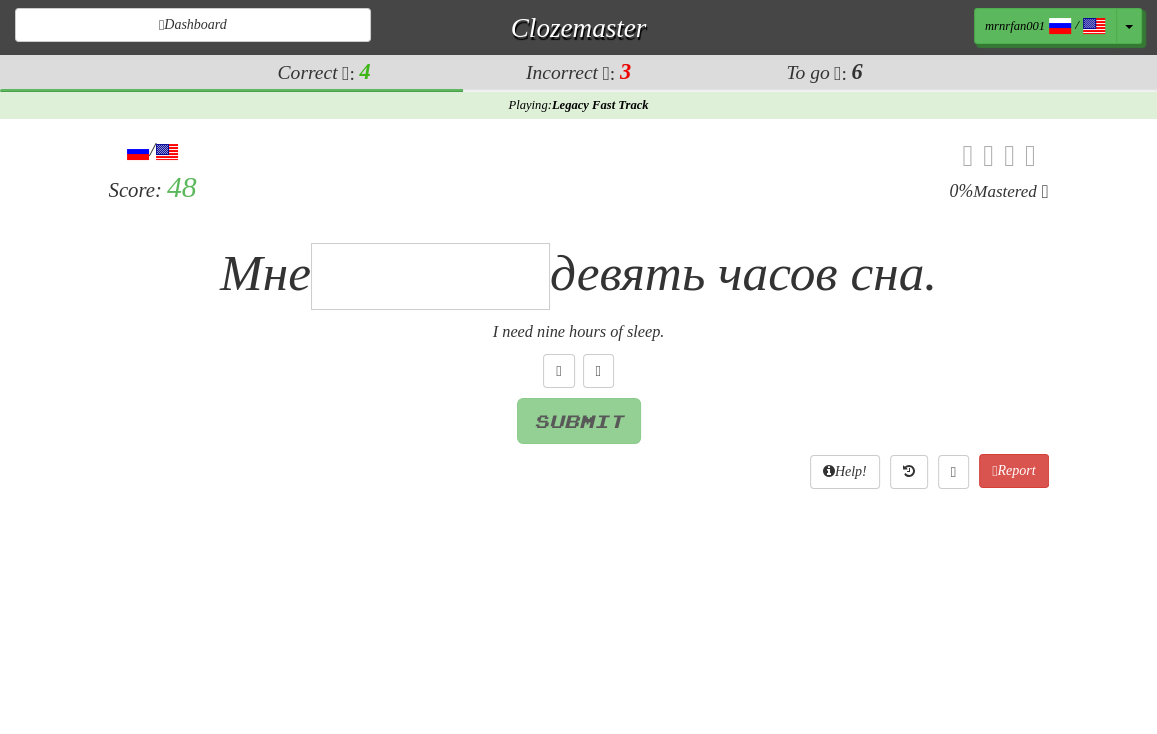 click at bounding box center [430, 276] 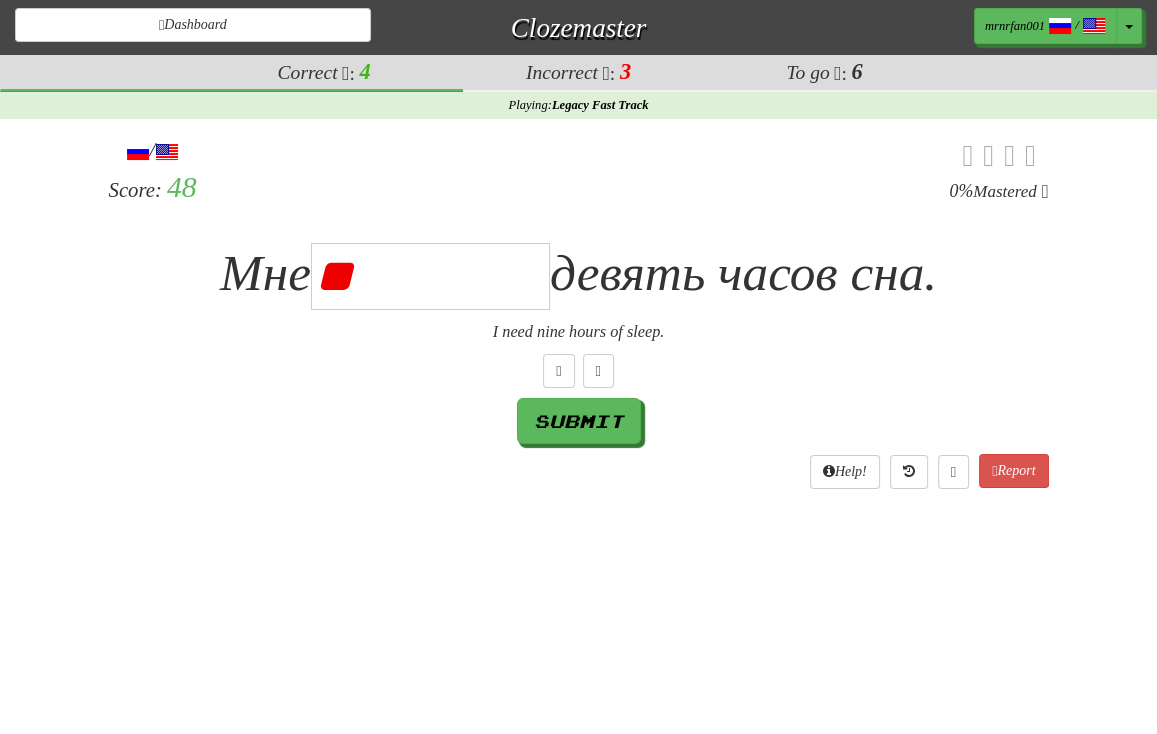 type on "*" 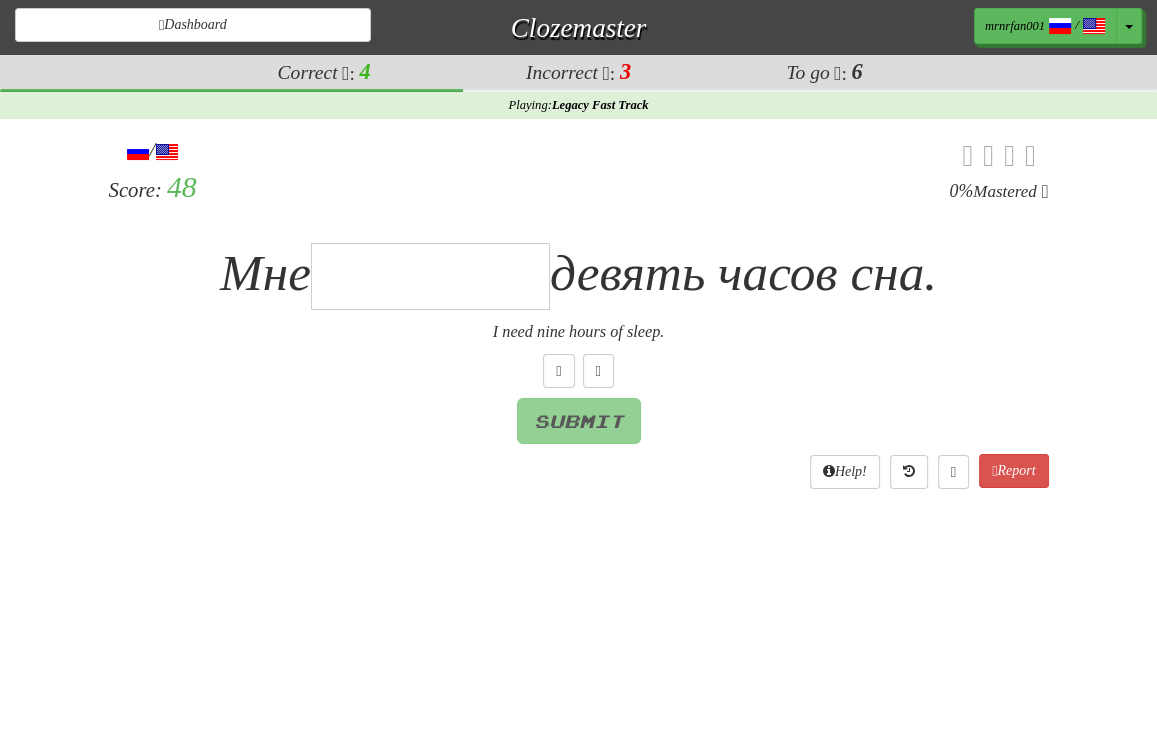 type on "*" 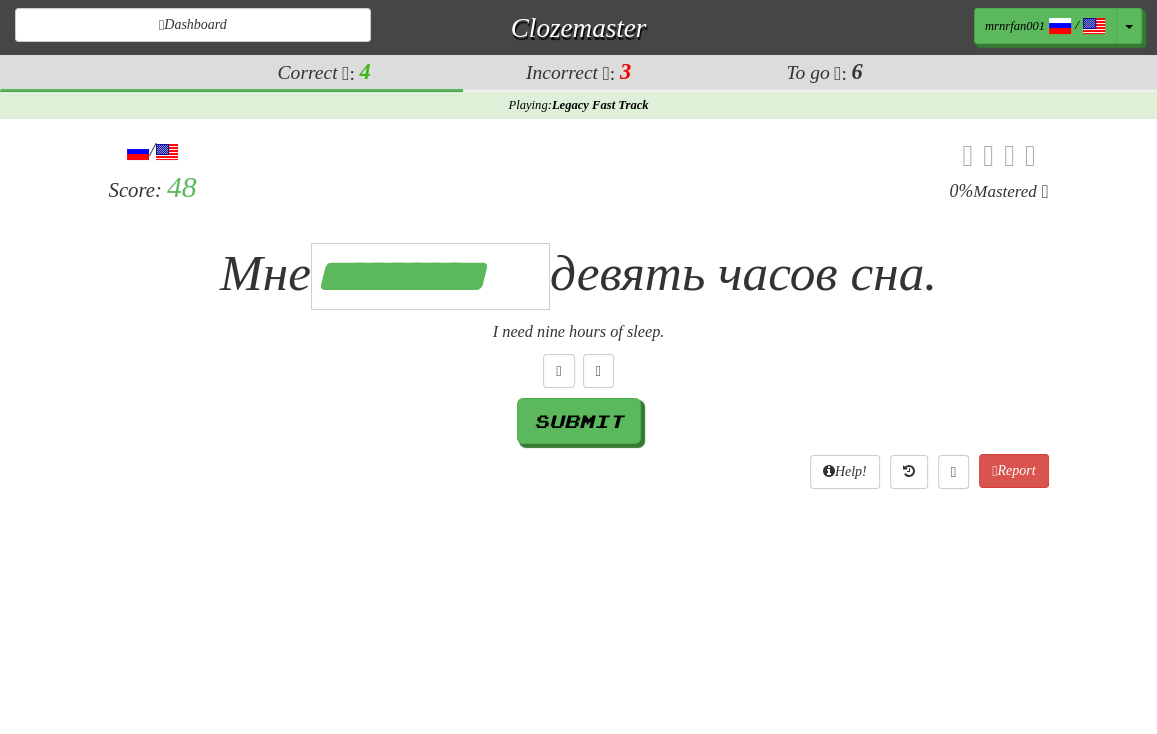 type on "*********" 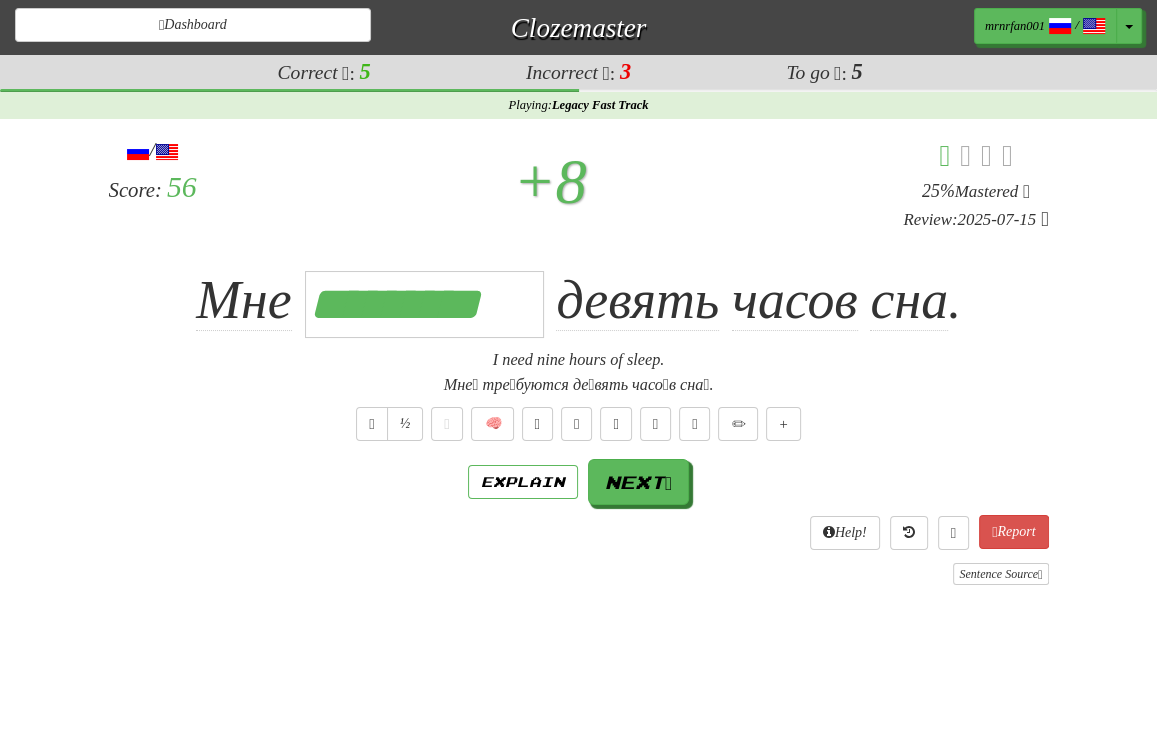 click on "½ 🧠" at bounding box center (579, 424) 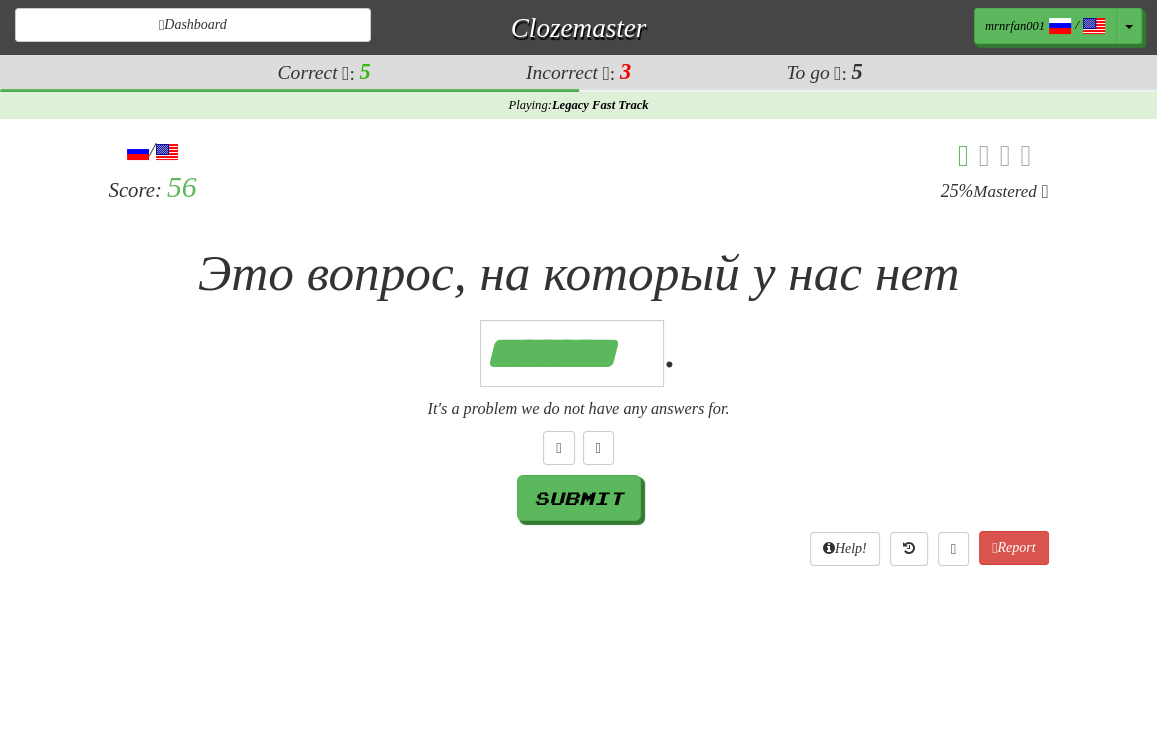 scroll, scrollTop: 0, scrollLeft: 6, axis: horizontal 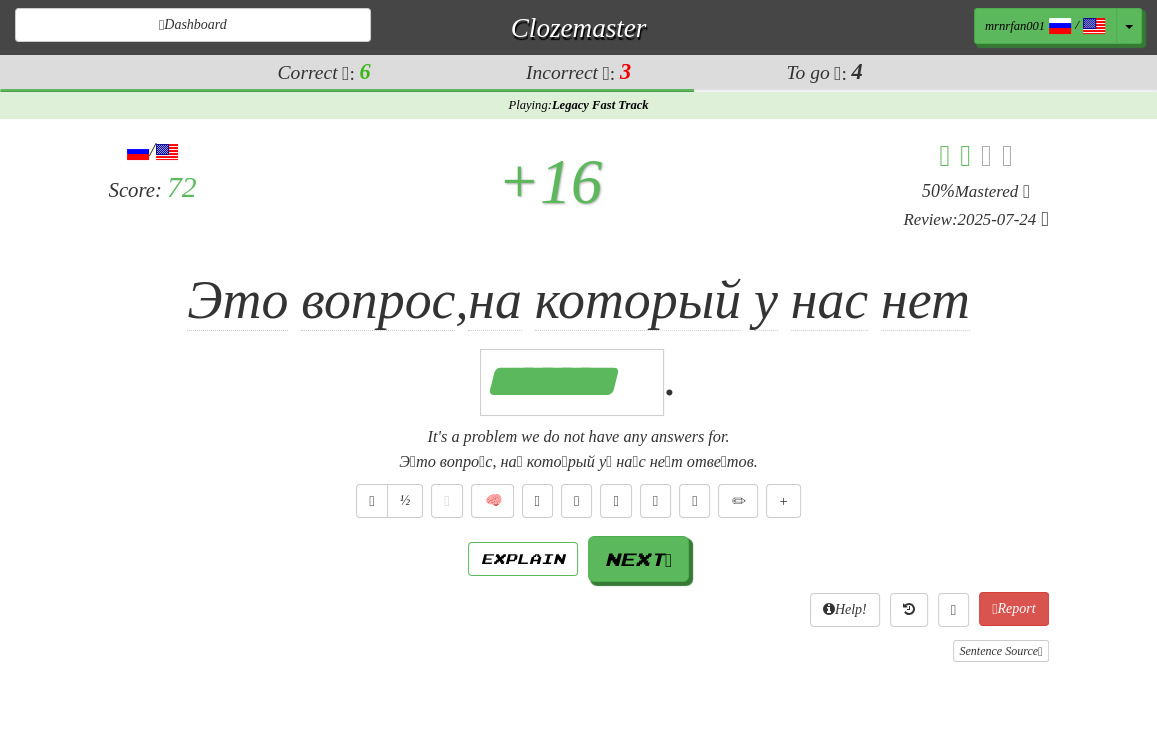 click on "Это   вопрос ,  на   который   у   нас   нет   ******* ." at bounding box center (579, 339) 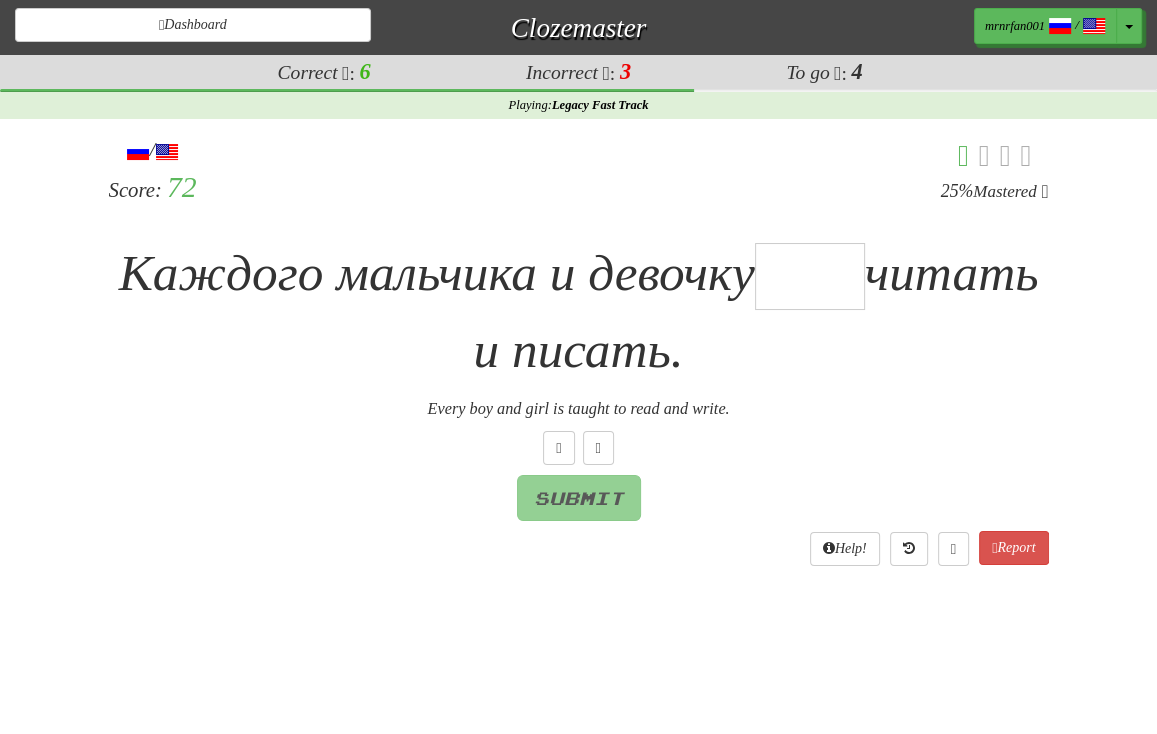 type on "*" 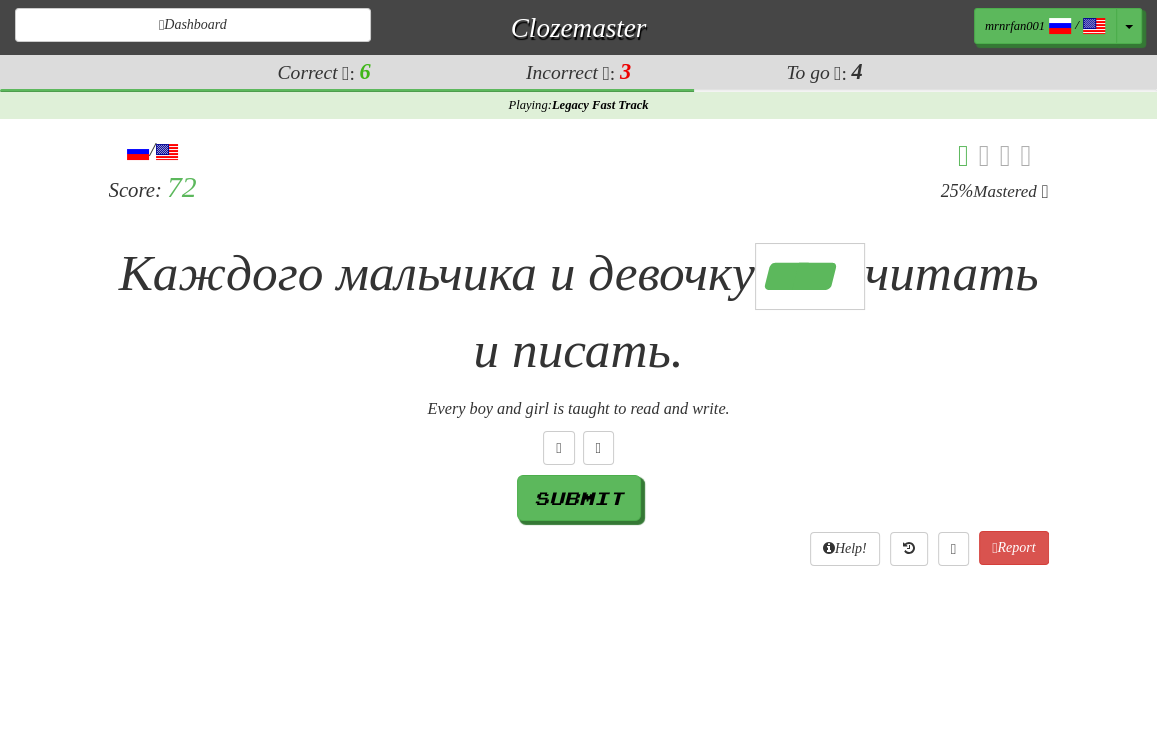 scroll, scrollTop: 0, scrollLeft: 1, axis: horizontal 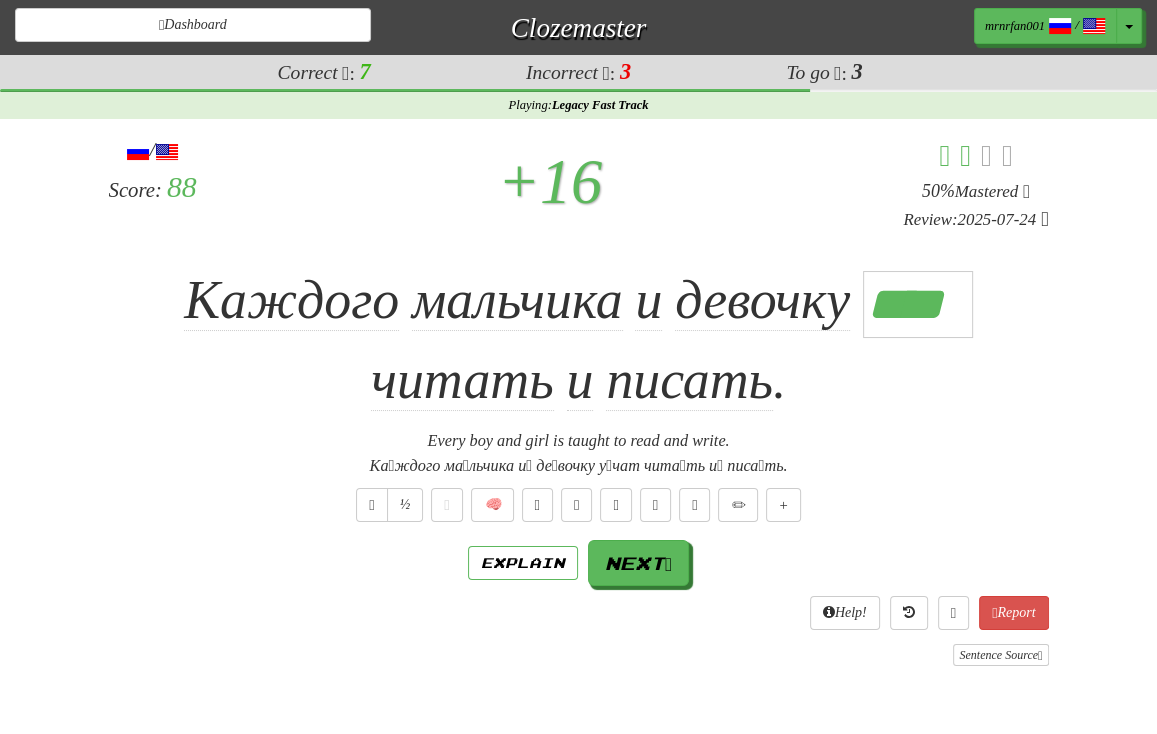click on "Каждого   мальчика   и   девочку   ****   читать   и   писать ." at bounding box center (579, 341) 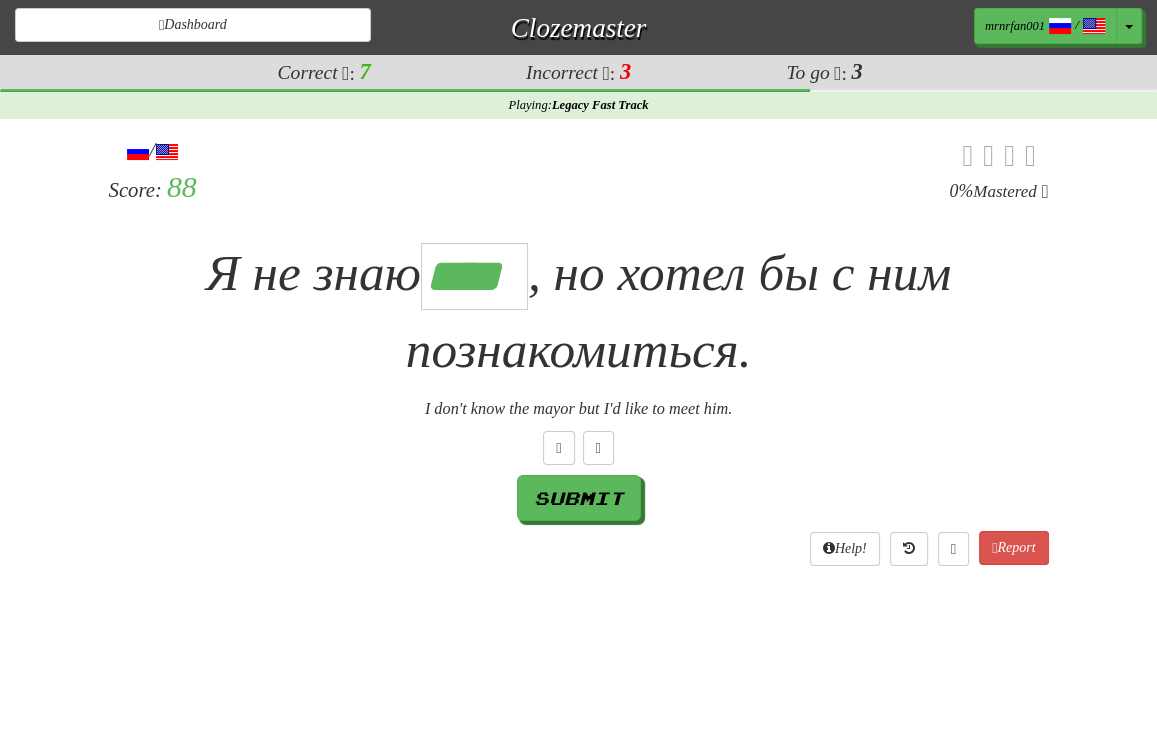 scroll, scrollTop: 0, scrollLeft: 1, axis: horizontal 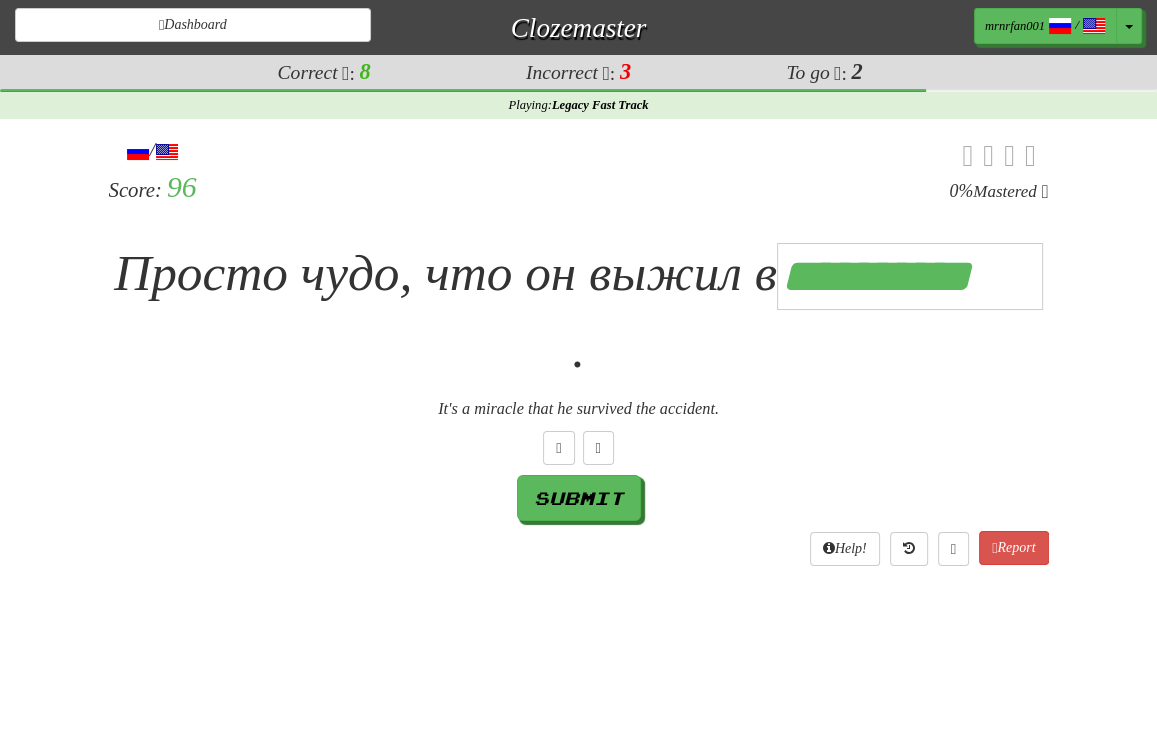 type on "**********" 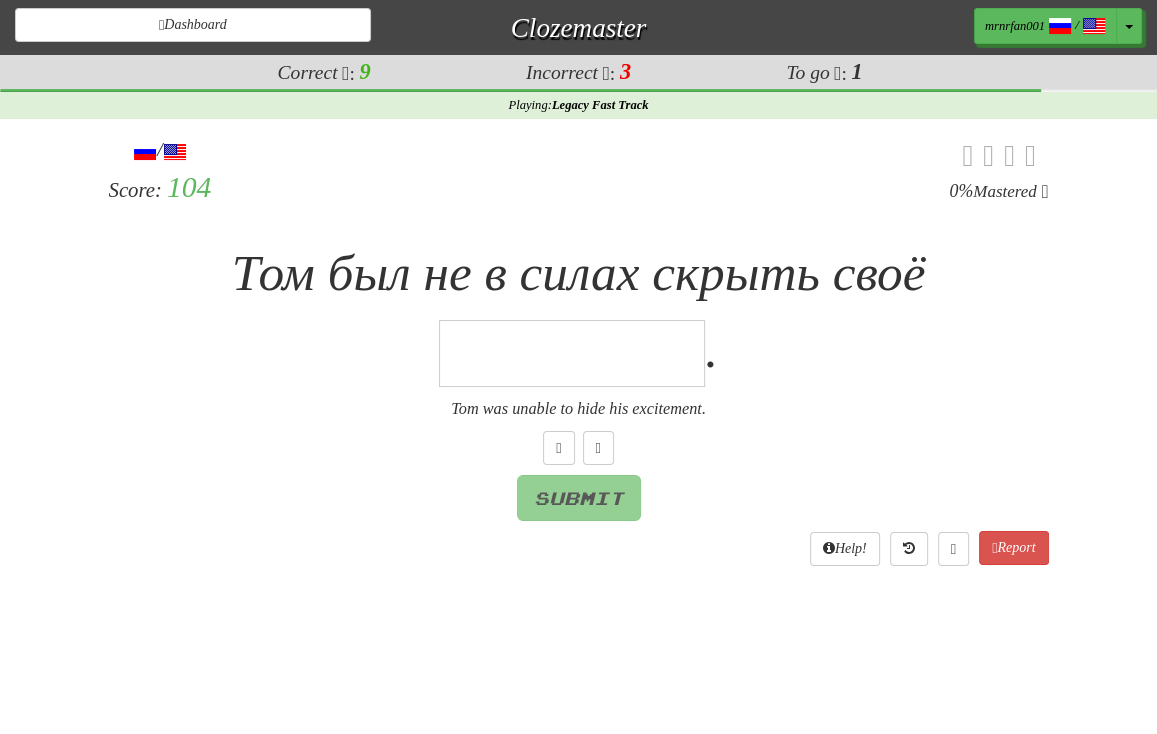 scroll, scrollTop: 0, scrollLeft: 0, axis: both 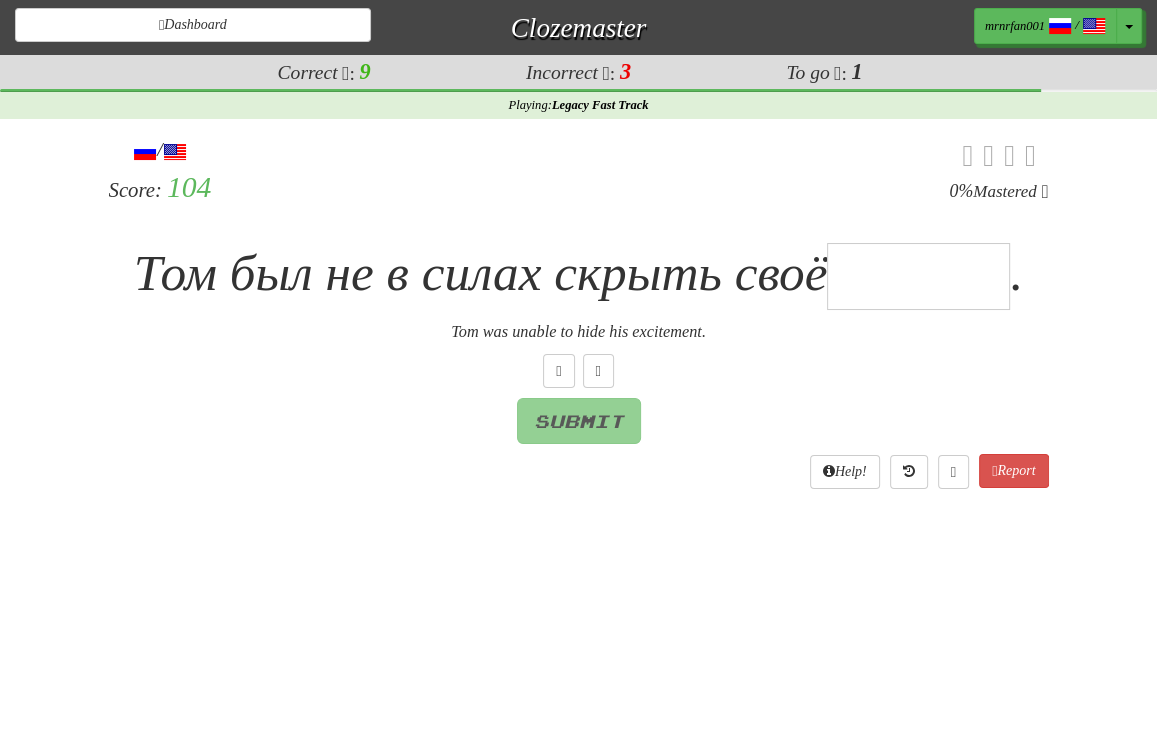 type on "*" 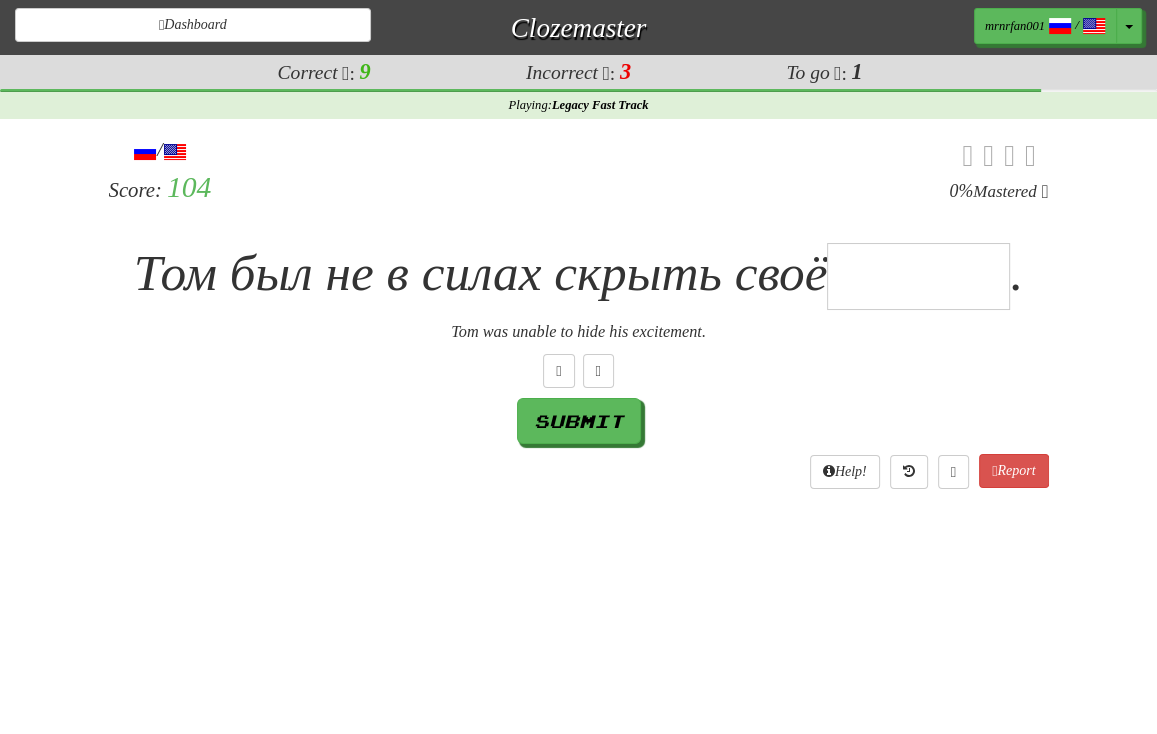 type on "*" 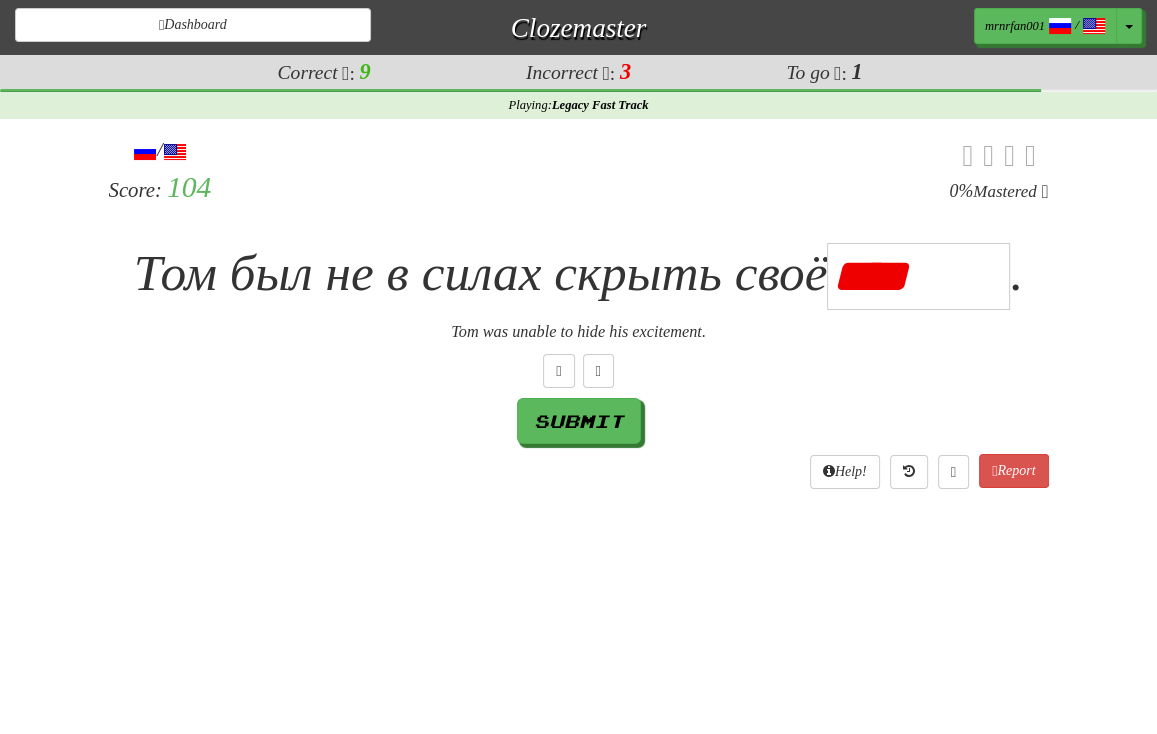 type on "********" 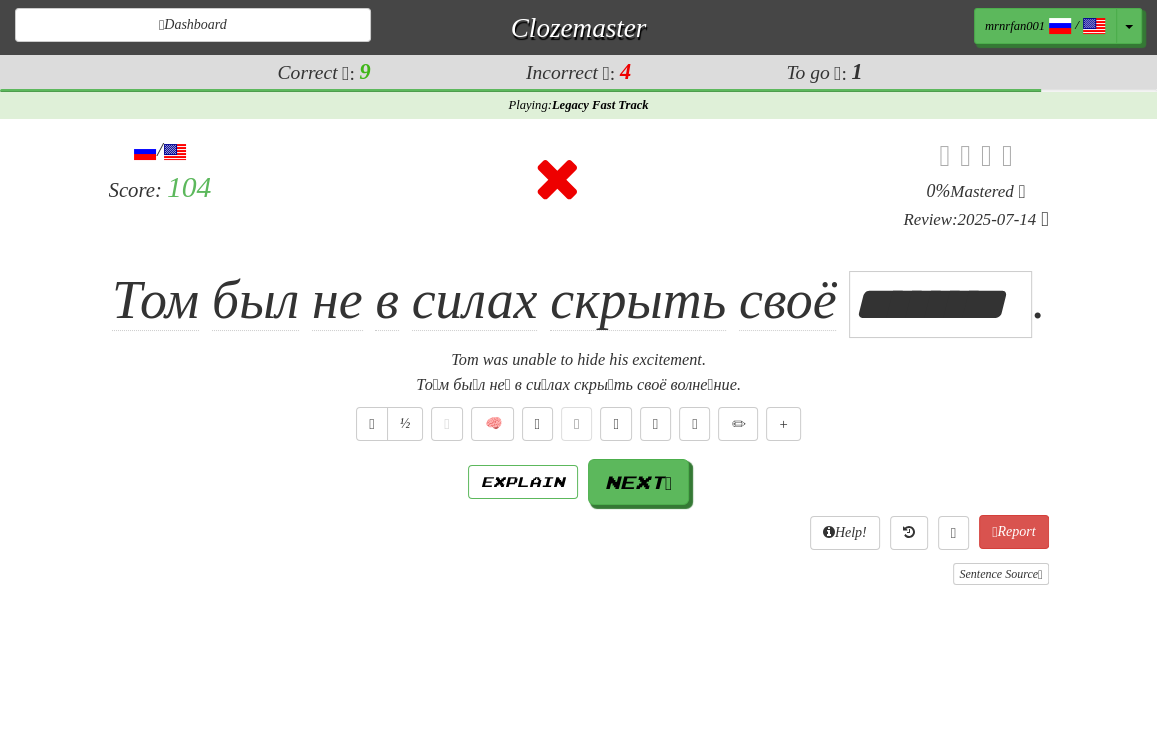 click on "½ 🧠" at bounding box center [579, 424] 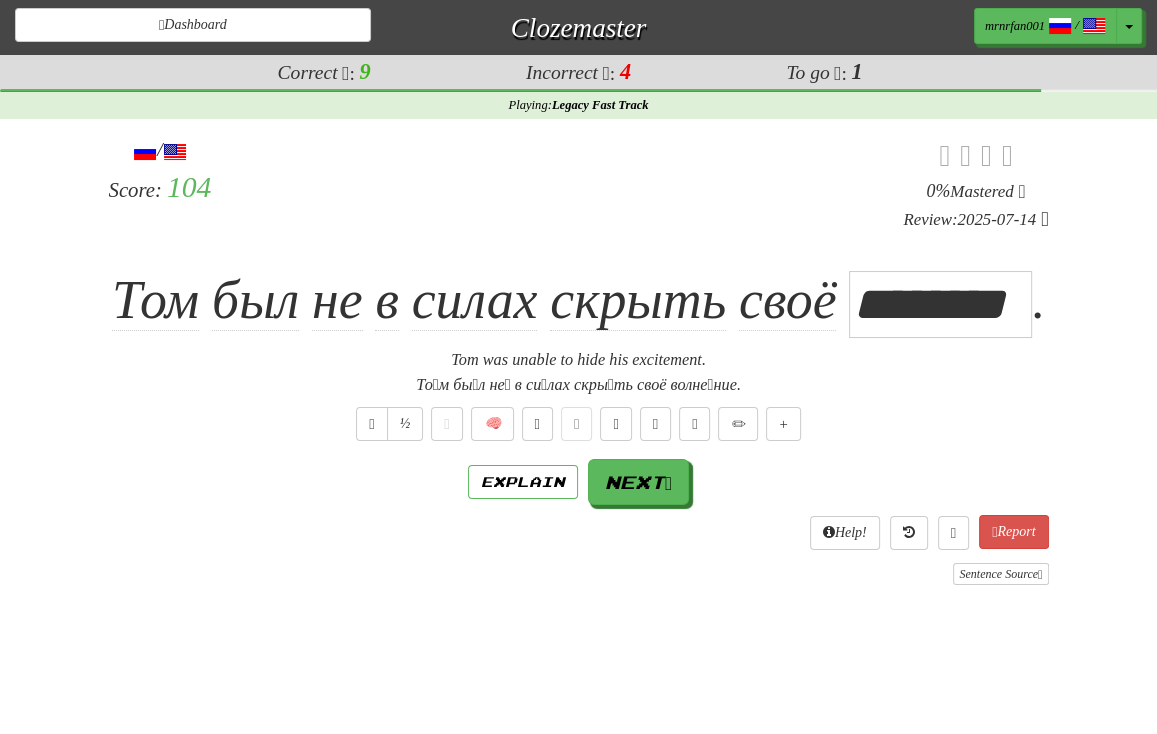 click on "/  Score:   104 0 %  Mastered Review:  2025-07-14 Том   был   не   в   силах   скрыть   своё   [EMOTION] . Tom was unable to hide his excitement. То́м бы́л не́ в си́лах скры́ть своё волне́ние. ½ 🧠 Explain Next  Help!  Report Sentence Source" at bounding box center [579, 360] 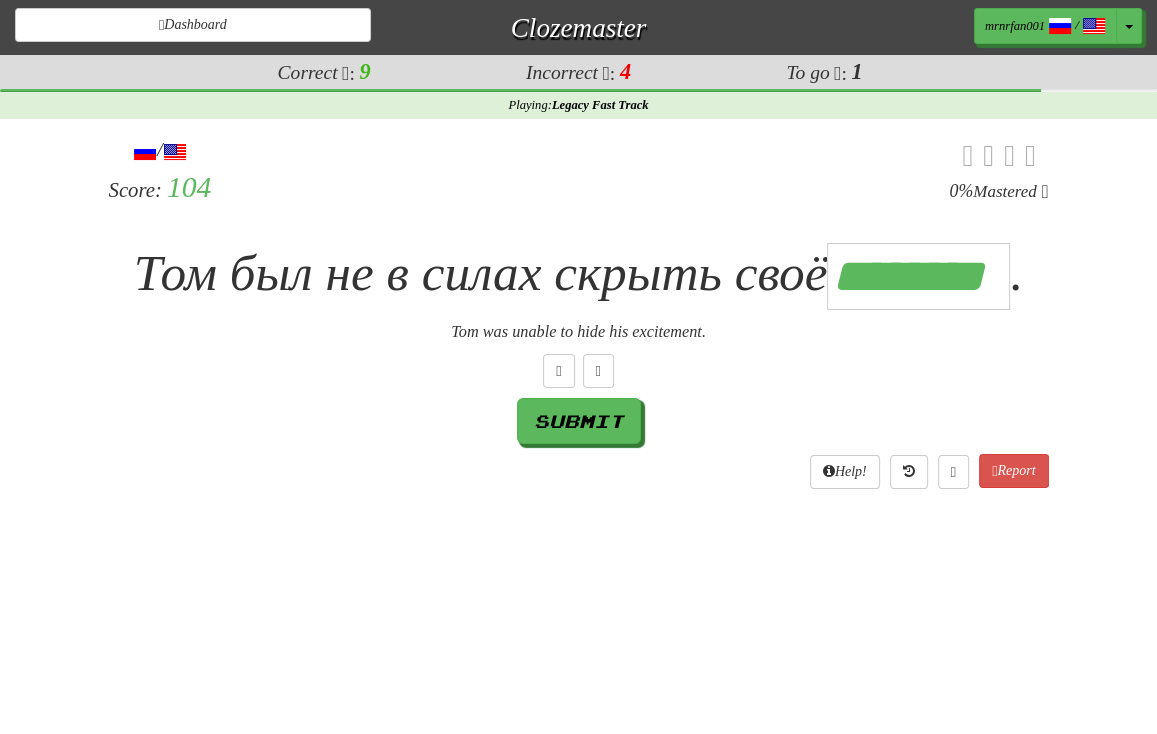 type on "********" 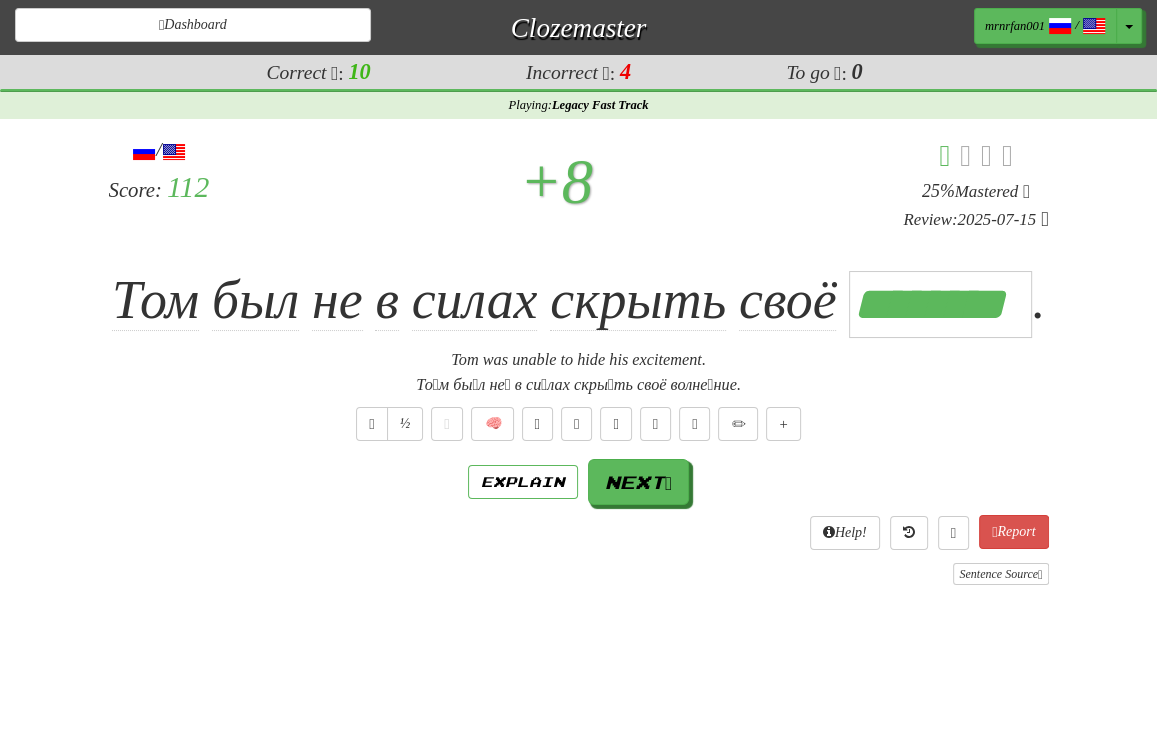 scroll, scrollTop: 0, scrollLeft: 6, axis: horizontal 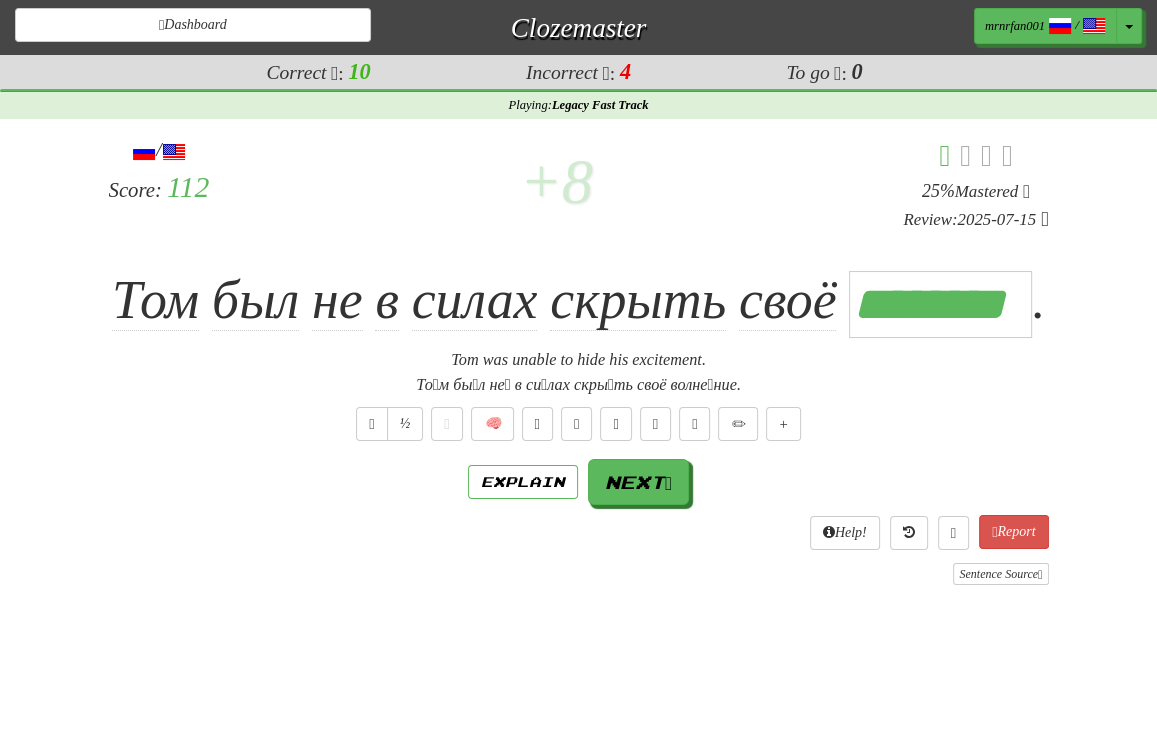 click on "½ 🧠" at bounding box center [579, 424] 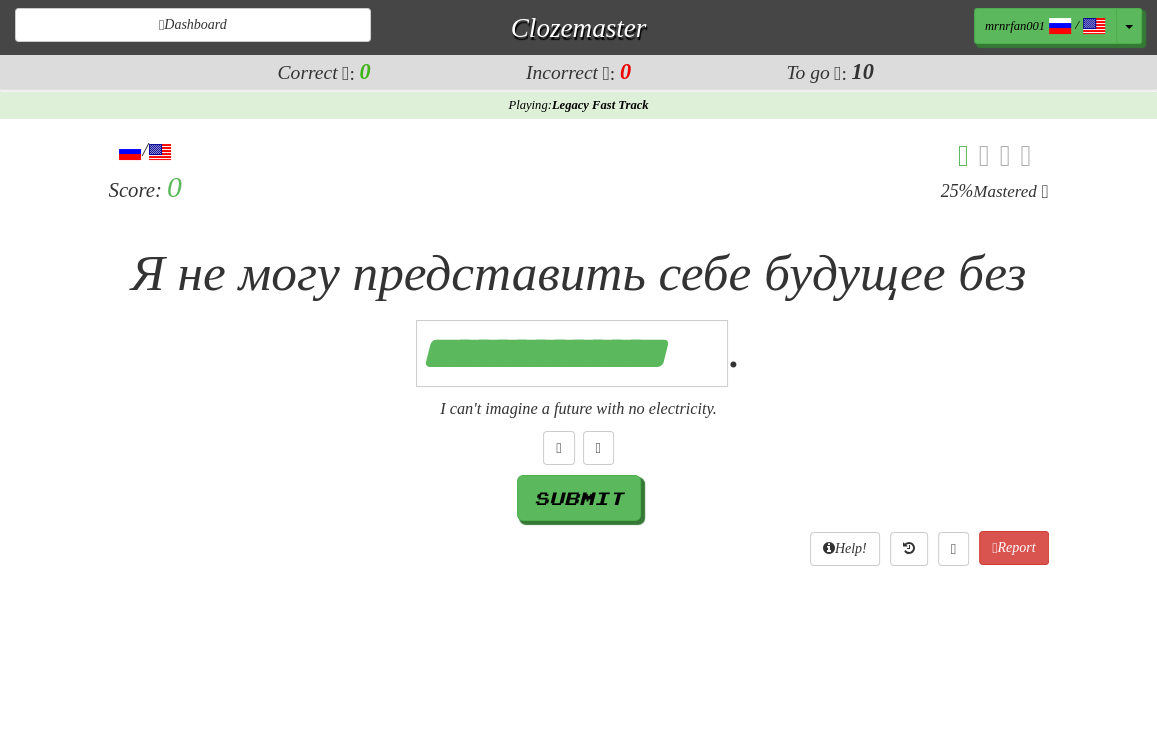scroll, scrollTop: 0, scrollLeft: 12, axis: horizontal 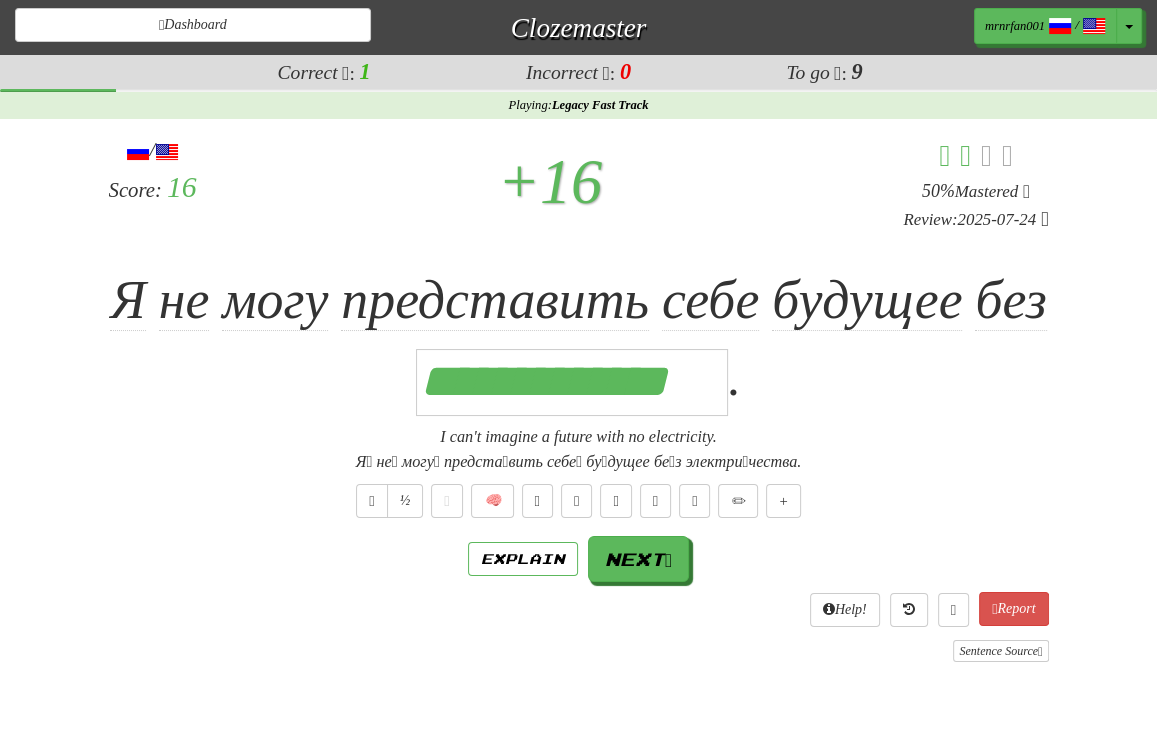 click on "/  Score:   16 + 16 50 %  Mastered Review:  2025-07-24 Я   не   могу   представить   себе   будущее   без   [RESOURCE] . I can't imagine a future with no electricity. Я́ не́ могу́ предста́вить себе́ бу́дущее бе́з электри́чества. ½ 🧠 Explain Next  Help!  Report Sentence Source" at bounding box center (579, 399) 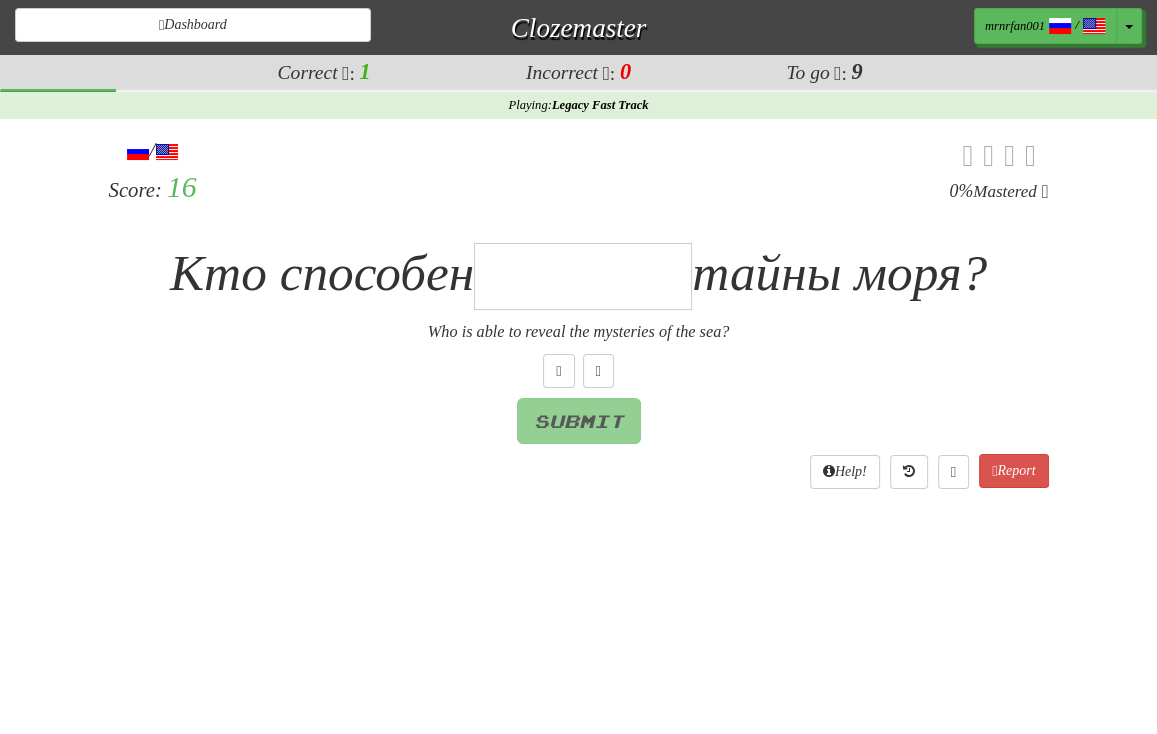 type on "*" 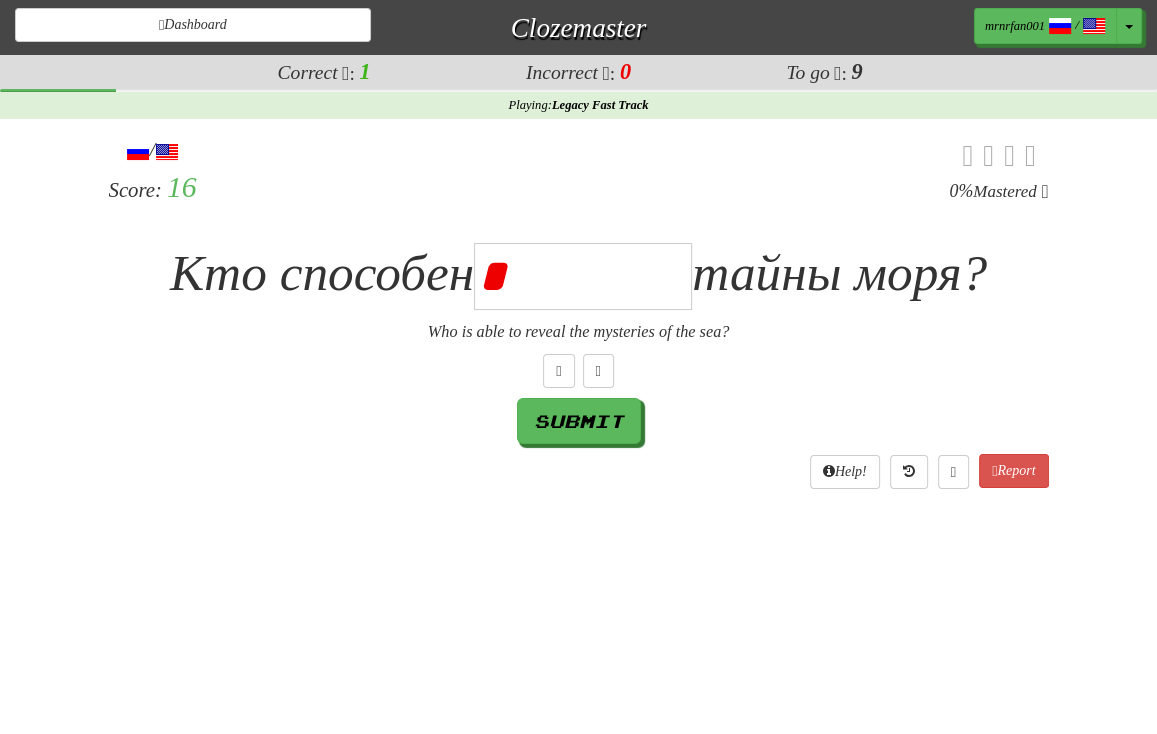 type on "*********" 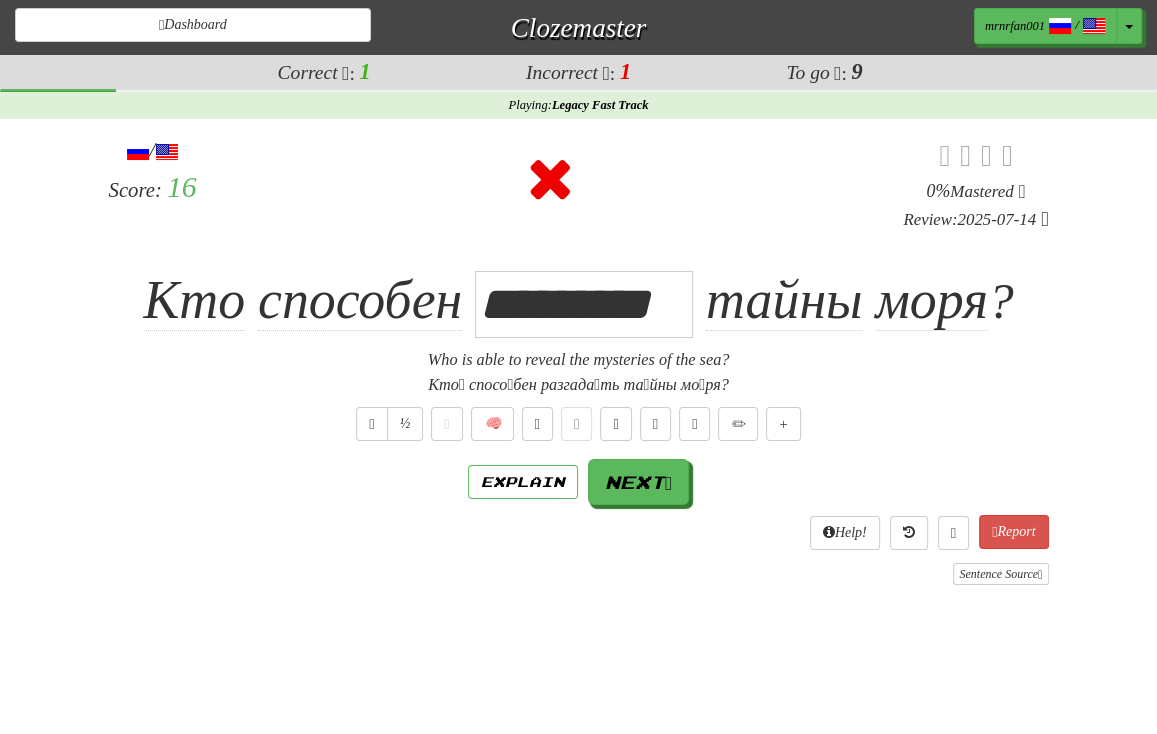 drag, startPoint x: 436, startPoint y: 221, endPoint x: 418, endPoint y: 224, distance: 18.248287 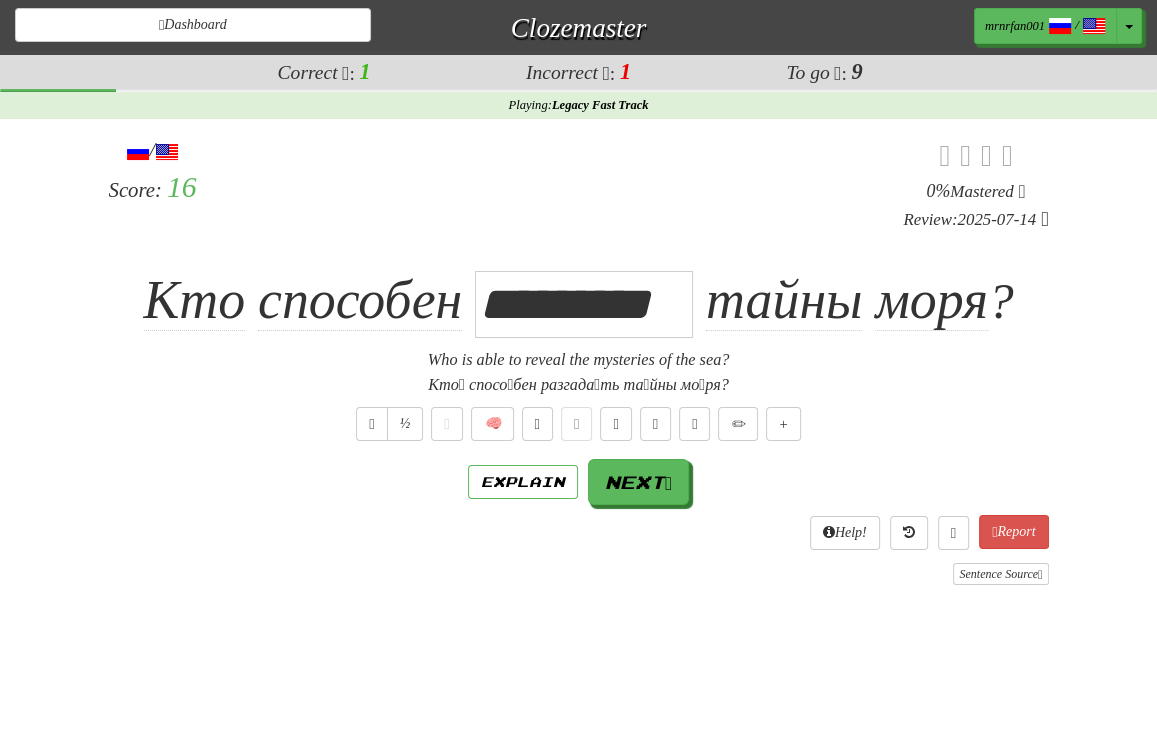 click at bounding box center [550, 184] 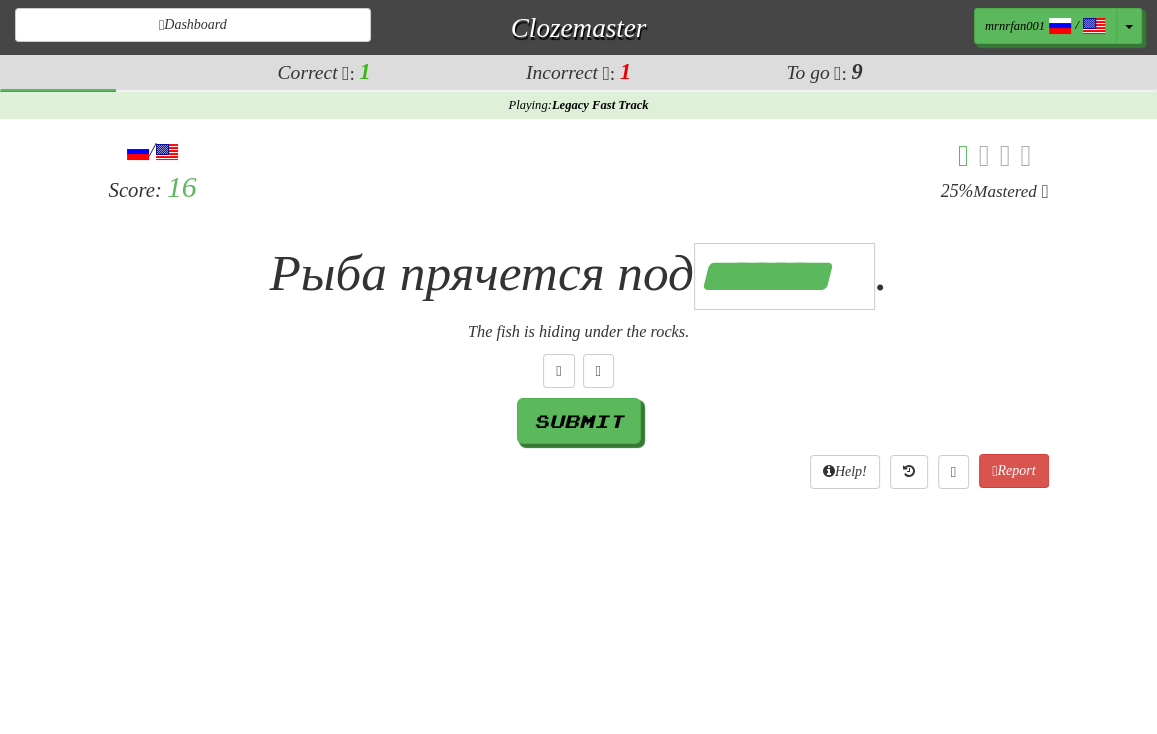 scroll, scrollTop: 0, scrollLeft: 6, axis: horizontal 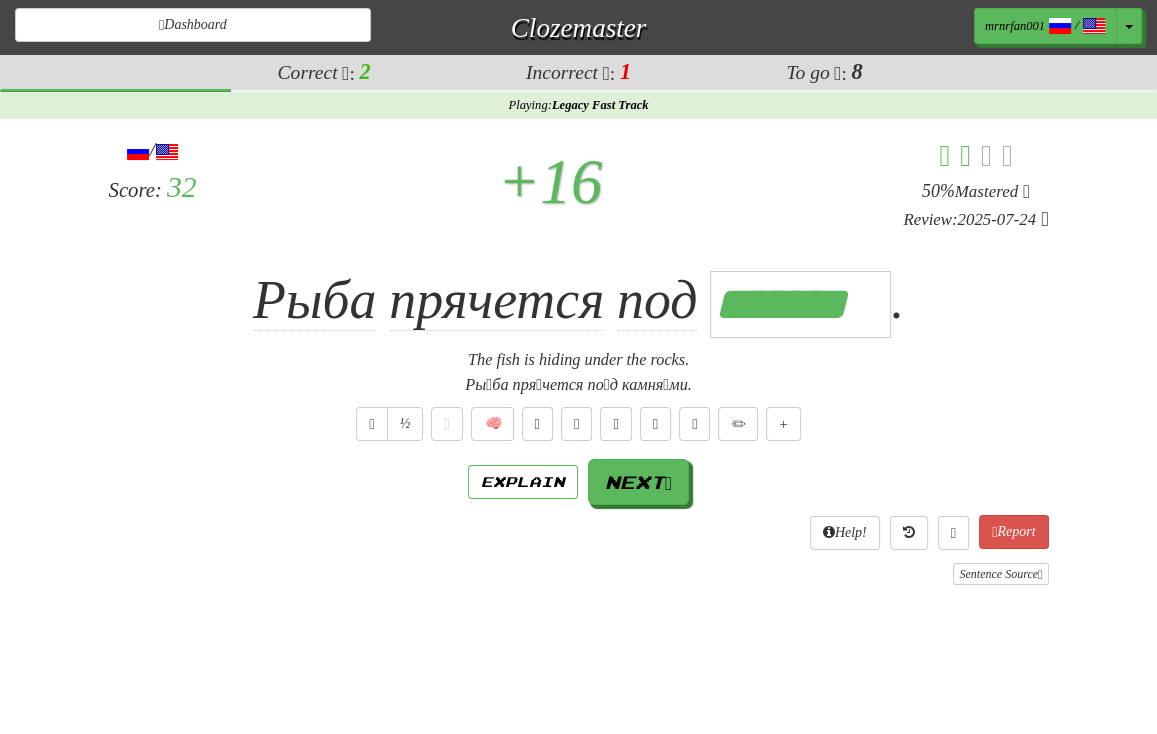 click on "+ 16" at bounding box center [550, 182] 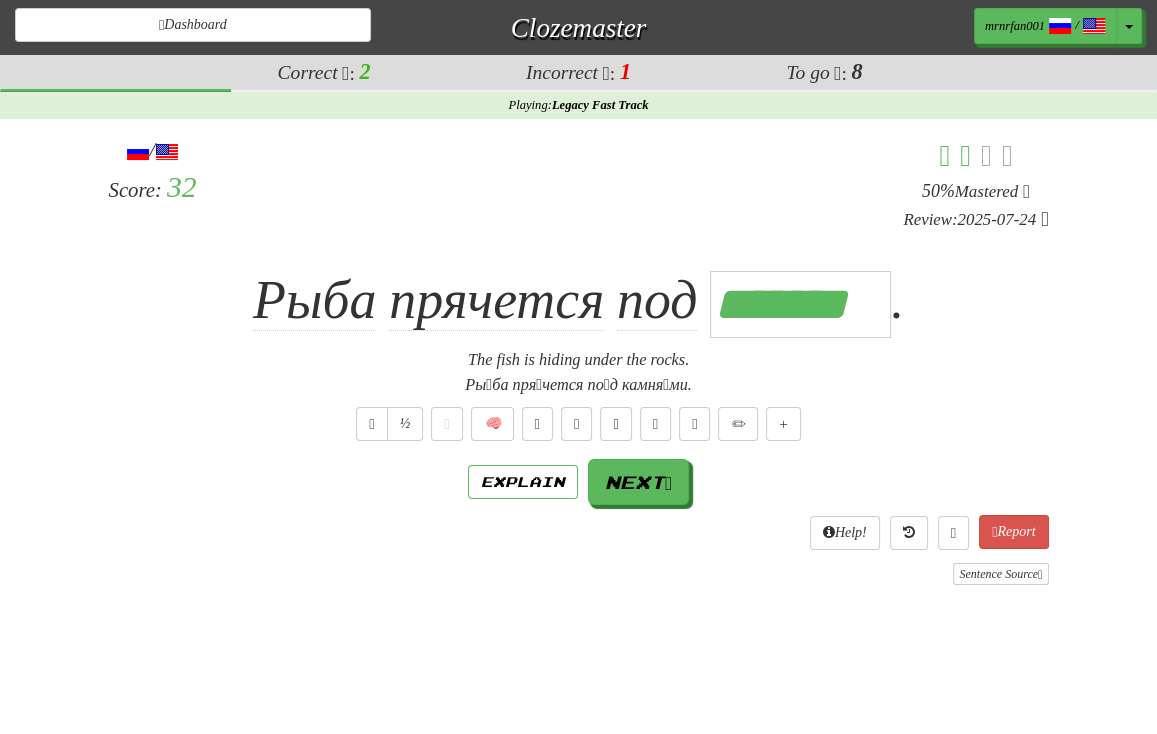 click on "Ры́ба пря́чется по́д камня́ми." at bounding box center [579, 385] 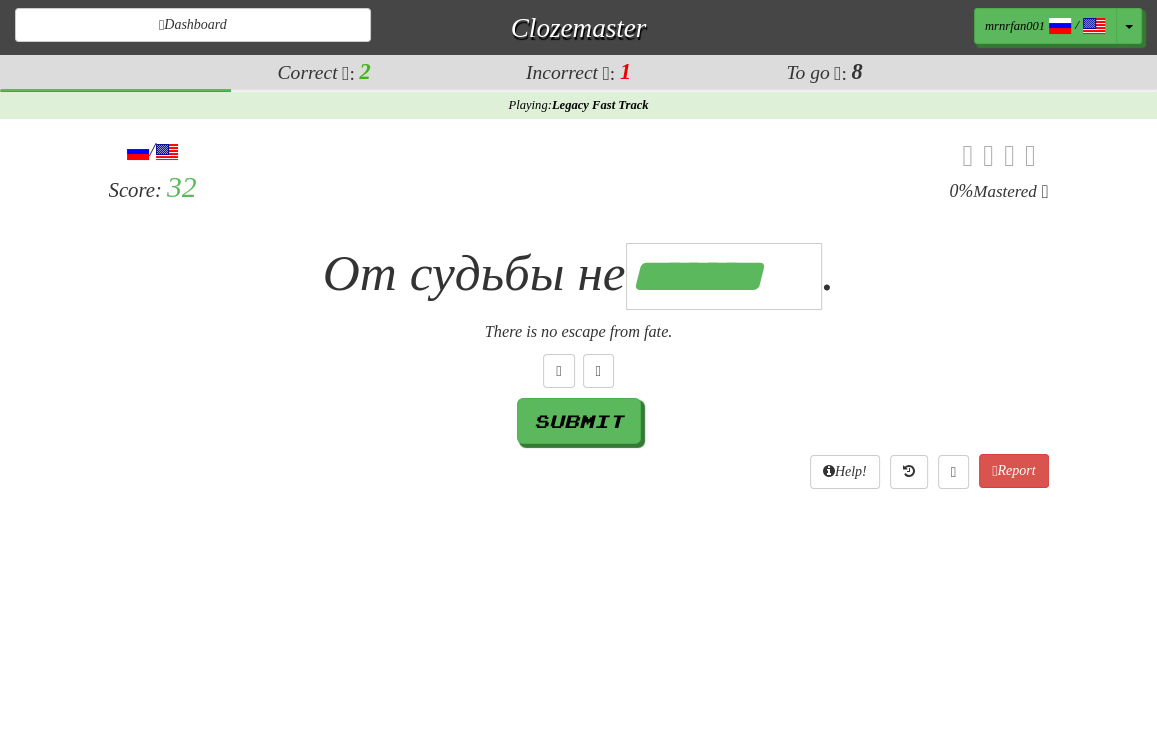 scroll, scrollTop: 0, scrollLeft: 7, axis: horizontal 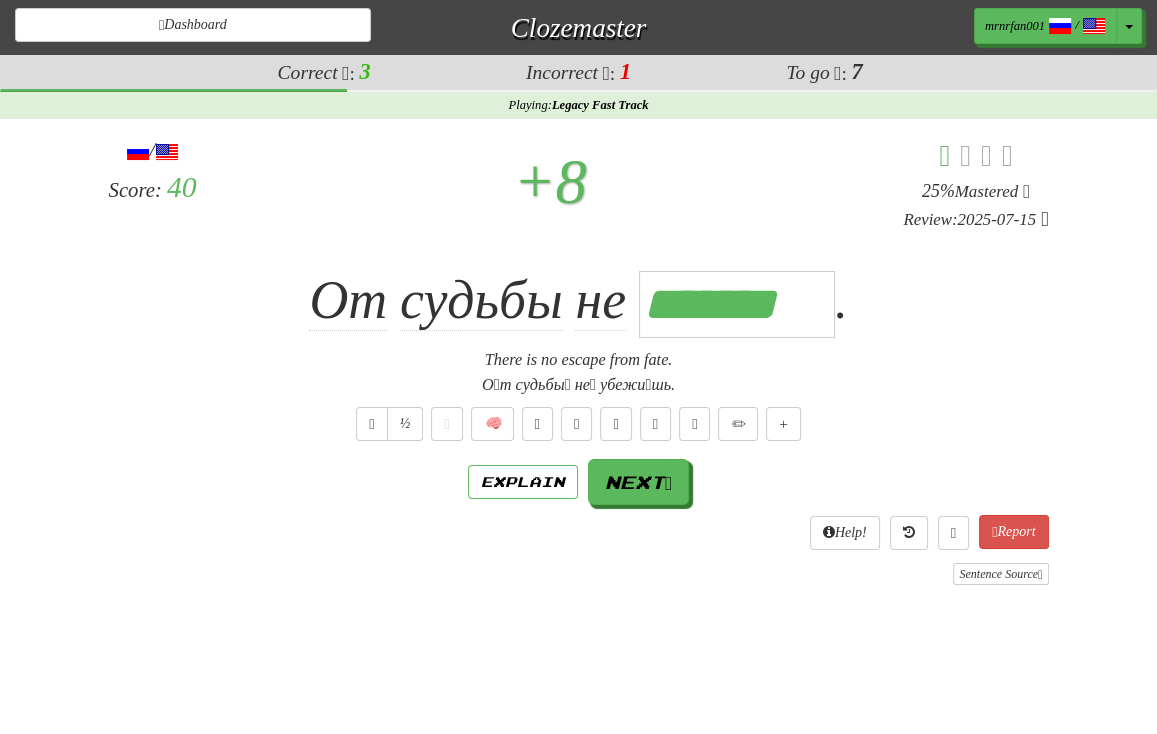 click on "О́т судьбы́ не́ убежи́шь." at bounding box center (579, 385) 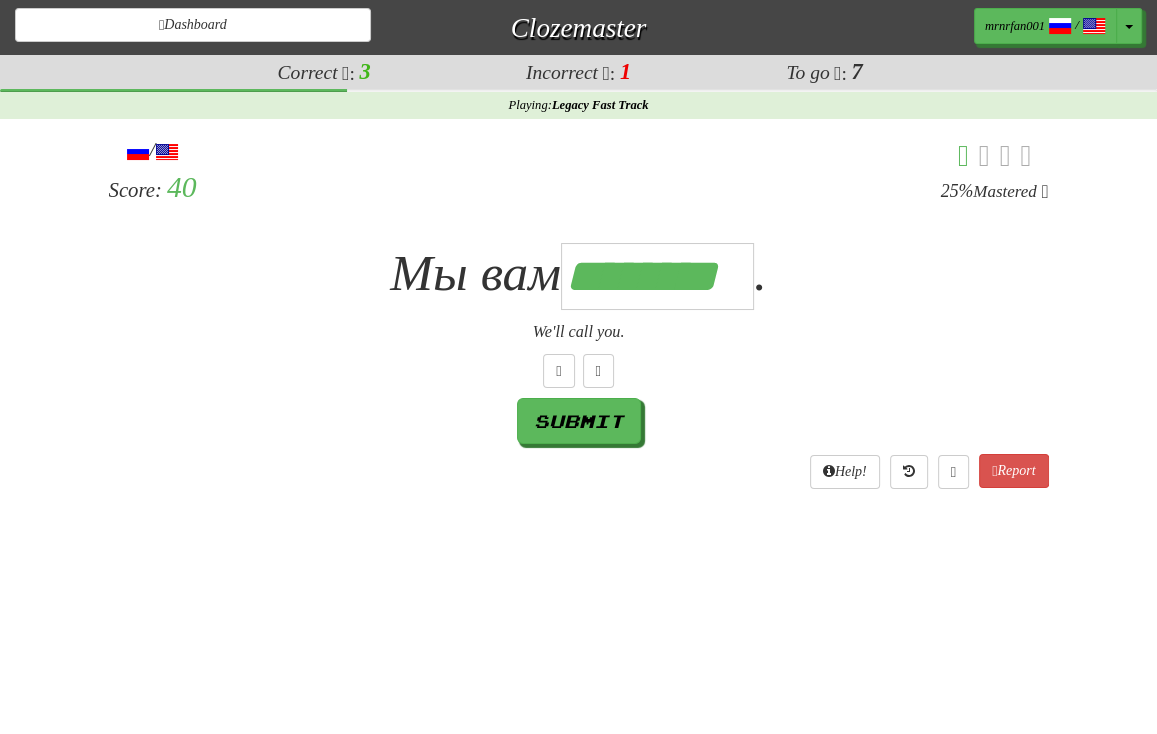 scroll, scrollTop: 0, scrollLeft: 6, axis: horizontal 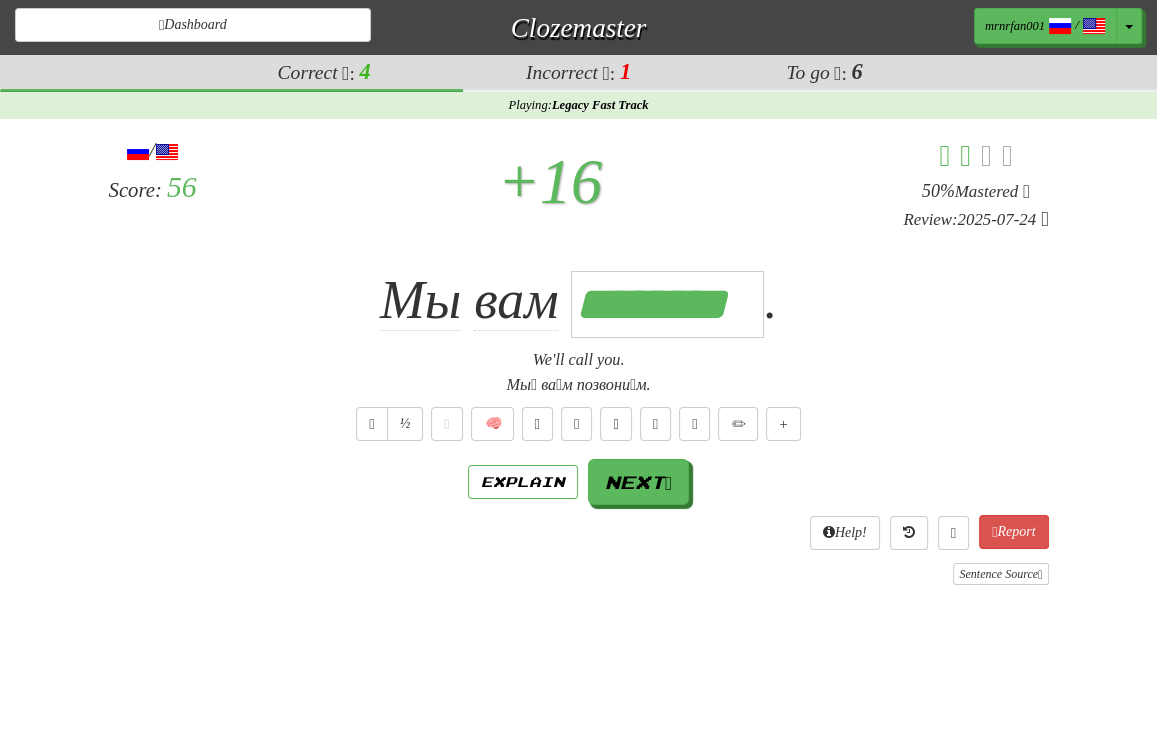 click on "Мы́ ва́м позвони́м." at bounding box center (579, 385) 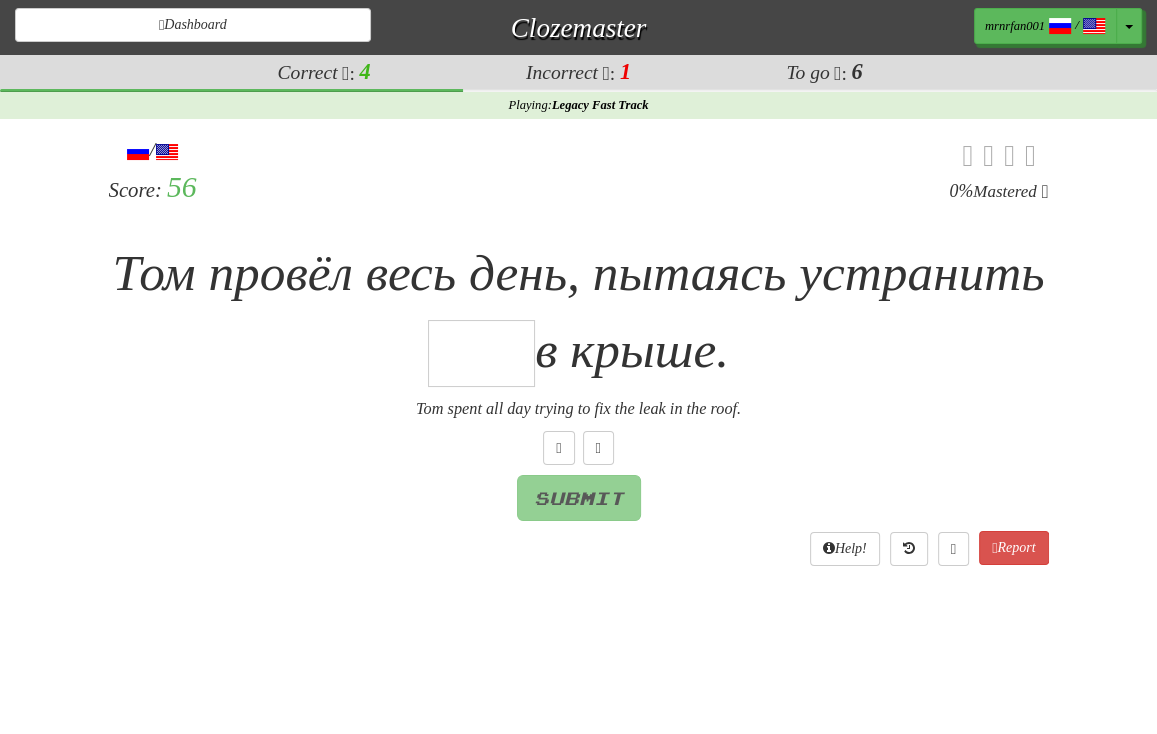 click at bounding box center [481, 353] 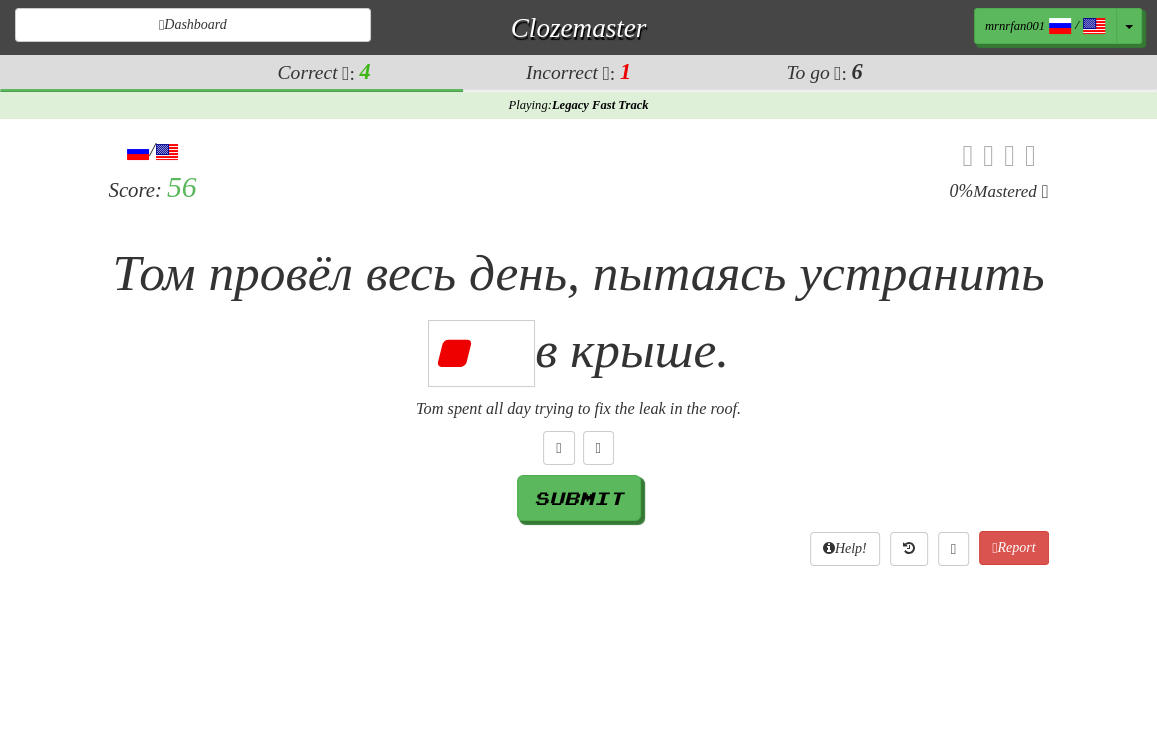 type on "*" 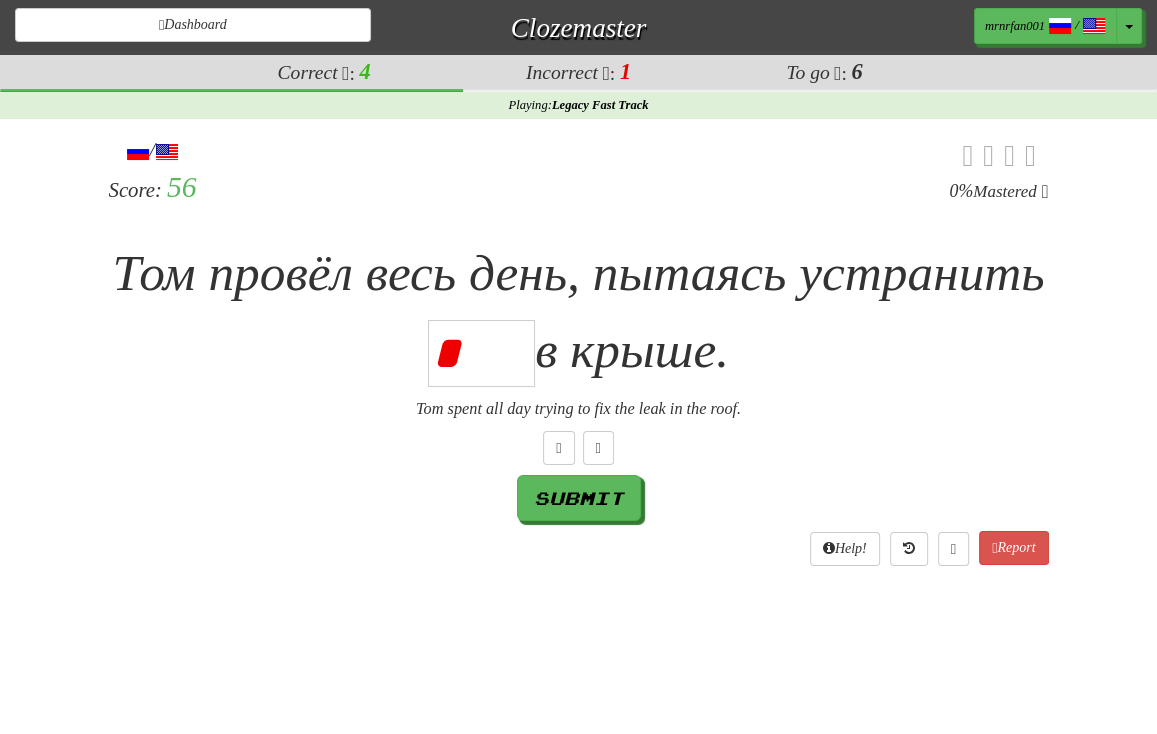 type on "****" 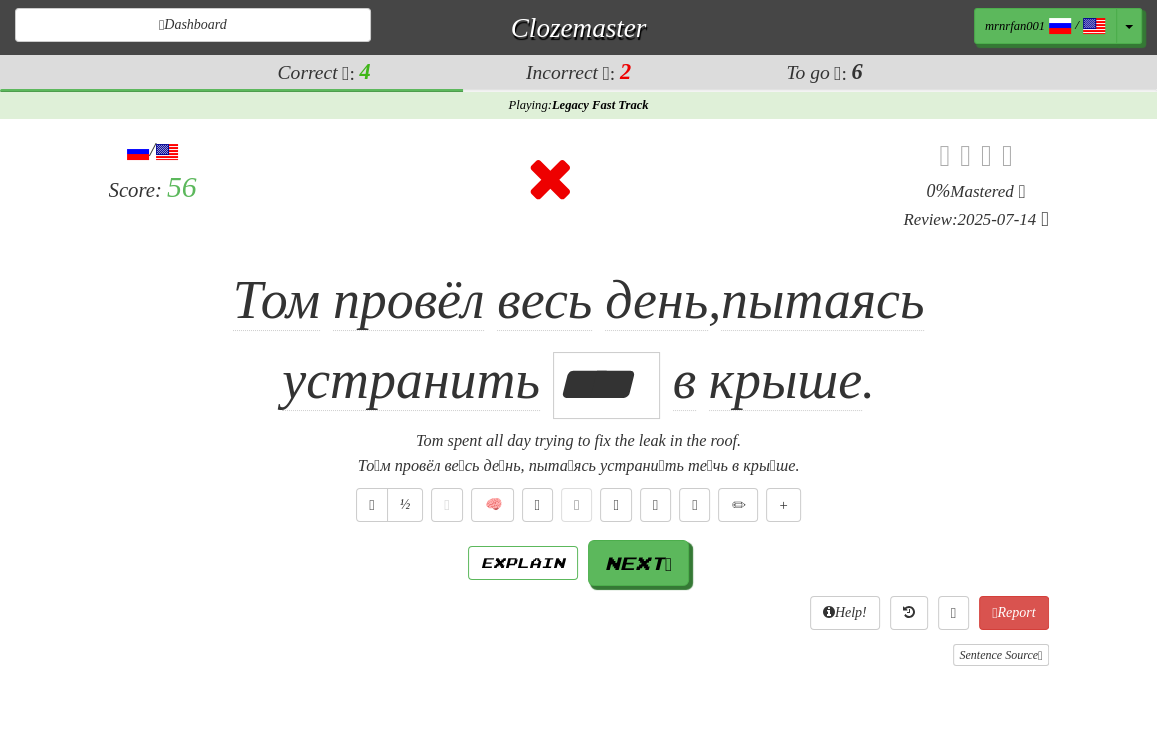 click on "Том   провёл   весь   день ,  пытаясь   устранить   ****   в   крыше ." at bounding box center (579, 341) 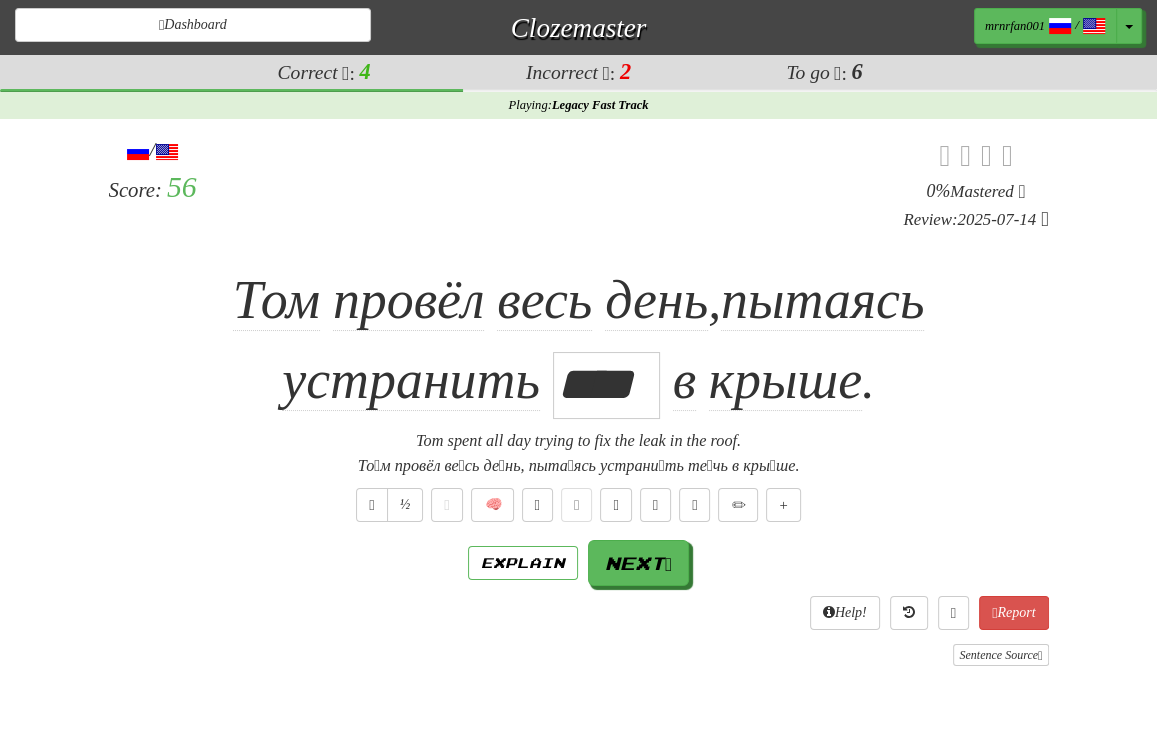 click at bounding box center (550, 184) 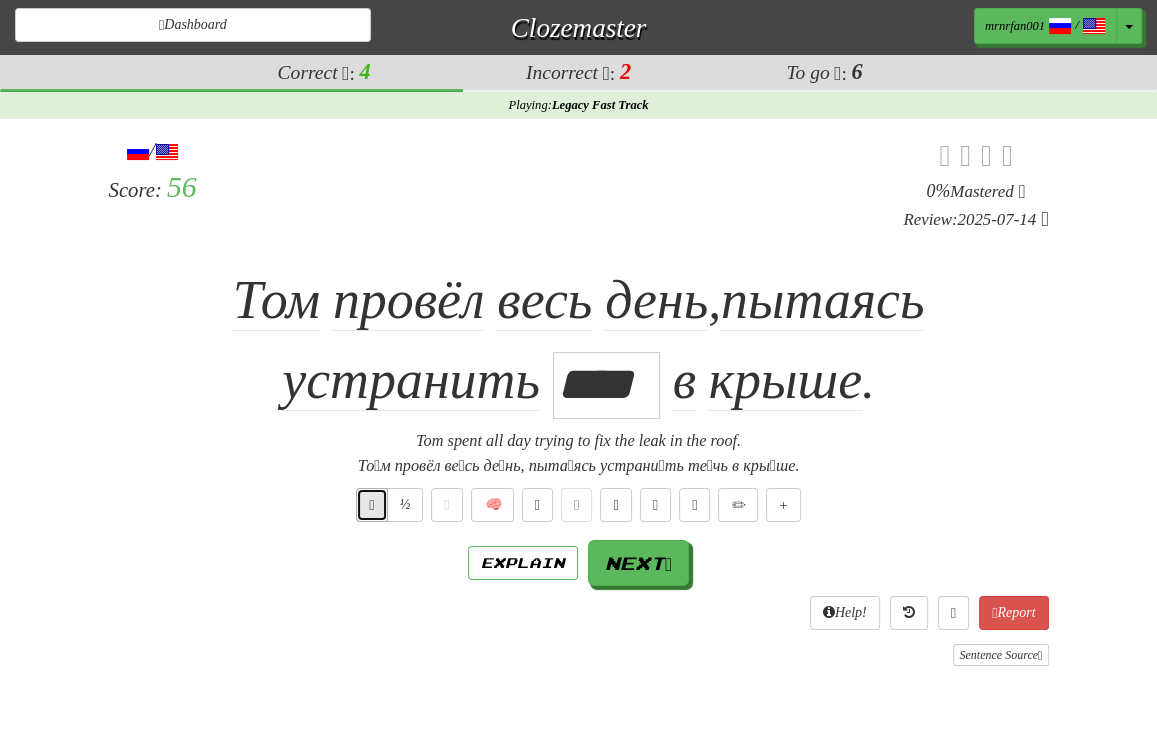 click at bounding box center [371, 505] 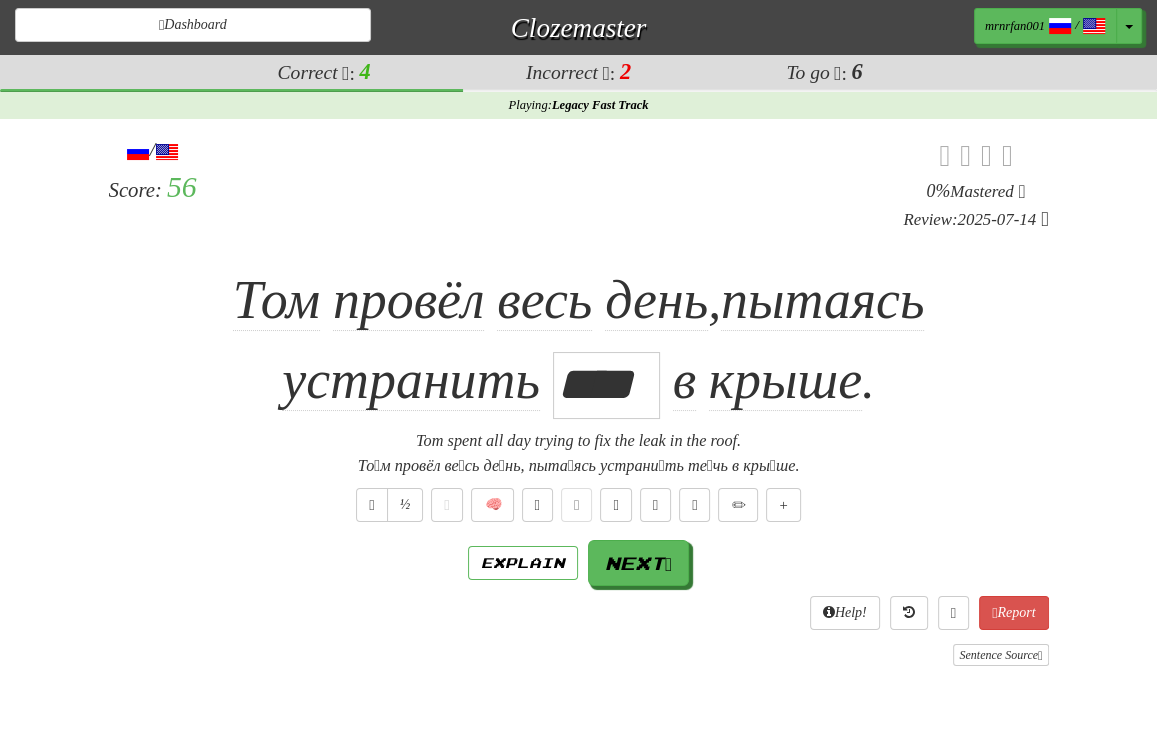 drag, startPoint x: 153, startPoint y: 295, endPoint x: 141, endPoint y: 291, distance: 12.649111 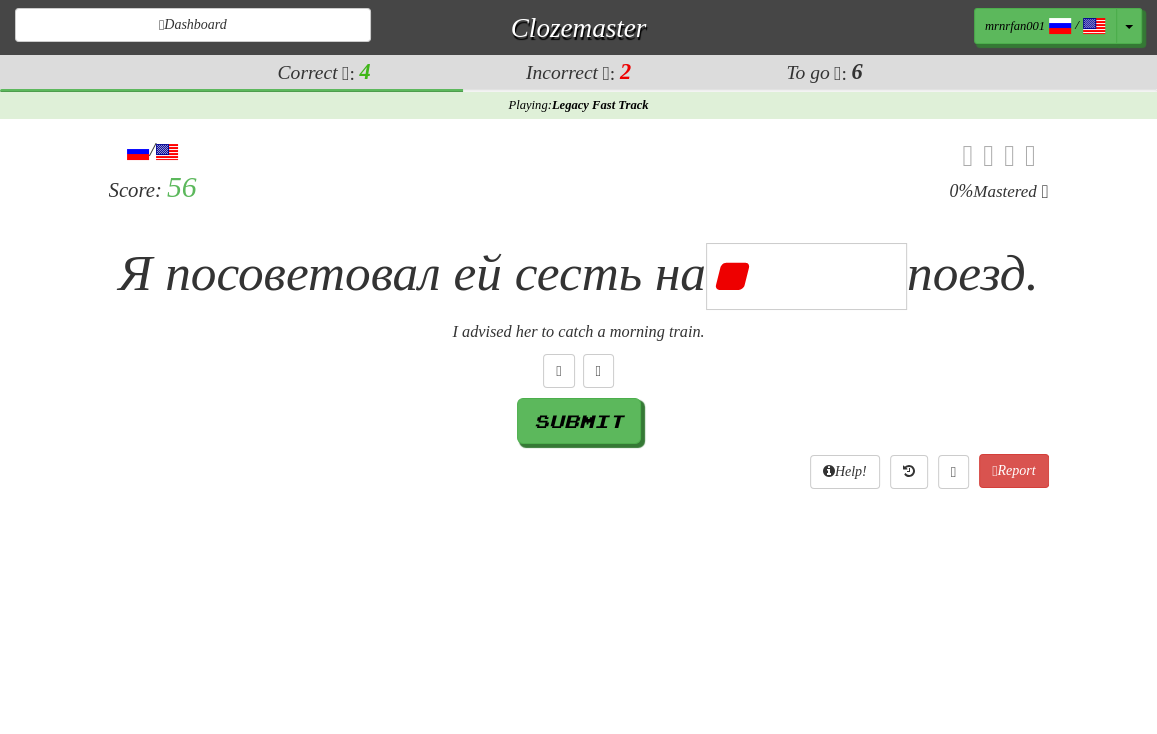 type on "*" 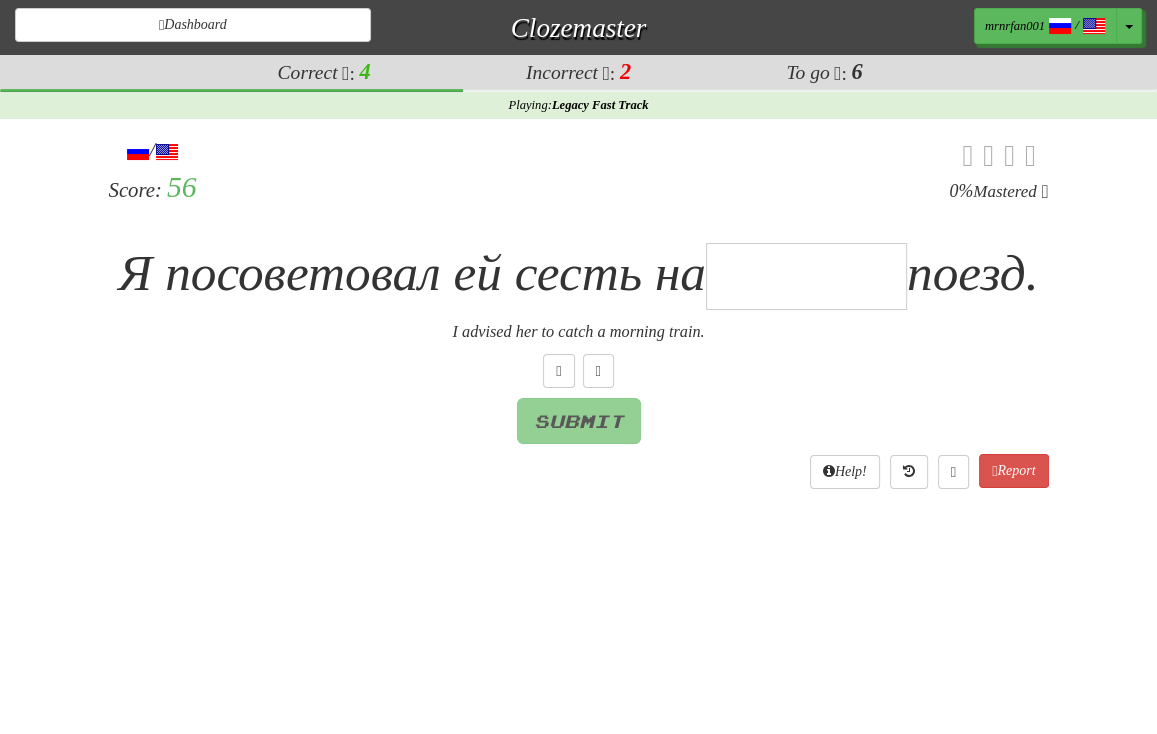 type on "*" 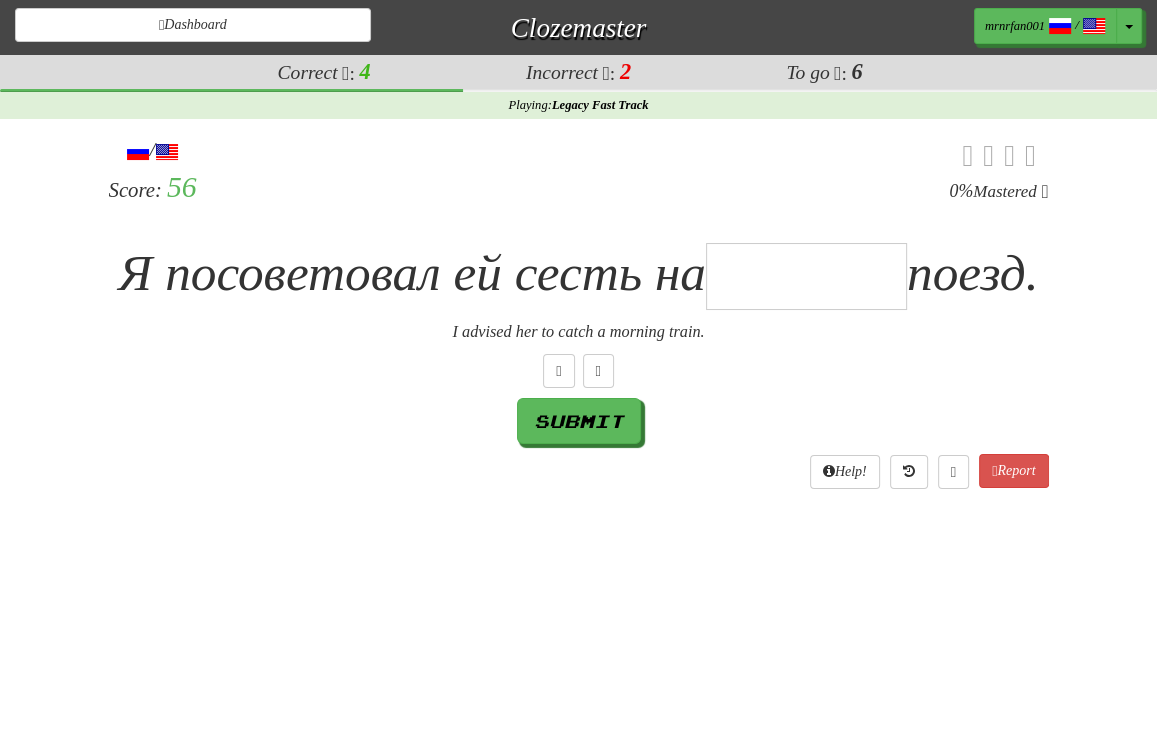 type on "*" 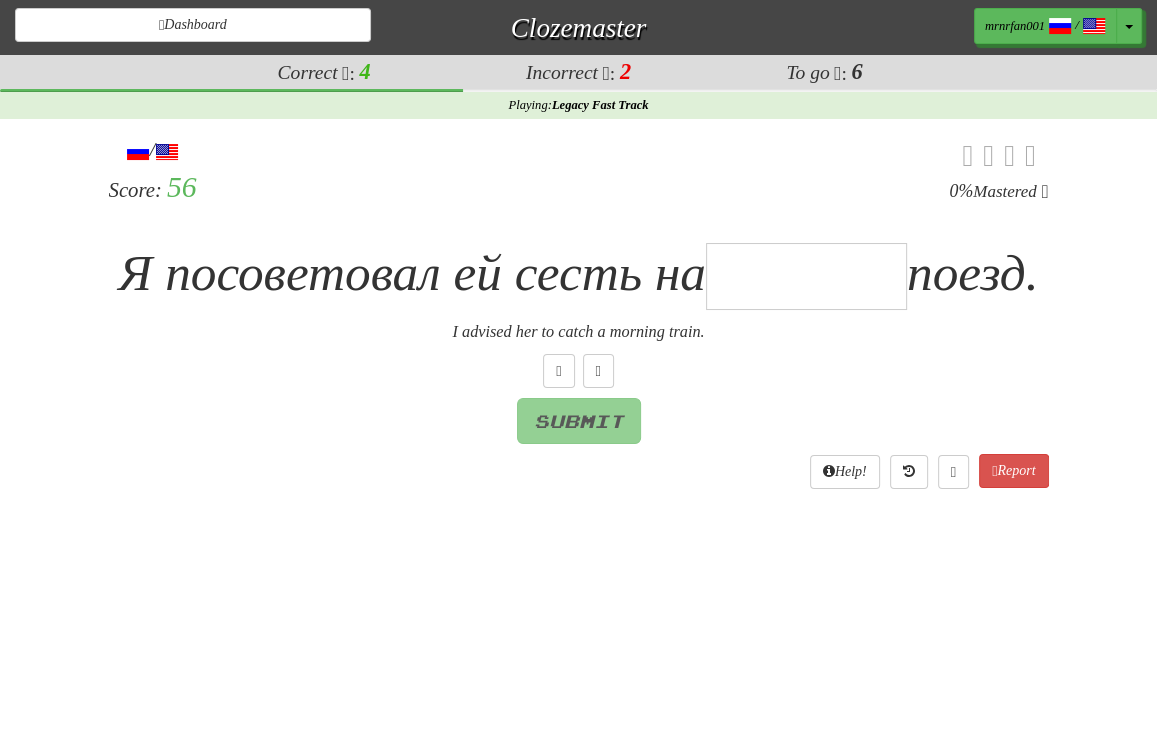 type on "*" 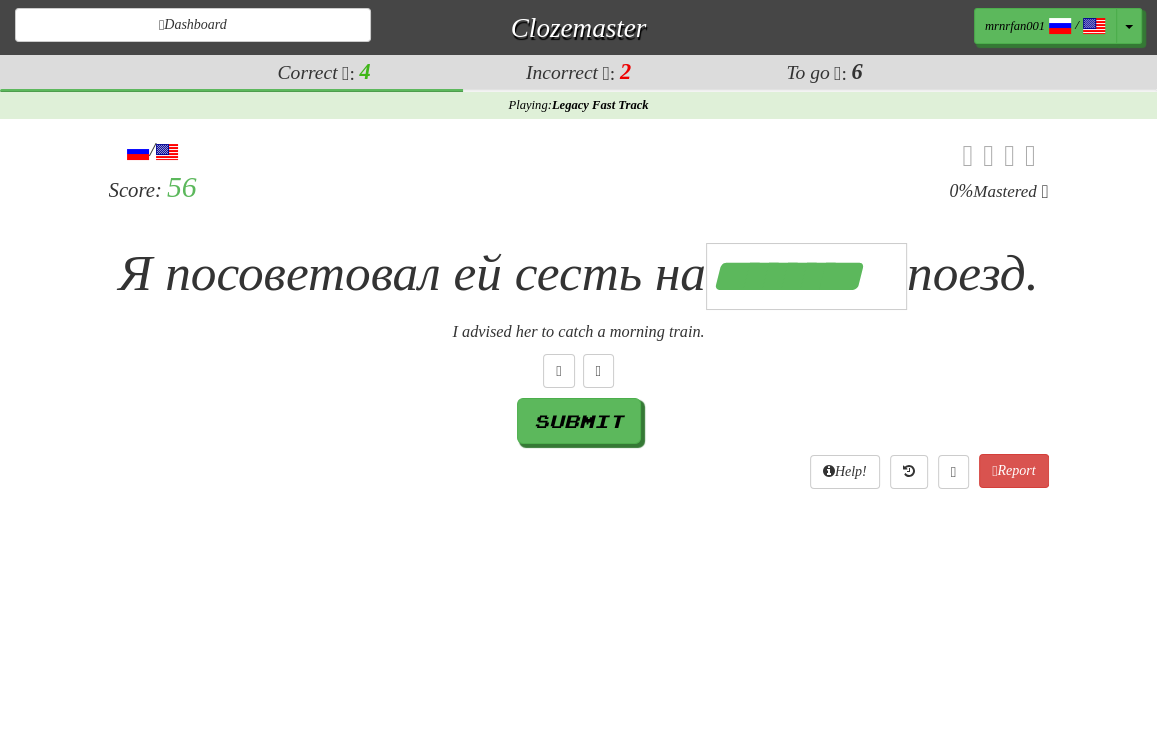 scroll, scrollTop: 0, scrollLeft: 7, axis: horizontal 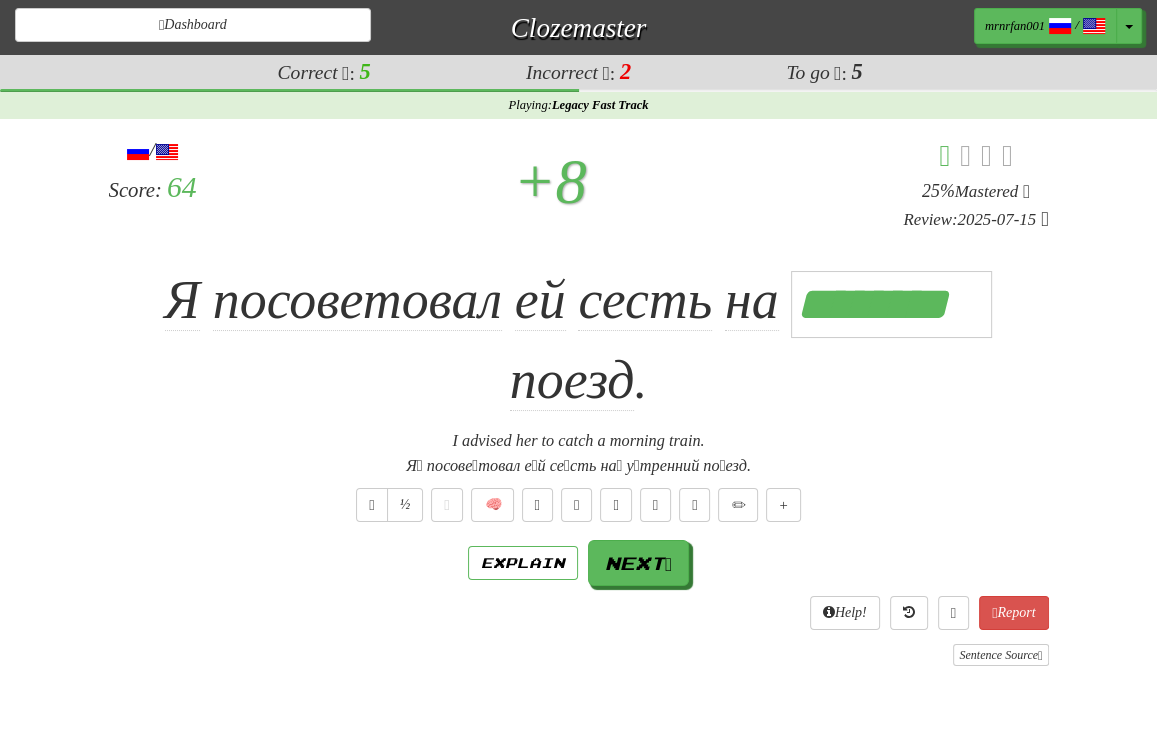 click on "+ 8" at bounding box center [550, 184] 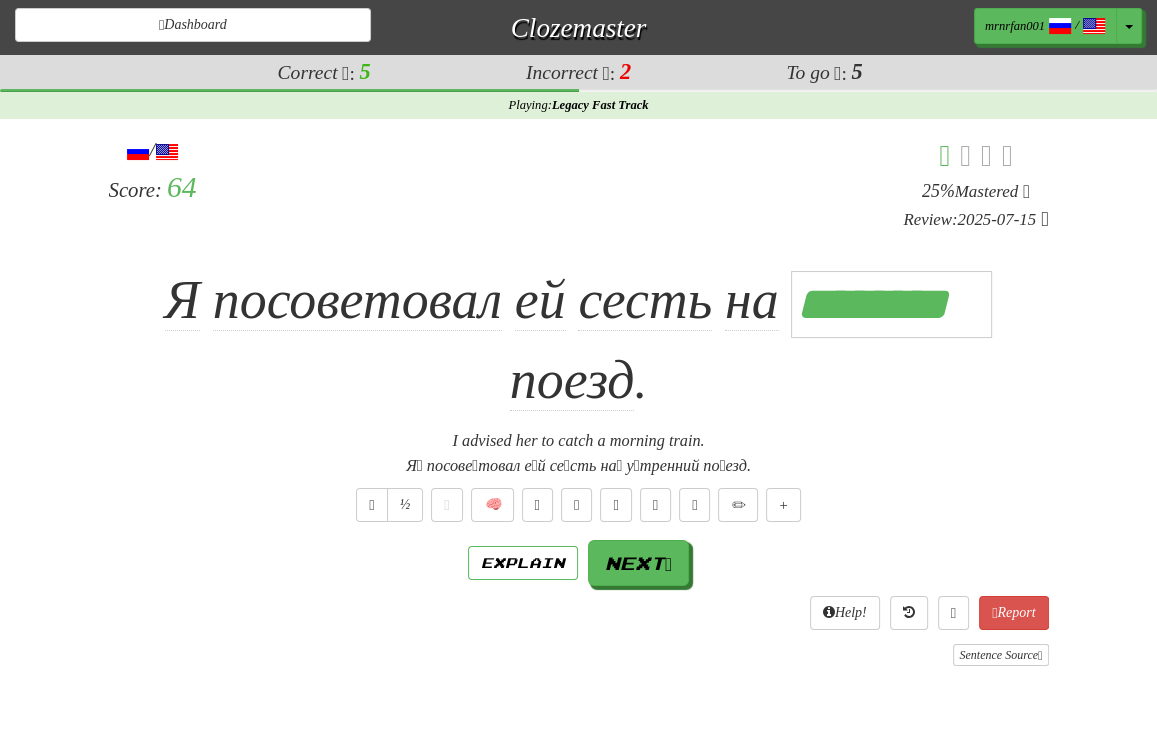 click on "Correct   :   5 Incorrect   :   2 To go   :   5 Playing :  Legacy Fast Track  /  Score:   64 + 8 25 %  Mastered Review:  2025-07-15 Я   посоветовал   ей   сесть   на   [TRAIN]   поезд . I advised her to catch a morning train. Я́ посове́товал е́й се́сть на́ у́тренний по́езд. ½ 🧠 Explain Next  Help!  Report Sentence Source" at bounding box center [578, 377] 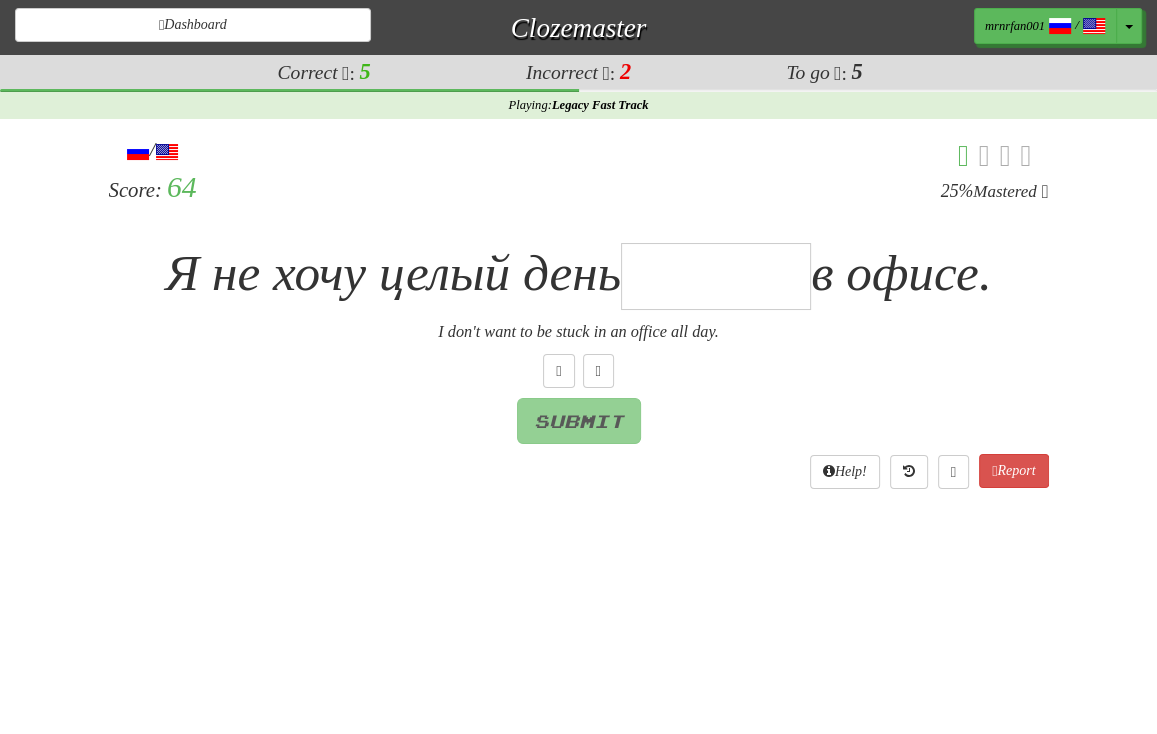 type on "*" 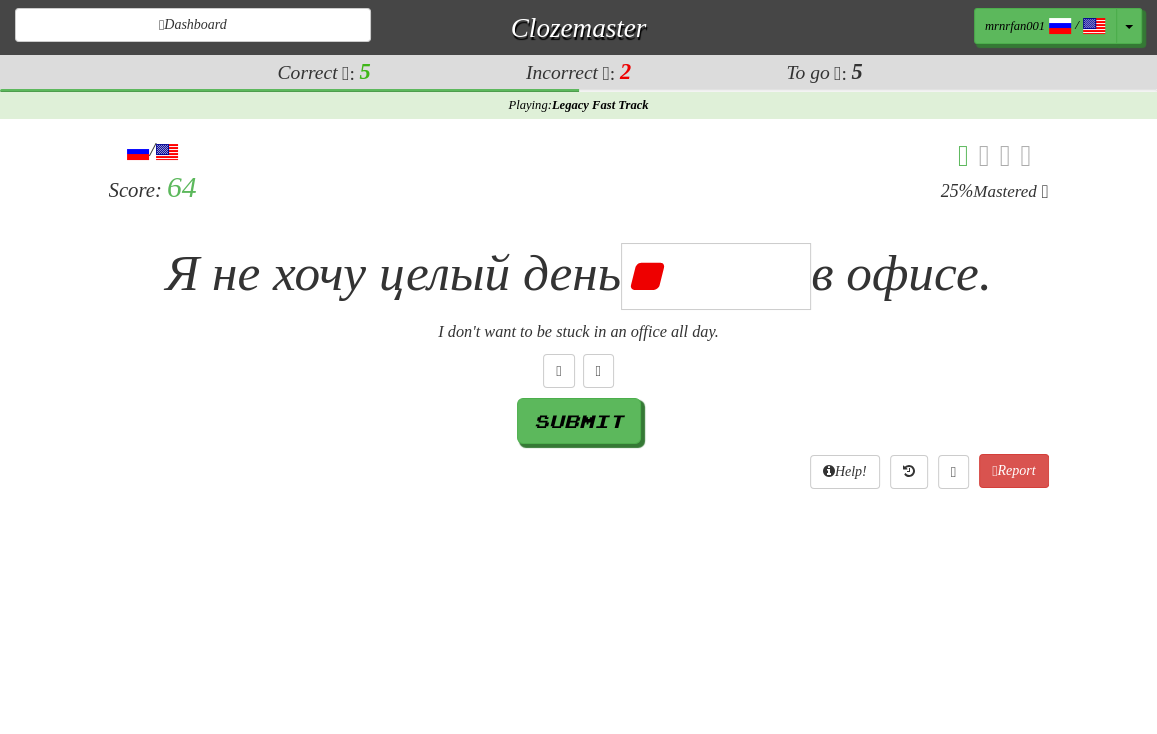 type on "*" 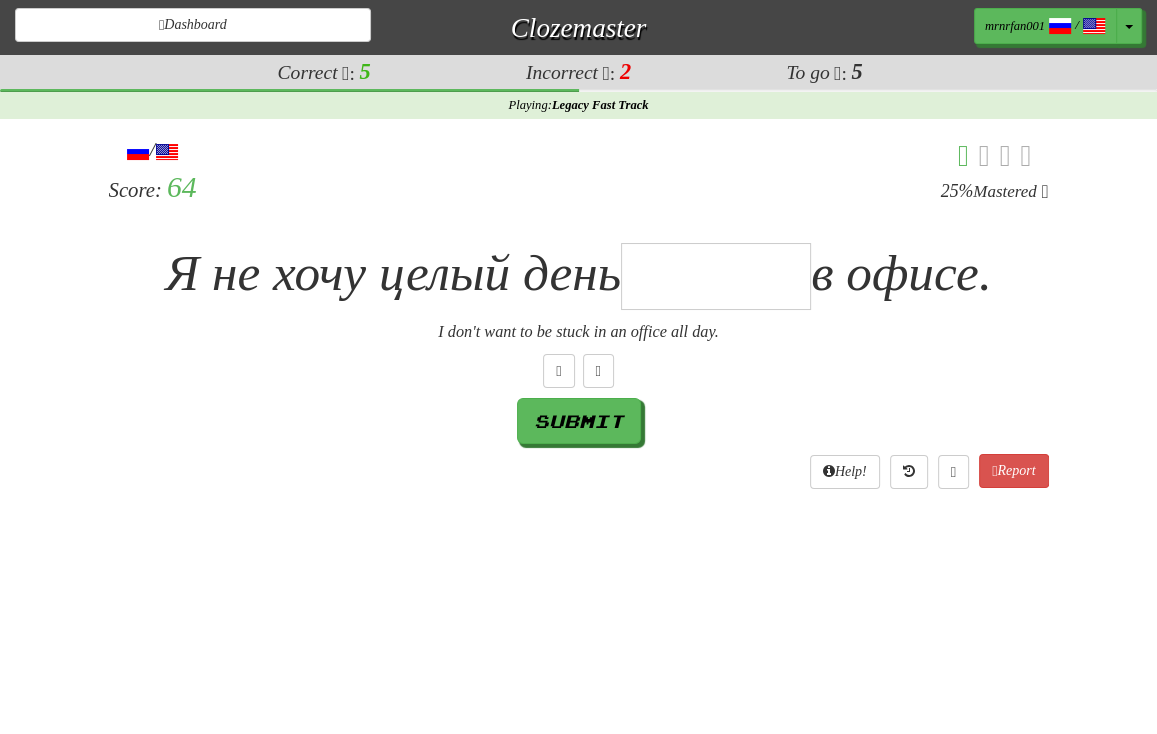 type on "*" 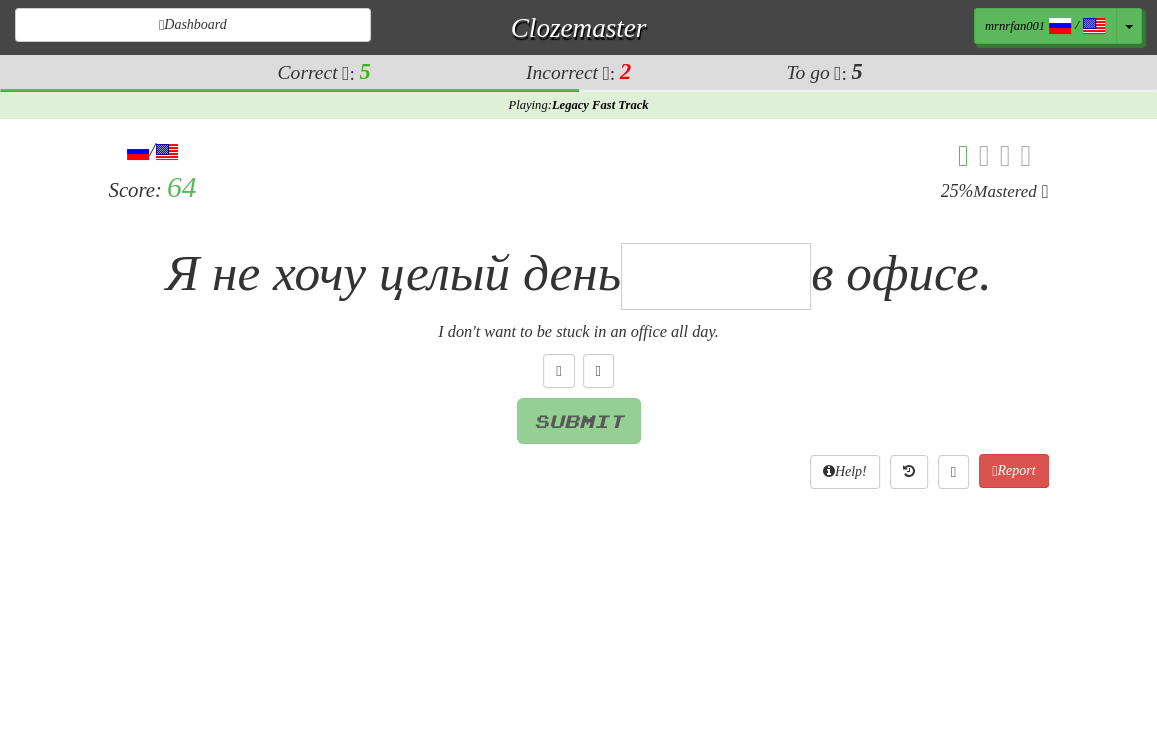 type on "*" 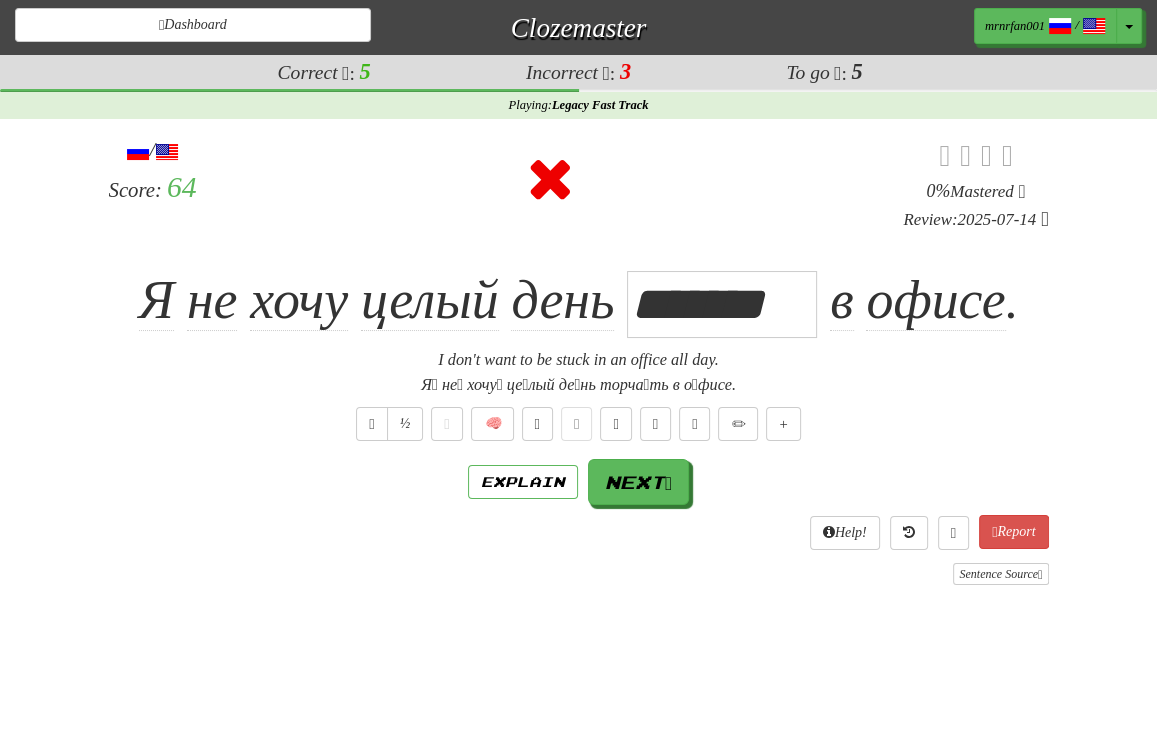 click on "Correct   :   5 Incorrect   :   3 To go   :   5 Playing :  Legacy Fast Track  /  Score:   64 0 %  Mastered Review:  2025-07-14 Я   не   хочу   целый   день   *******   в   офисе . I don't want to be stuck in an office all day. Я́ не́ хочу́ це́лый де́нь торча́ть в о́фисе. ½ 🧠 Explain Next  Help!  Report Sentence Source" at bounding box center [578, 337] 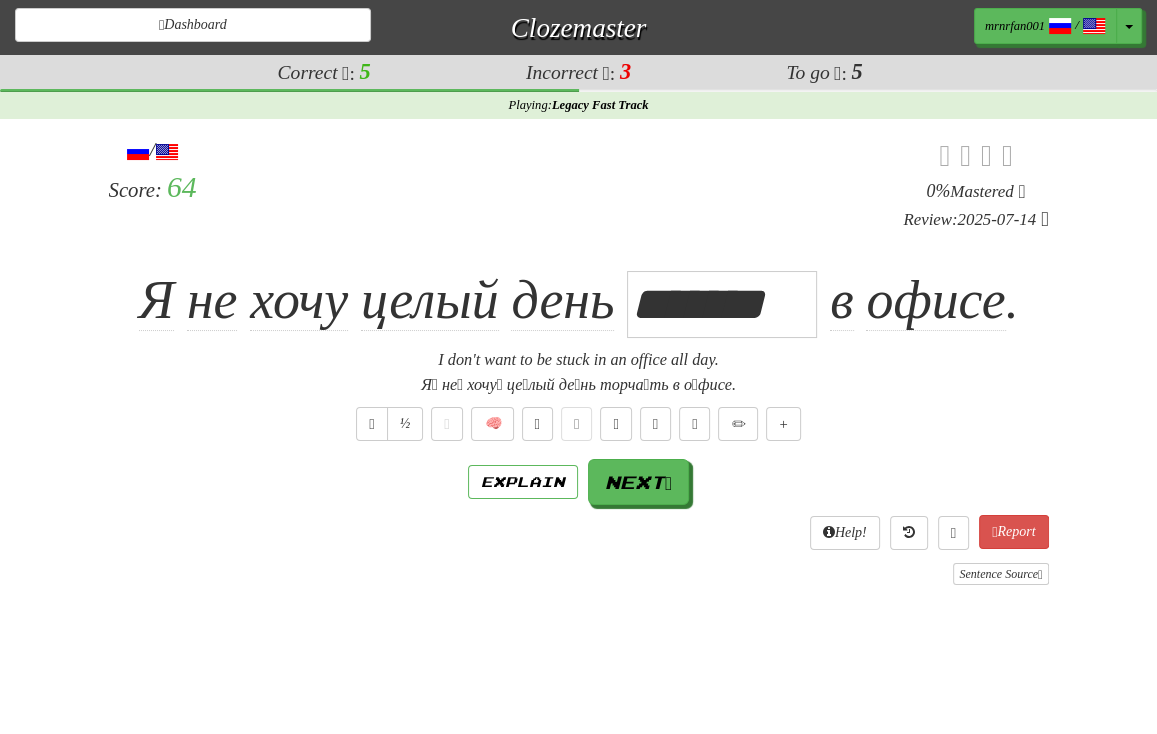 click on "Correct   :   5 Incorrect   :   3 To go   :   5 Playing :  Legacy Fast Track  /  Score:   64 0 %  Mastered Review:  2025-07-14 Я   не   хочу   целый   день   *******   в   офисе . I don't want to be stuck in an office all day. Я́ не́ хочу́ це́лый де́нь торча́ть в о́фисе. ½ 🧠 Explain Next  Help!  Report Sentence Source" at bounding box center (578, 337) 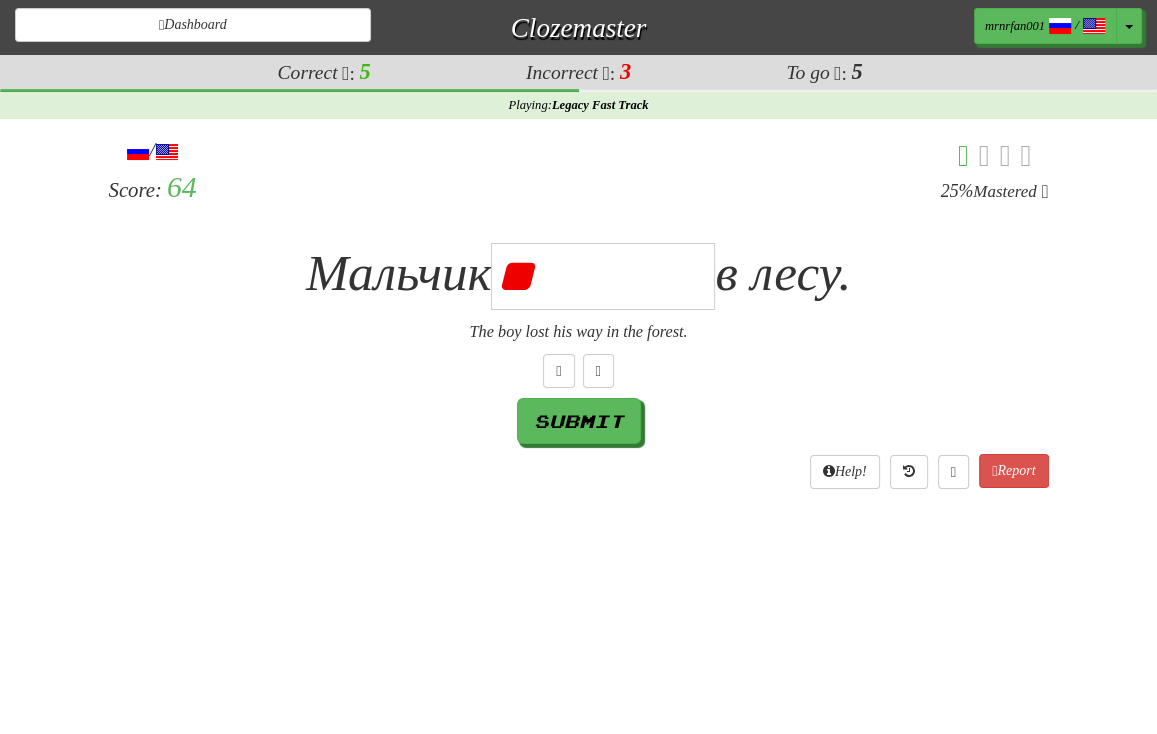 type on "*" 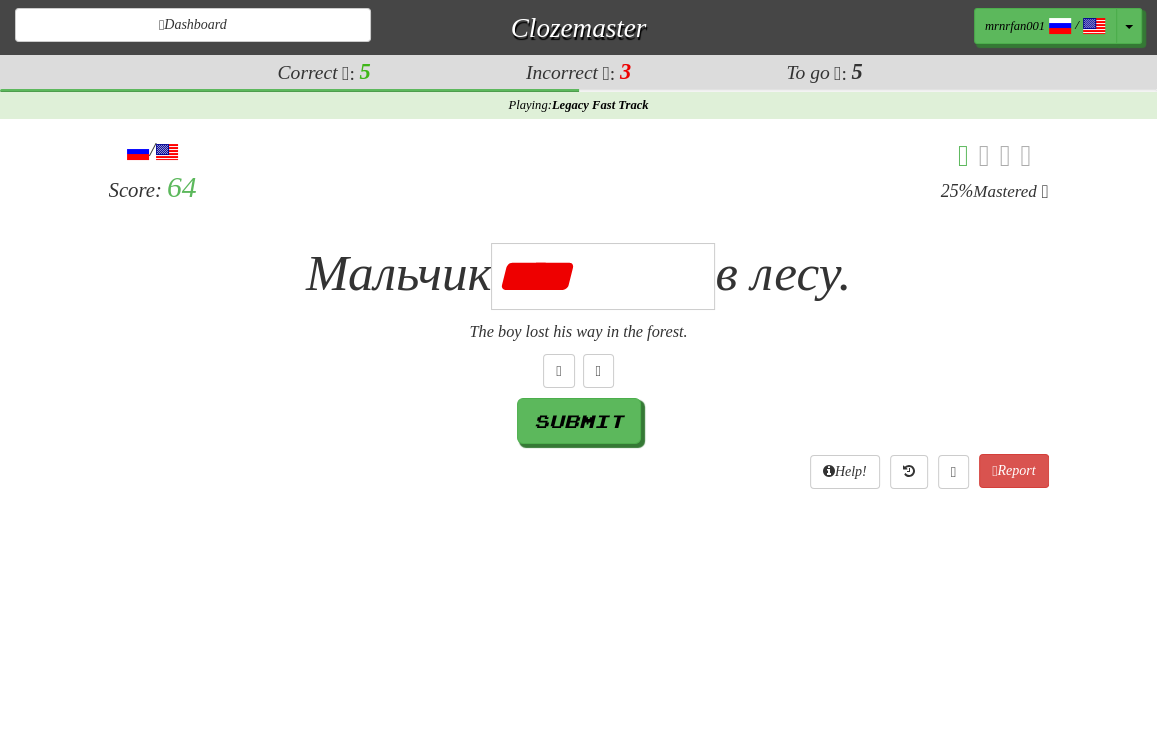 type on "**********" 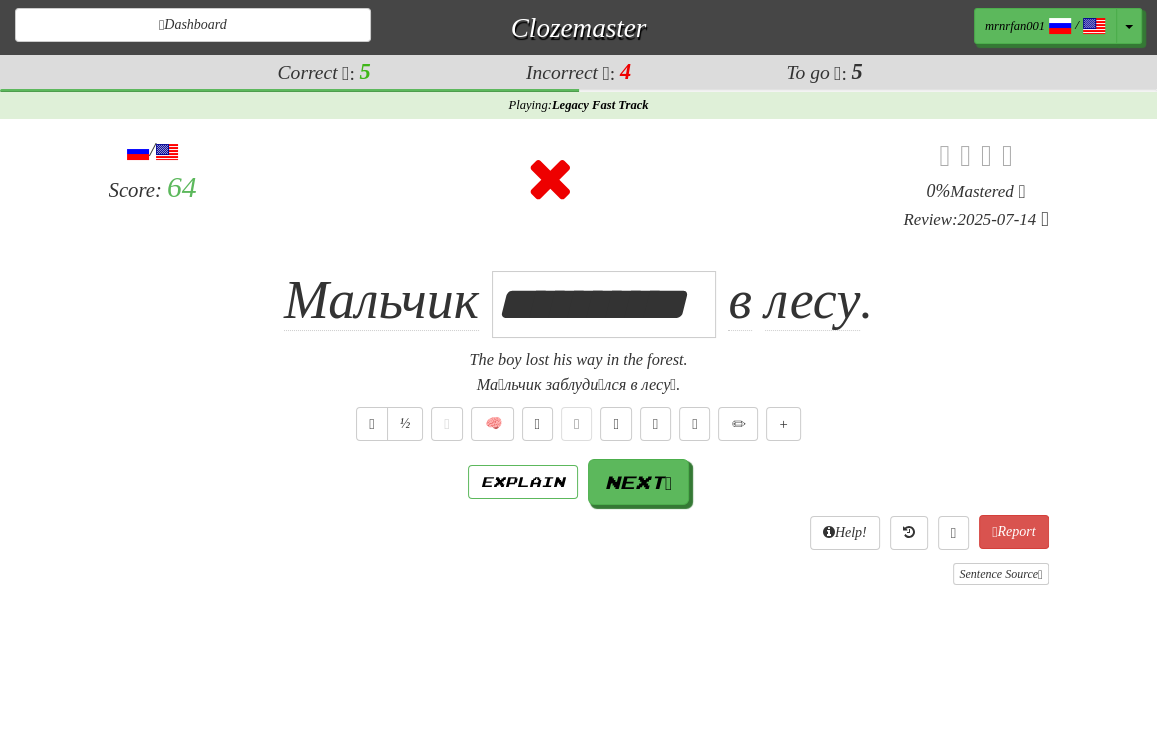 click on "**********" at bounding box center [578, 337] 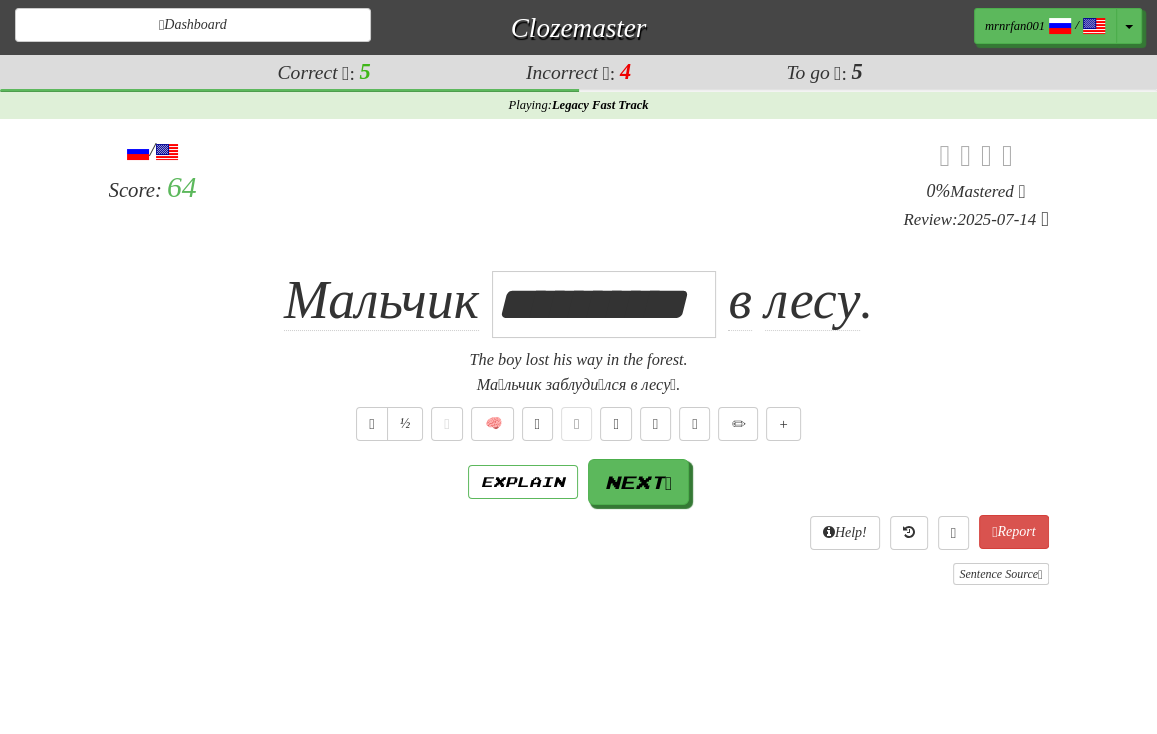 click on "**********" at bounding box center [578, 337] 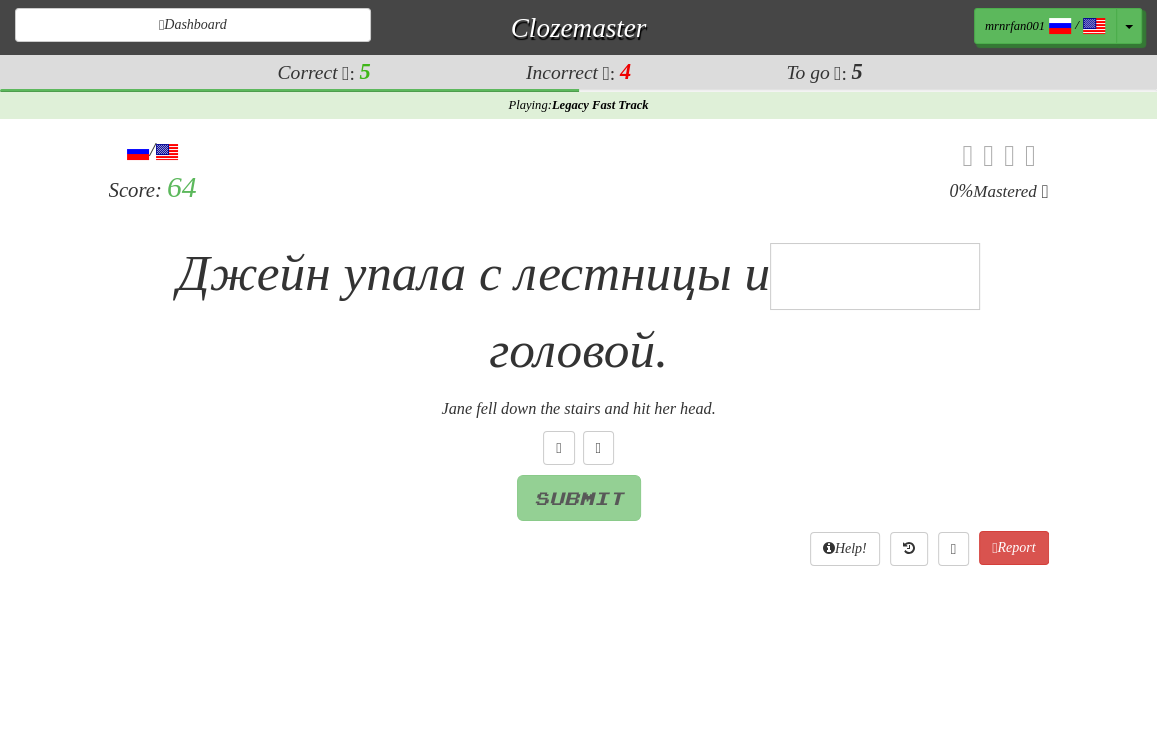 click at bounding box center [875, 276] 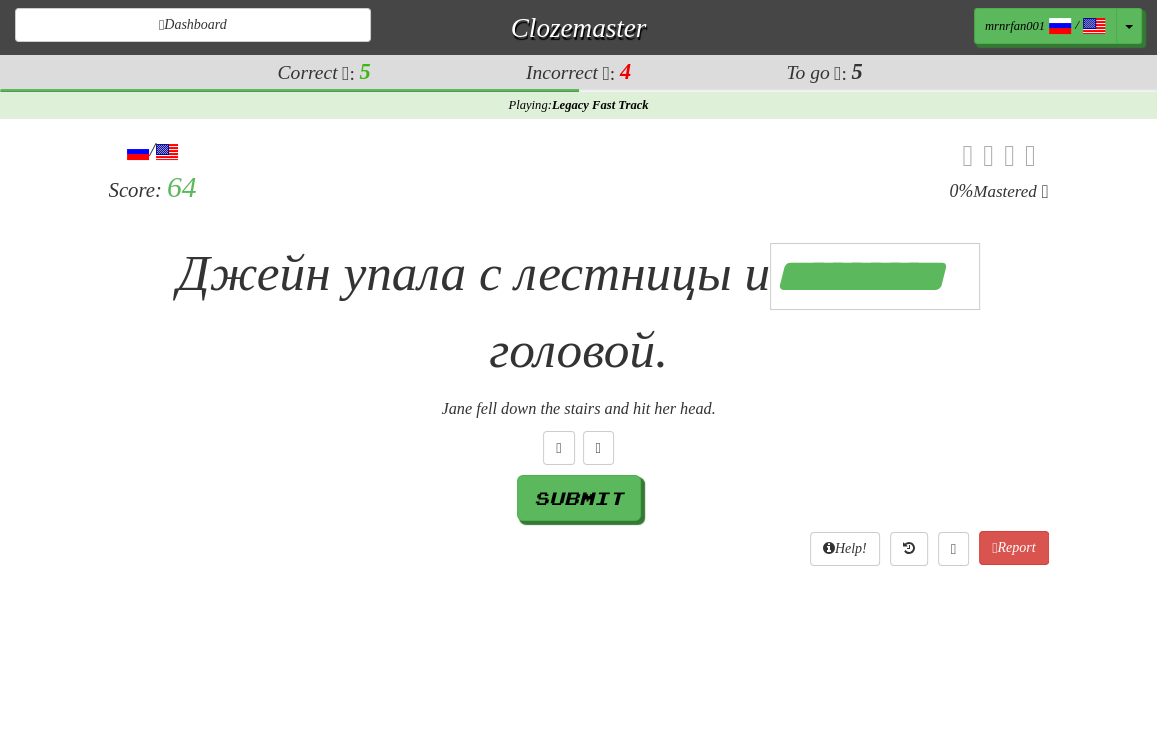 scroll, scrollTop: 0, scrollLeft: 7, axis: horizontal 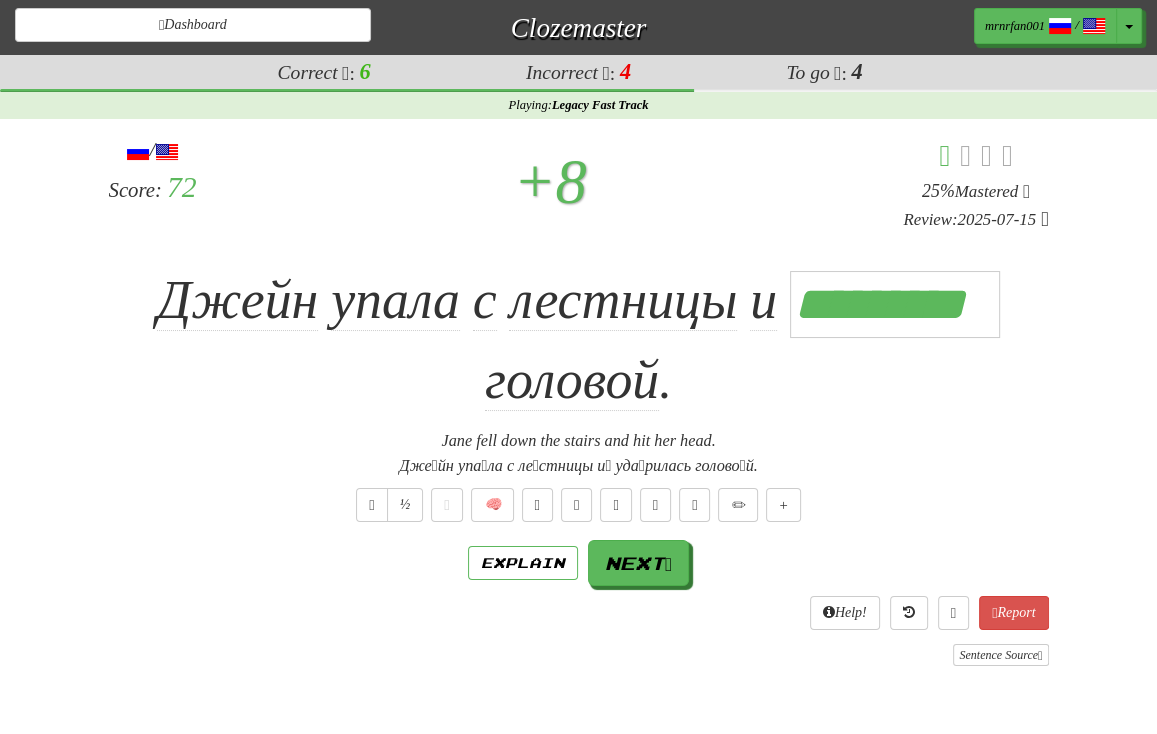 click on "/ Score: 72 + 8 25 % Mastered Review: 2025-07-15 Джейн упала с лестницы и [INJURY] головой. Jane fell down the stairs and hit her head. Джейн упала с лестницы и ударилась головой. ½ 🧠 Explain Next Help! Report Sentence Source" at bounding box center [579, 401] 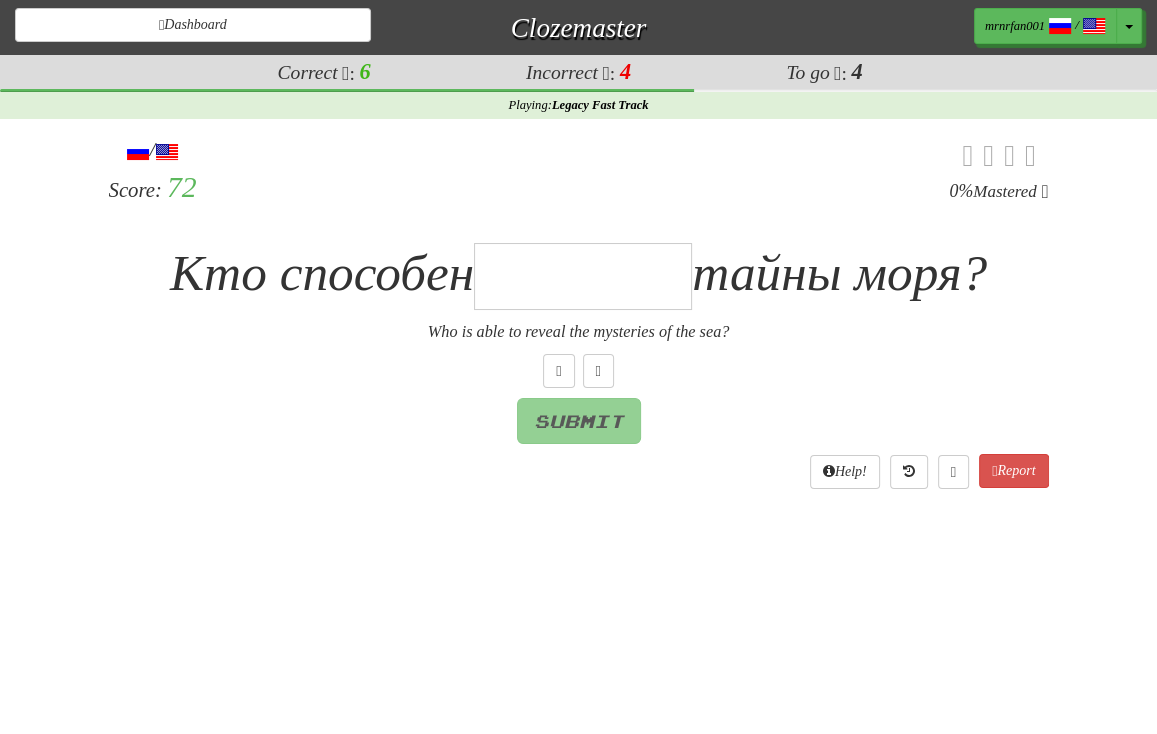 type on "*" 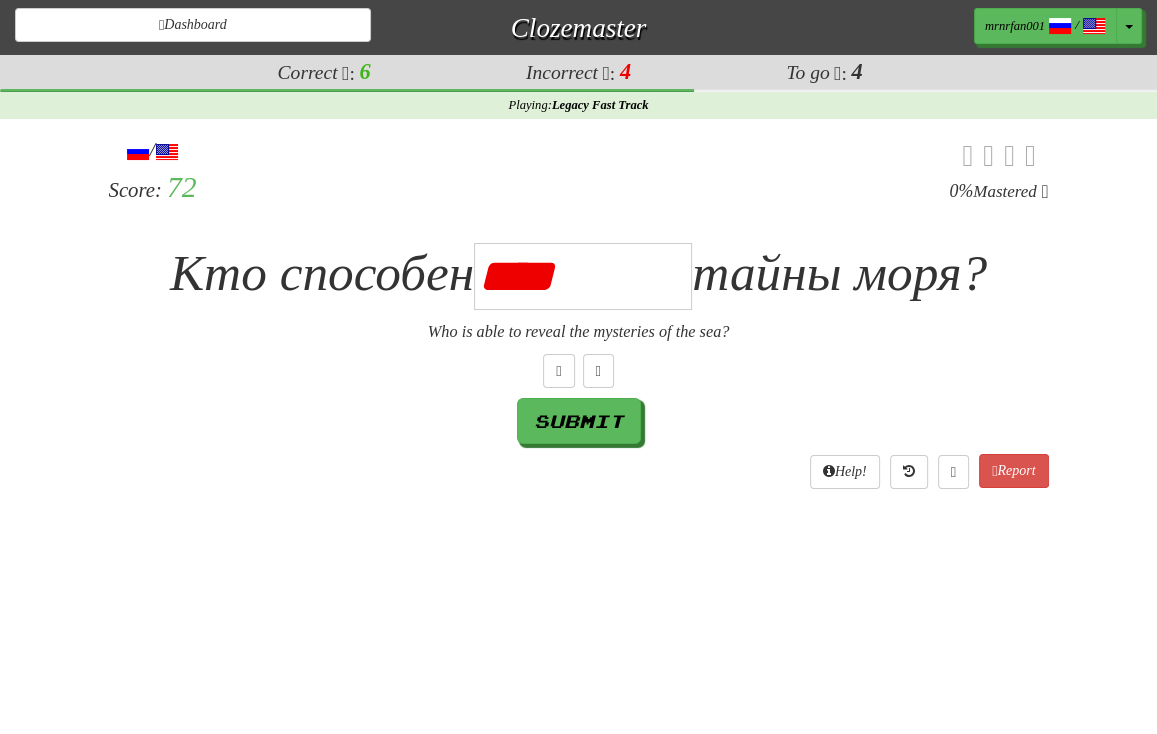 type on "*********" 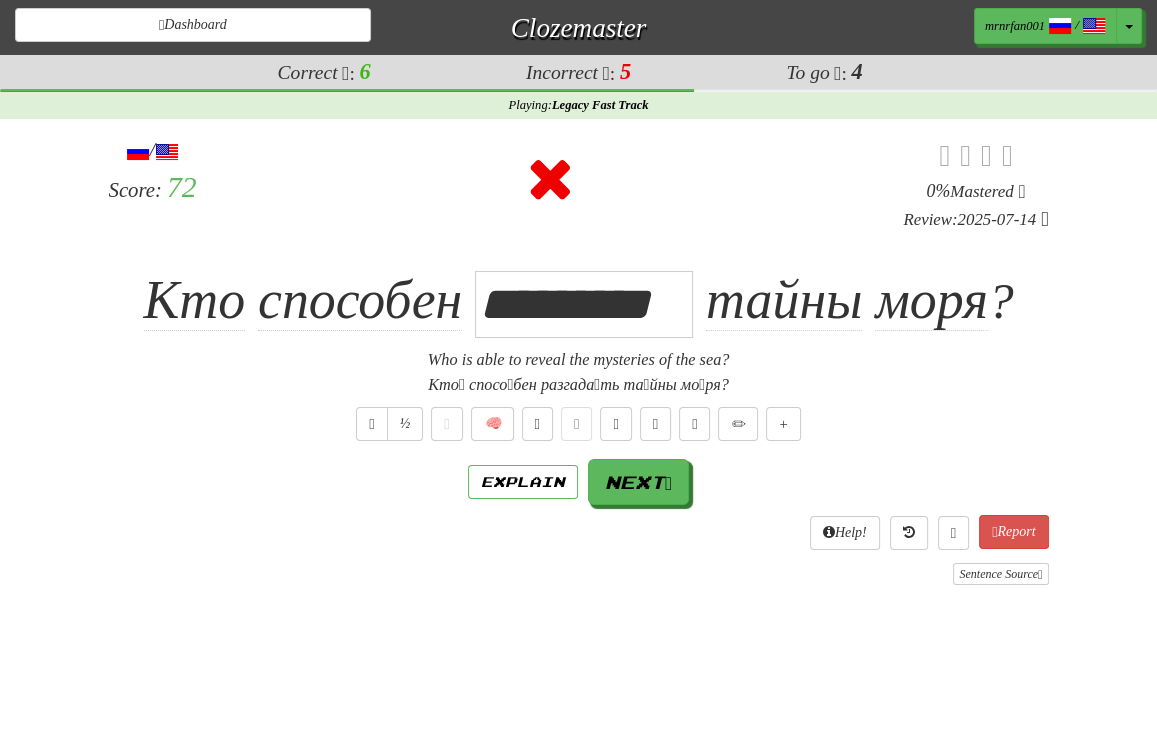 click on "/  Score:   72 0 %  Mastered Review:  2025-07-14 Кто   способен   *********   тайны   моря ? Who is able to reveal the mysteries of the sea? Кто́ спосо́бен разгада́ть та́йны мо́ря? ½ 🧠 Explain Next  Help!  Report Sentence Source" at bounding box center (579, 360) 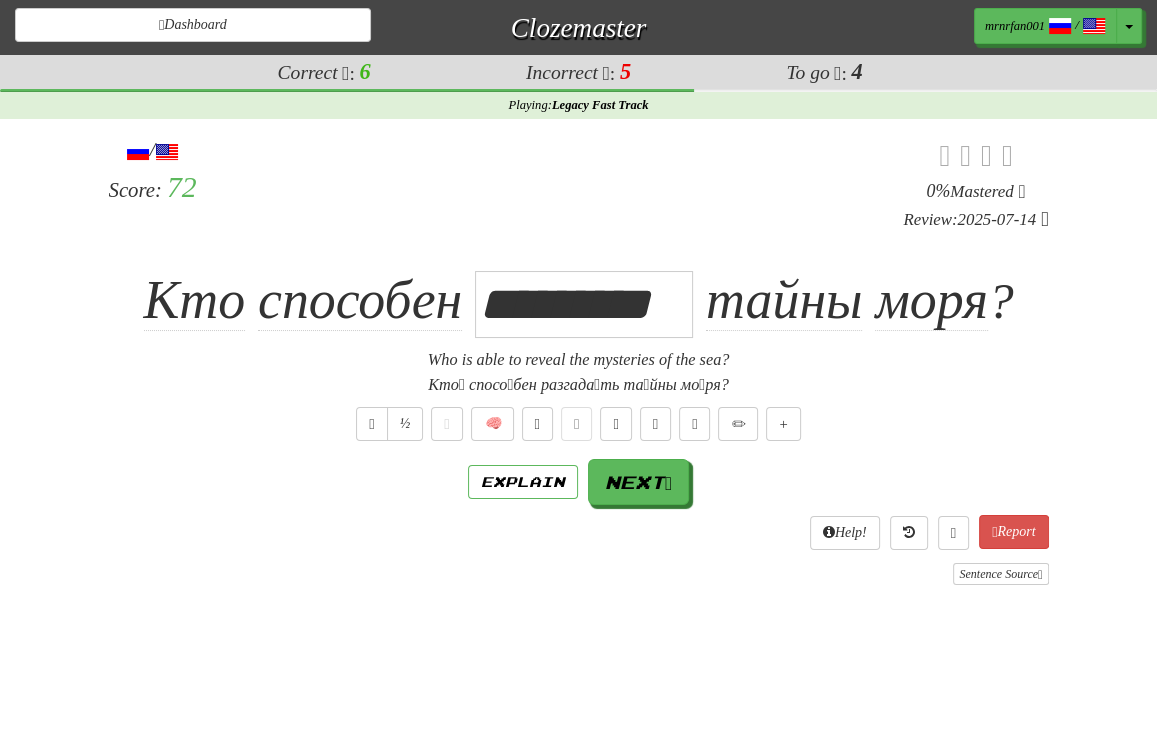 click on "/  Score:   72 0 %  Mastered Review:  2025-07-14 Кто   способен   *********   тайны   моря ? Who is able to reveal the mysteries of the sea? Кто́ спосо́бен разгада́ть та́йны мо́ря? ½ 🧠 Explain Next  Help!  Report Sentence Source" at bounding box center (579, 360) 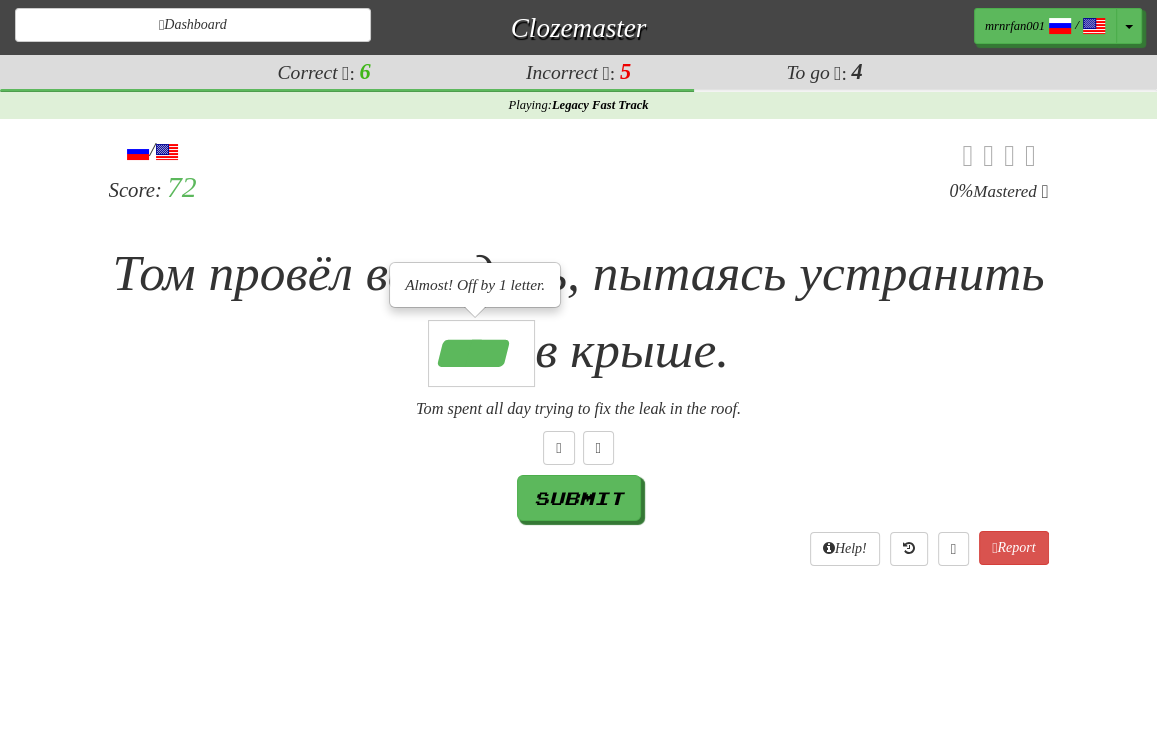scroll, scrollTop: 0, scrollLeft: 2, axis: horizontal 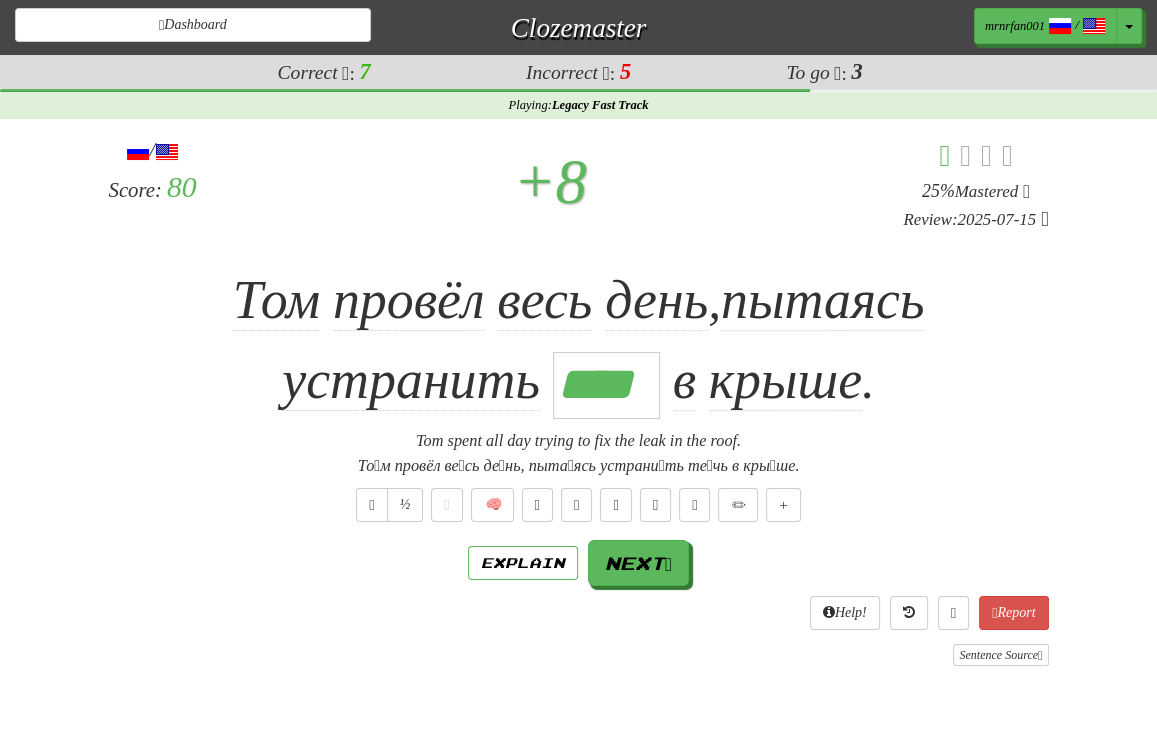 click on "Том   провёл   весь   день ,  пытаясь   устранить   ****   в   крыше ." at bounding box center (579, 341) 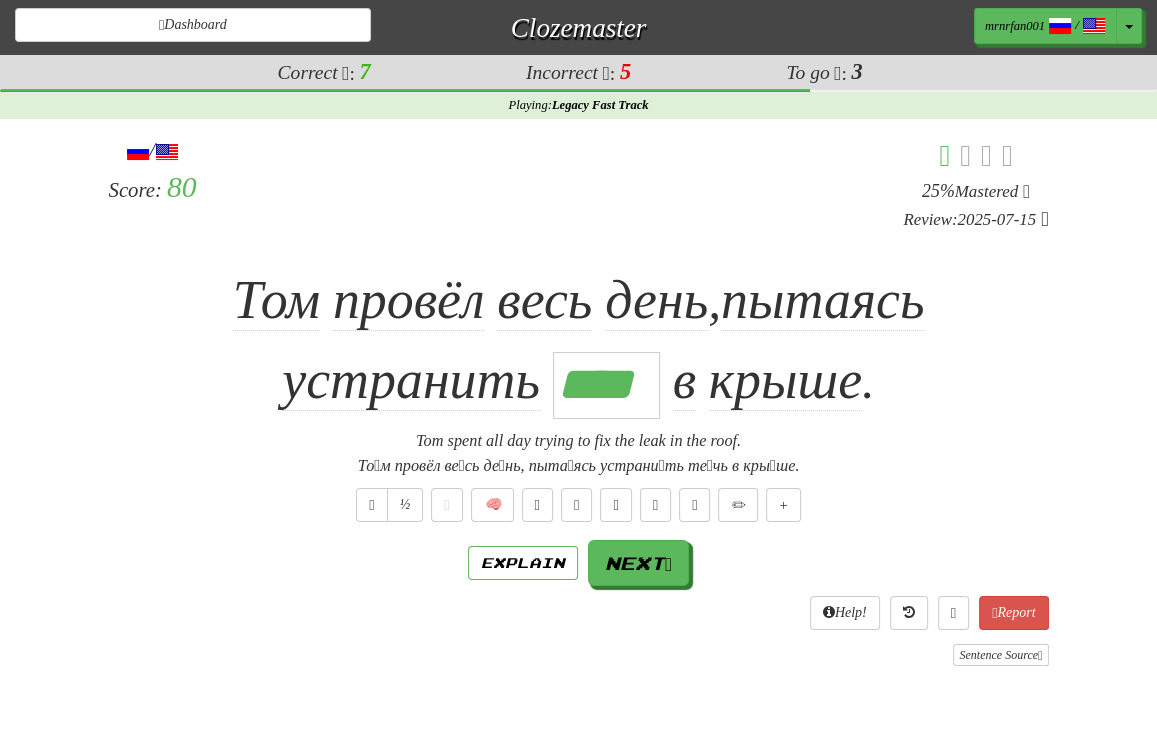 click on "Том   провёл   весь   день ,  пытаясь   устранить   ****   в   крыше ." at bounding box center [579, 341] 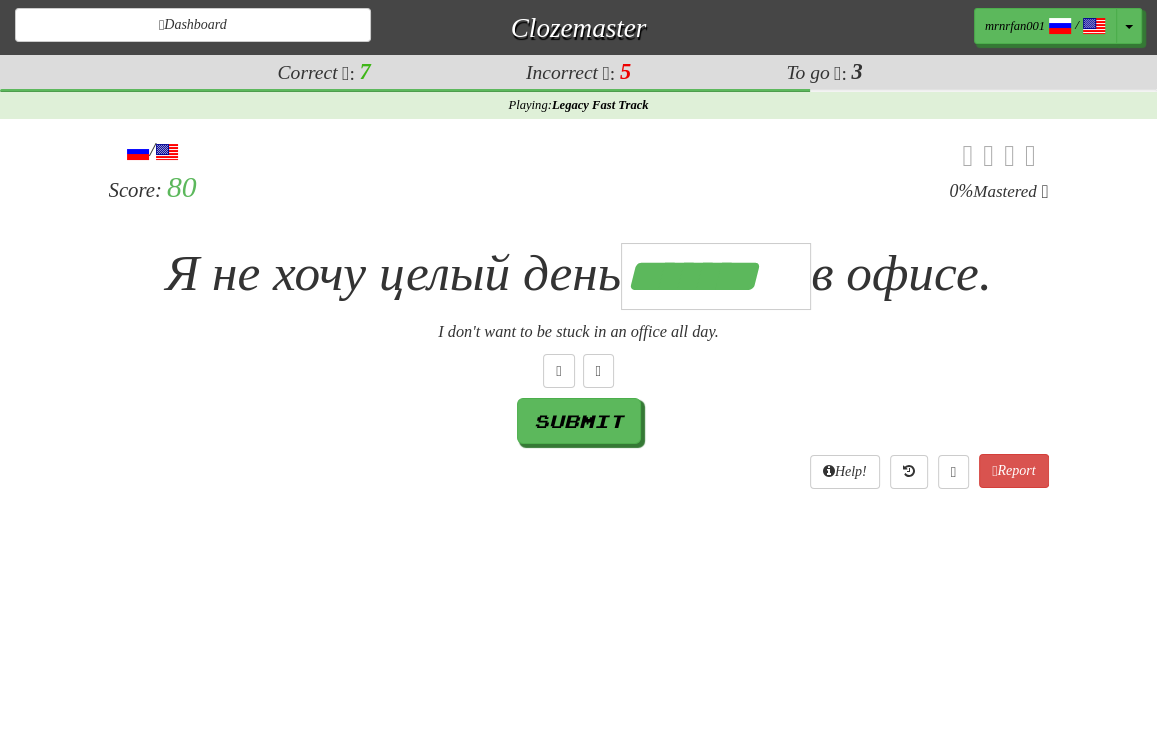 scroll, scrollTop: 0, scrollLeft: 6, axis: horizontal 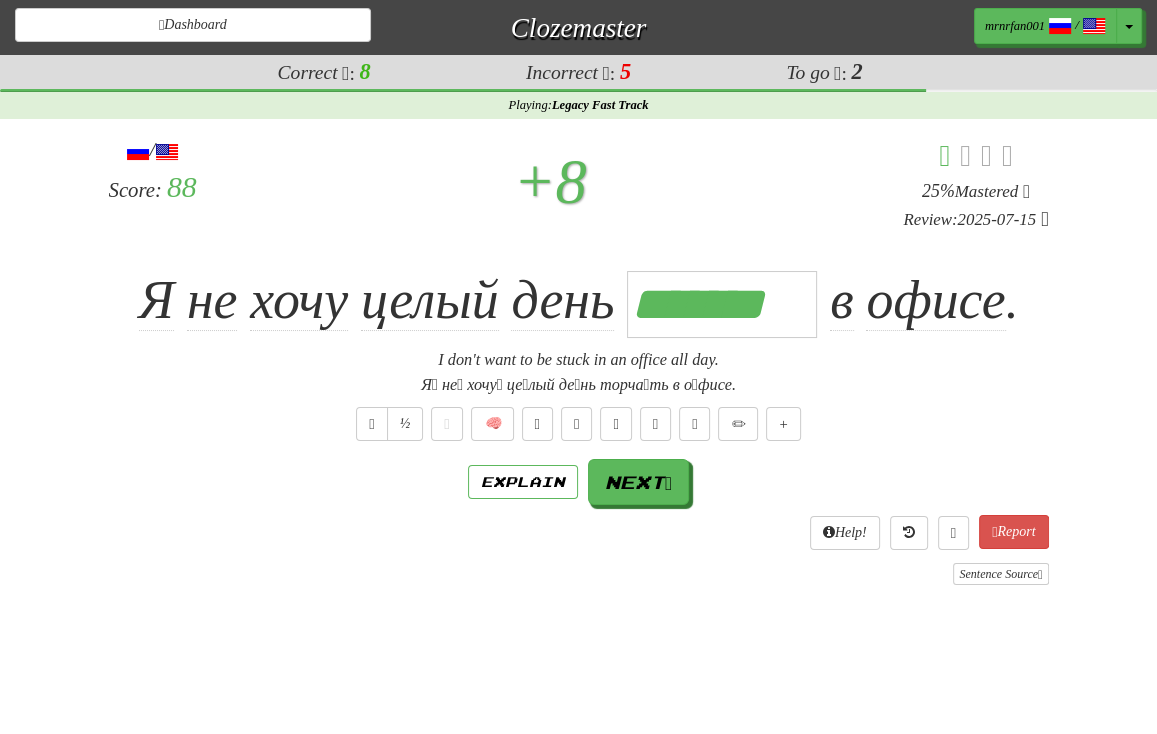 click on "/  Score:   16 + 16 50 %  Mastered Review:  2025-07-24 Я   не   могу   представить   себе   будущее   без   [RESOURCE] . I can't imagine a future with no electricity. Я́ не́ могу́ предста́вить себе́ бу́дущее бе́з электри́чества. ½ 🧠 Explain Next  Help!  Report Sentence Source" at bounding box center [579, 360] 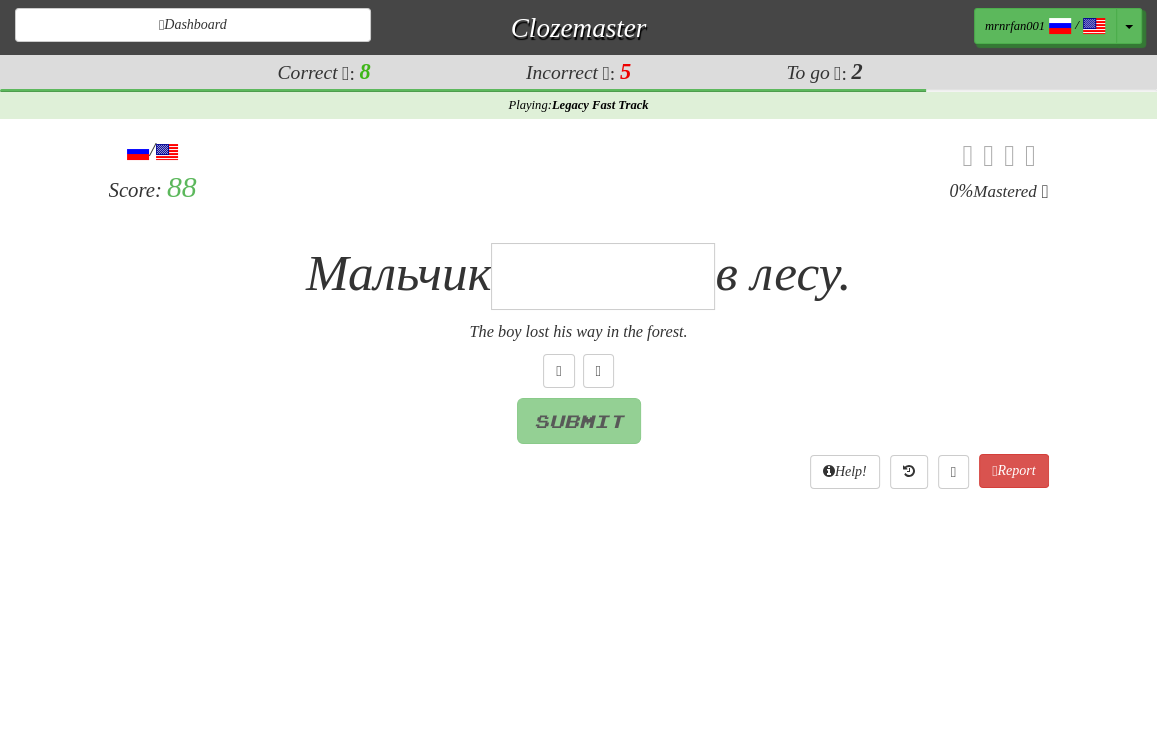 type on "*" 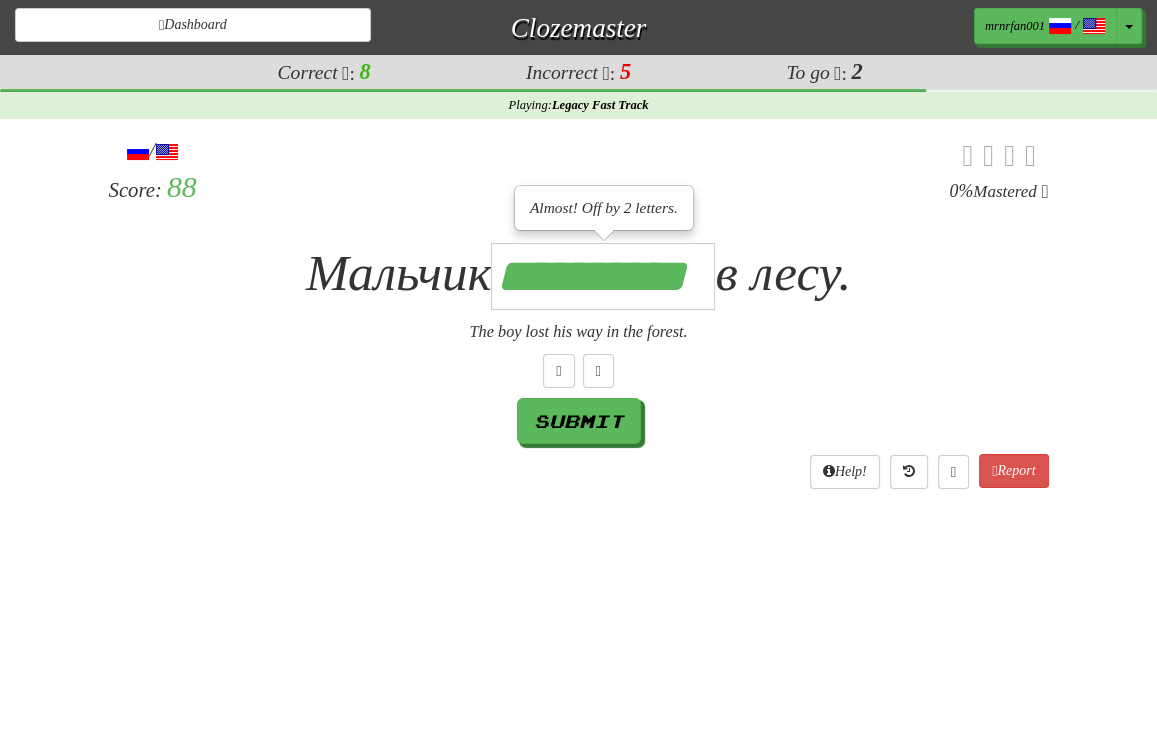 scroll, scrollTop: 0, scrollLeft: 8, axis: horizontal 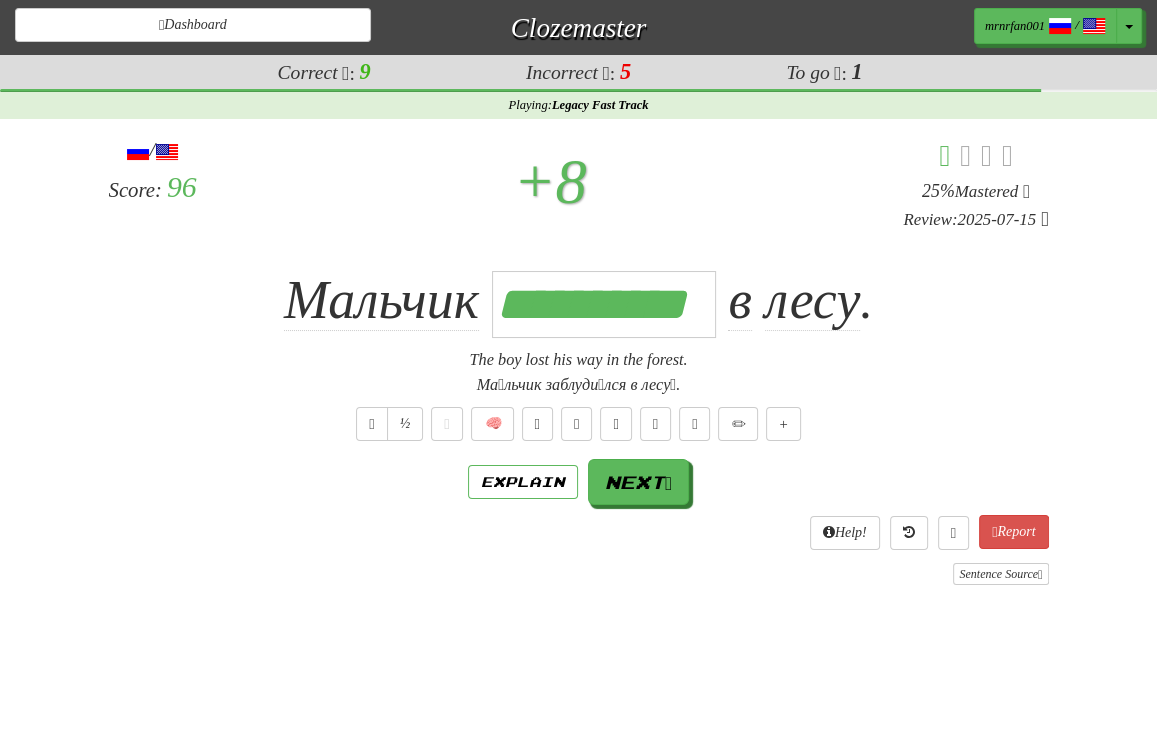 click on "/ Score: 96 + 8 25 % Mastered Review: 2025-07-15 Мальчик [ACTION] в лесу. The boy lost his way in the forest. Ма́льчик заблуди́лся в лесу́. ½ 🧠 Explain Next Help! Report Sentence Source" at bounding box center [579, 360] 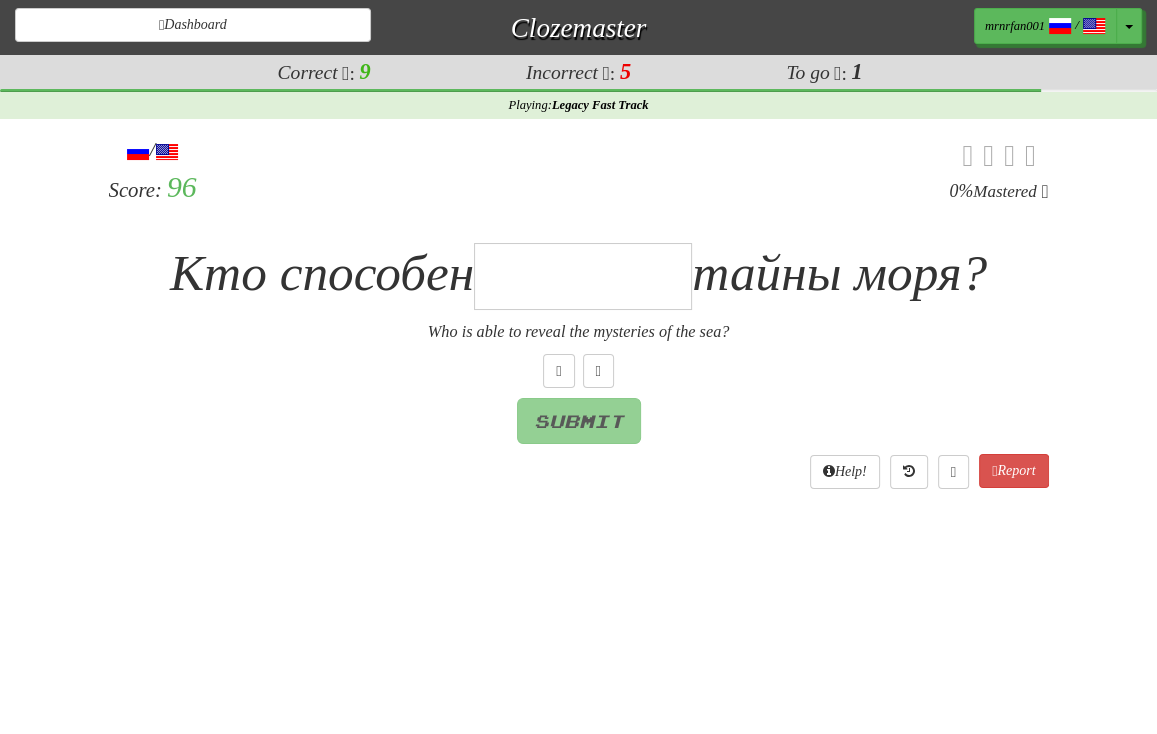 type on "*" 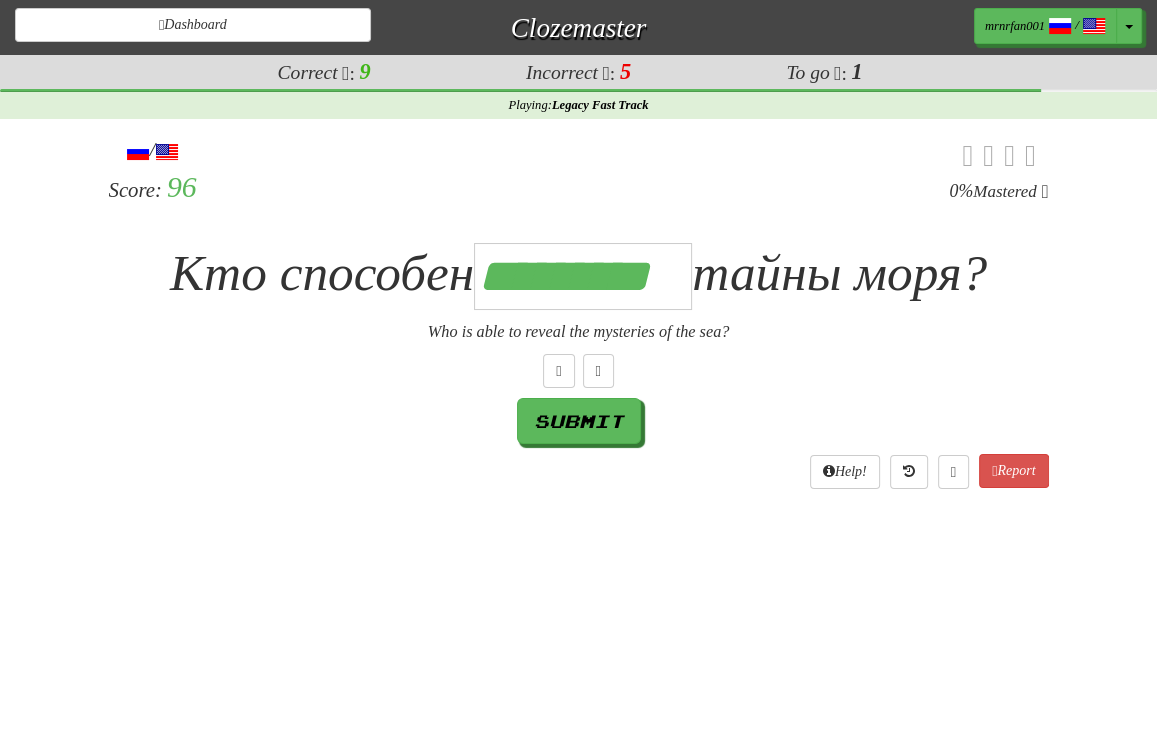 scroll, scrollTop: 0, scrollLeft: 8, axis: horizontal 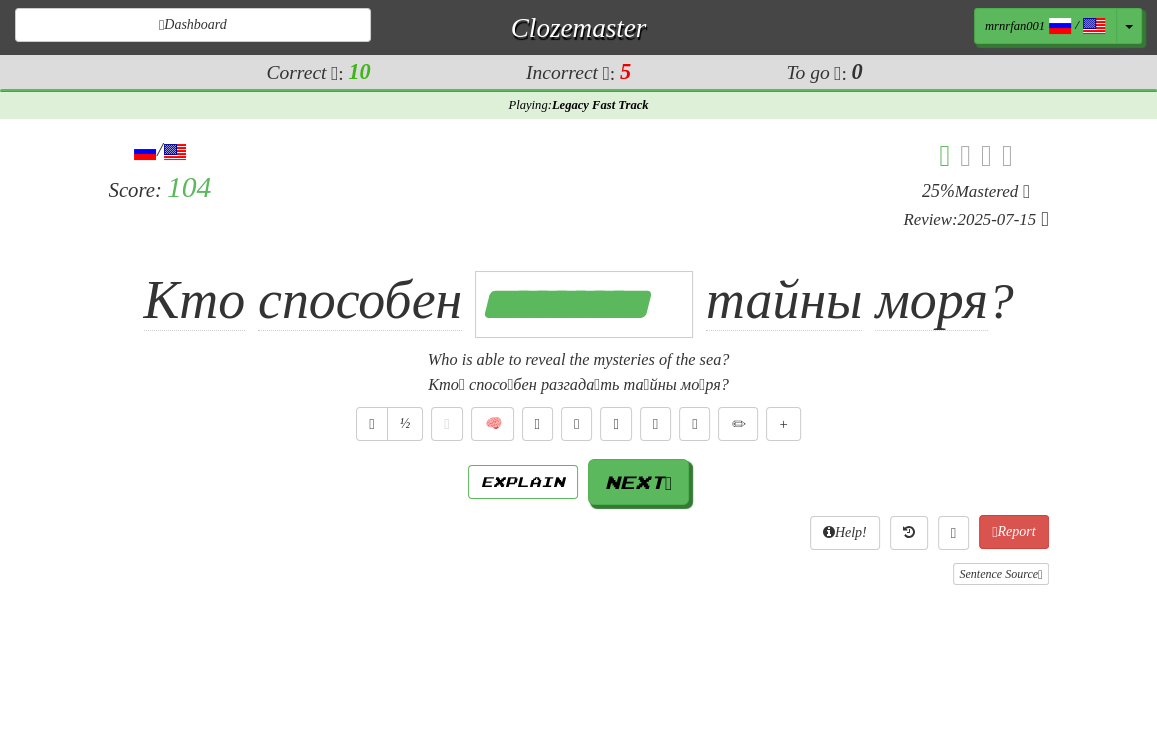 click on "+ 8" at bounding box center (557, 184) 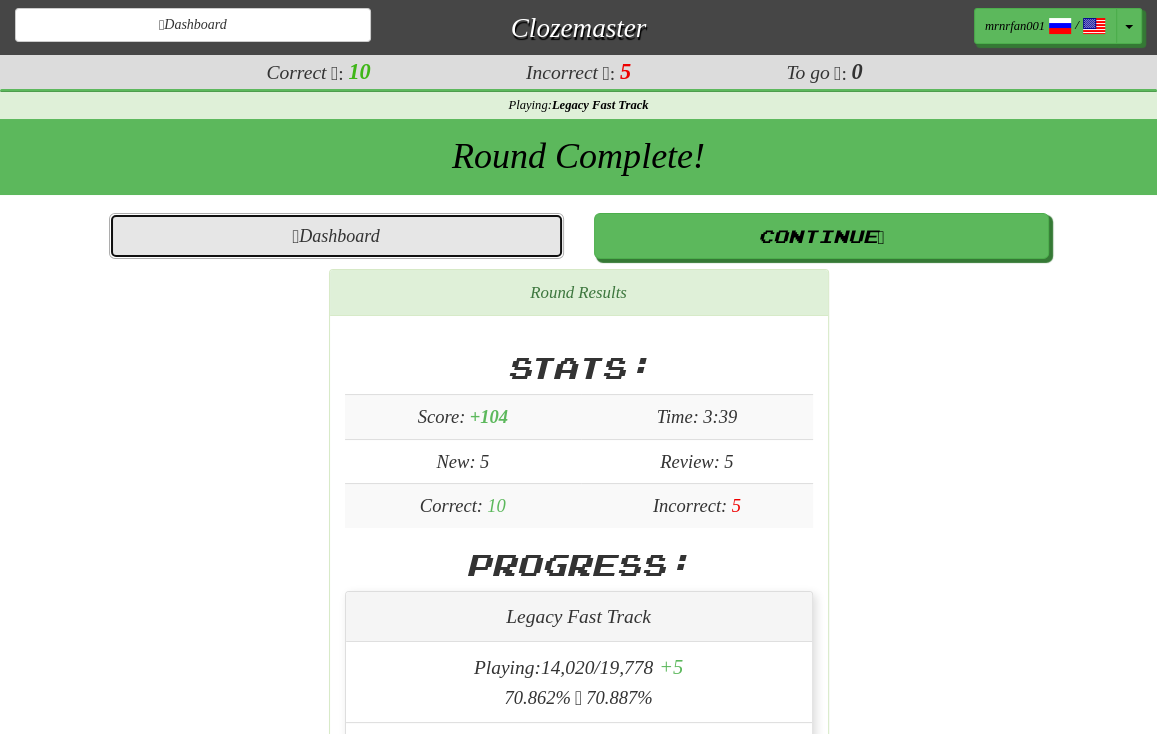 click on "Dashboard" at bounding box center (336, 236) 